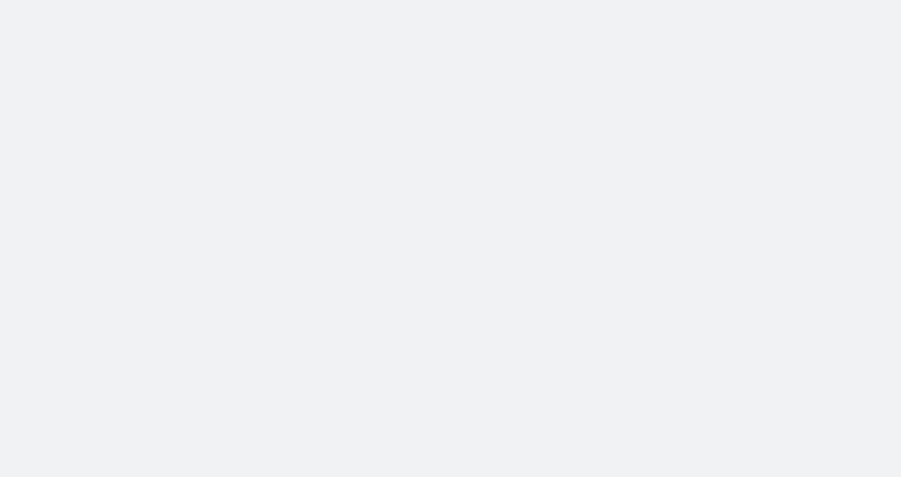 scroll, scrollTop: 0, scrollLeft: 0, axis: both 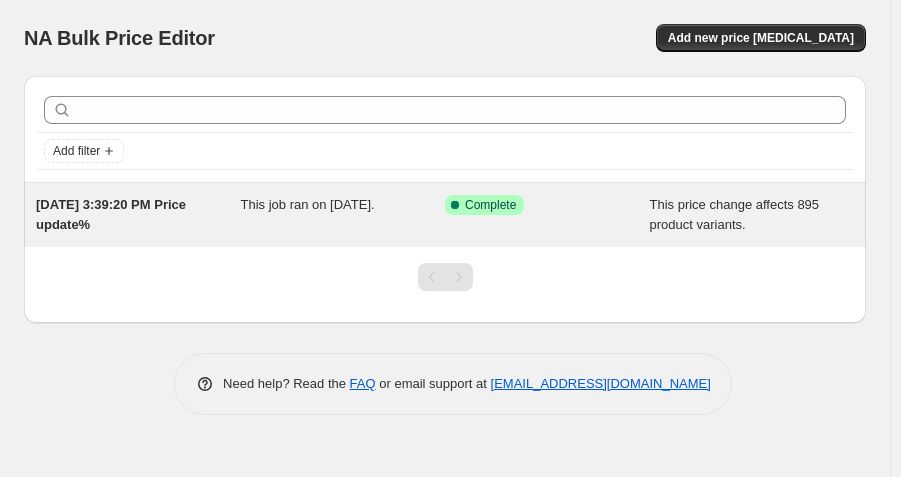 click on "Success Complete Complete" at bounding box center [547, 215] 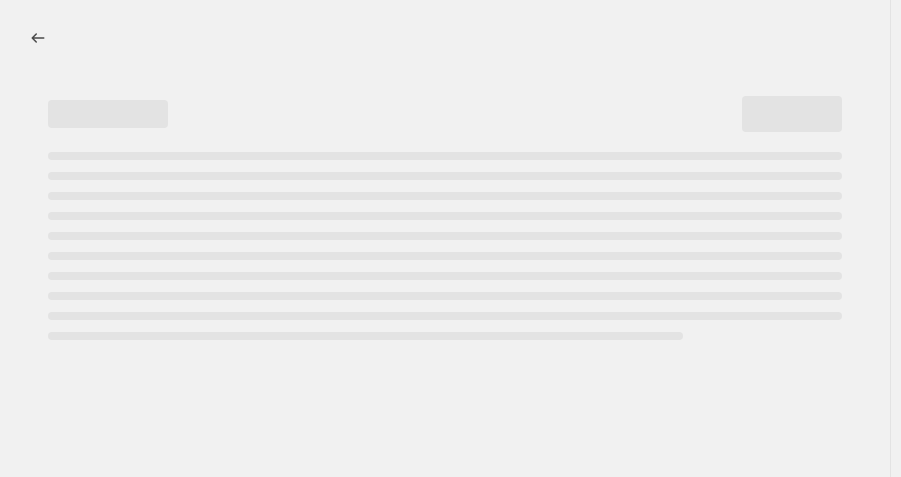 select on "pc" 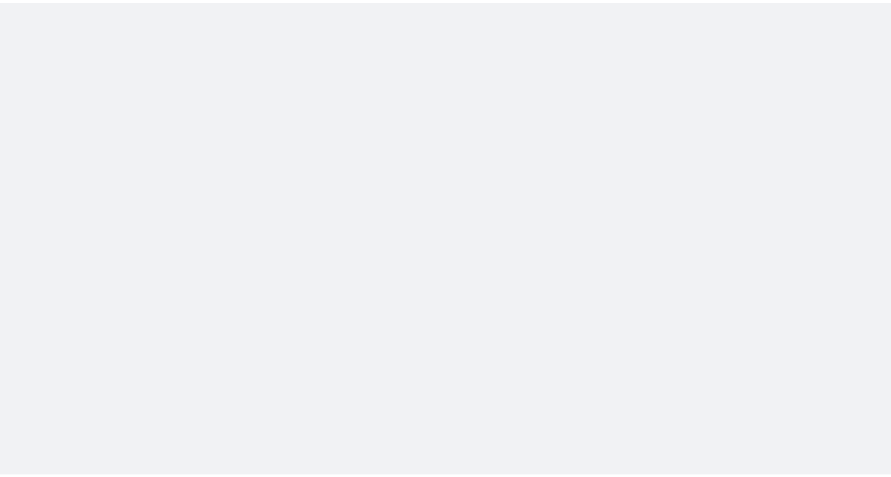 scroll, scrollTop: 0, scrollLeft: 0, axis: both 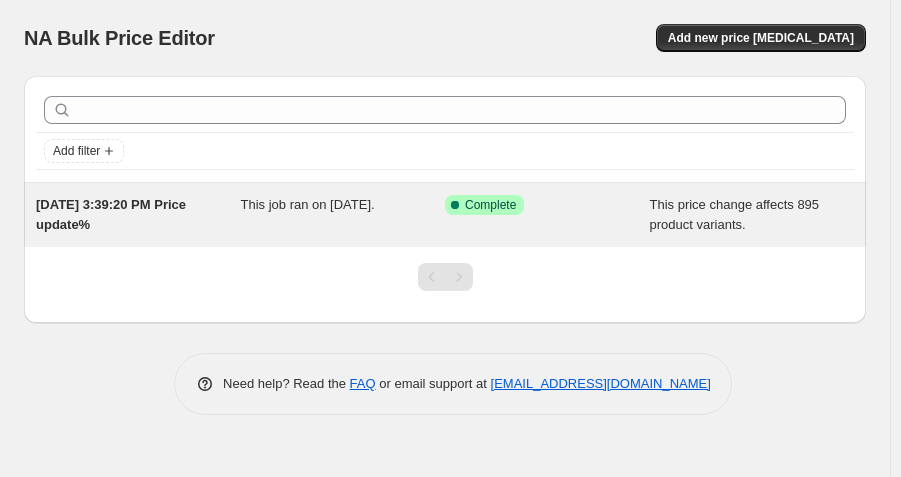 click on "Success Complete Complete" at bounding box center (547, 215) 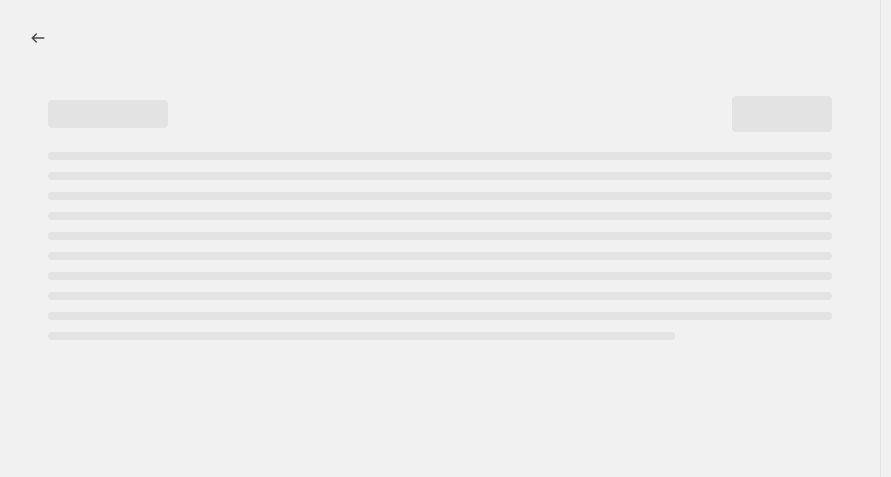 select on "pc" 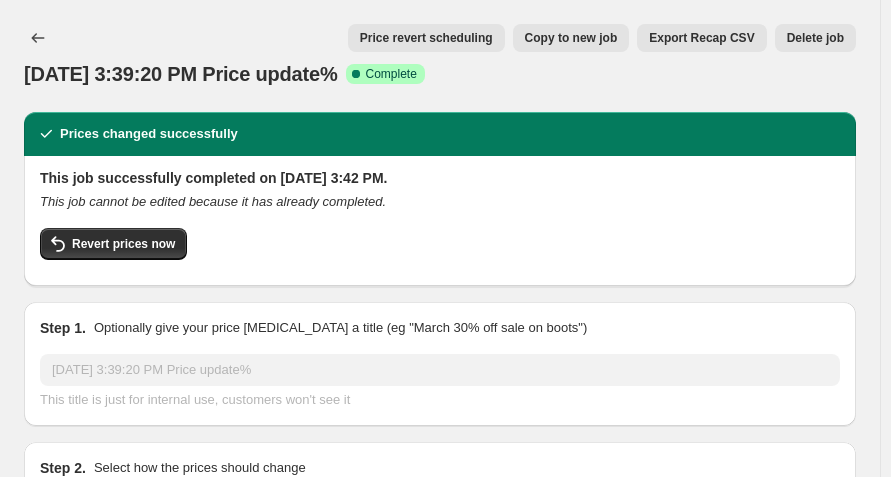 click on "Delete job" at bounding box center [815, 38] 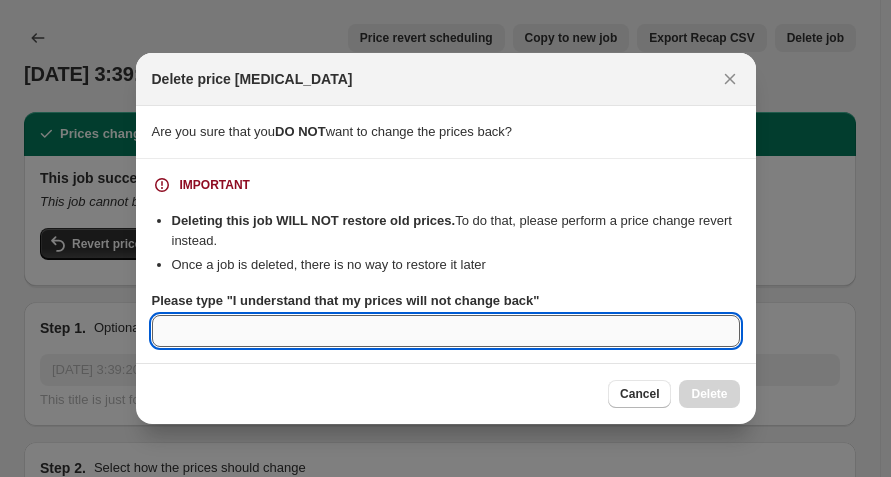 click on "Please type "I understand that my prices will not change back"" at bounding box center [446, 331] 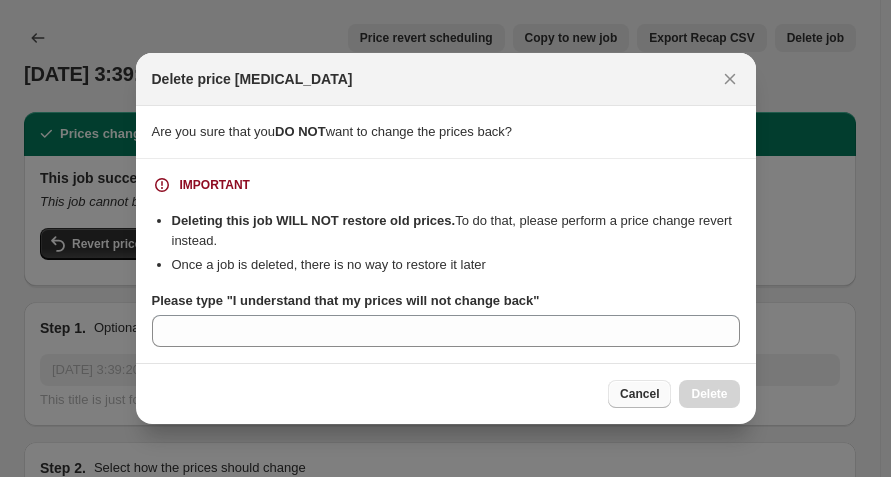 click on "Cancel" at bounding box center (639, 394) 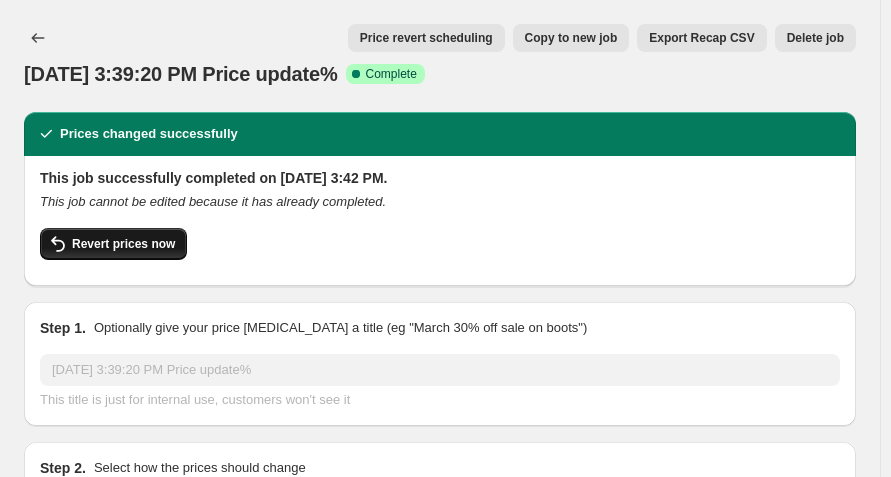 click on "Revert prices now" at bounding box center [123, 244] 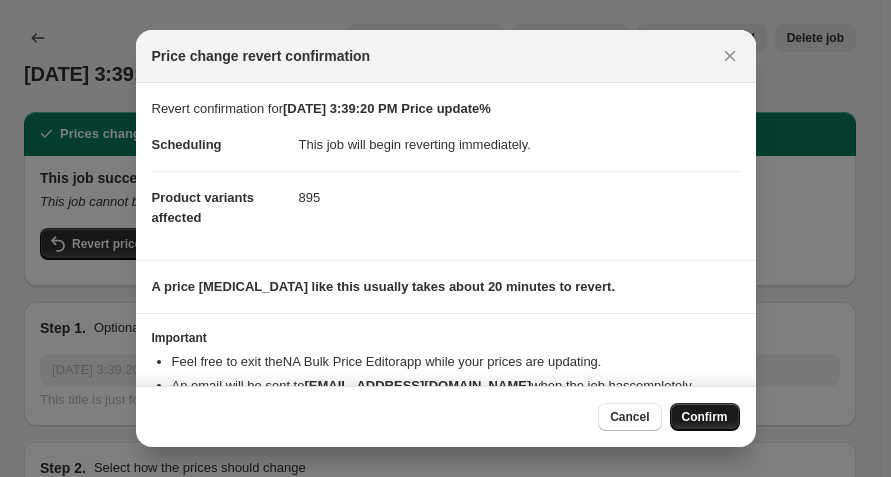 click on "Confirm" at bounding box center [705, 417] 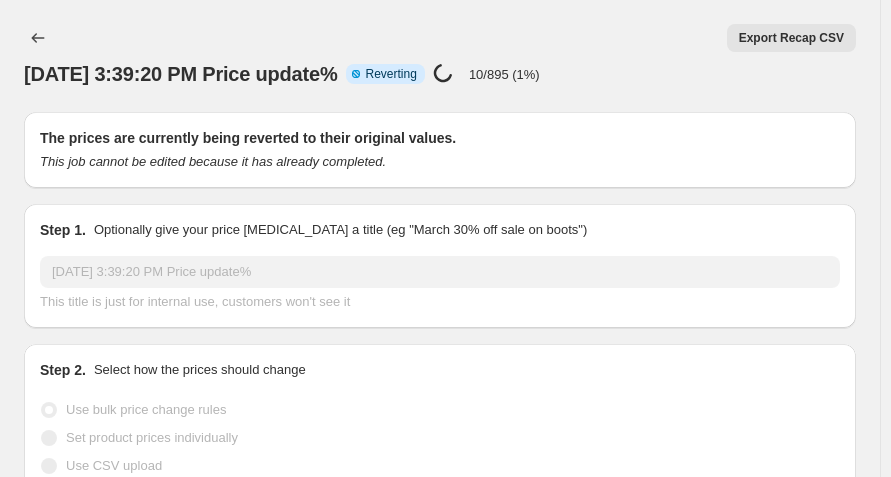 click on "Export Recap CSV" at bounding box center (472, 38) 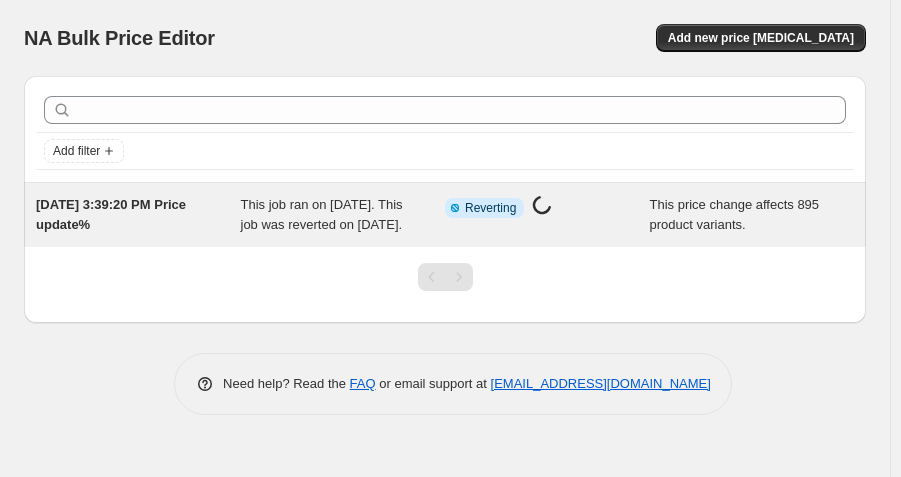 click on "Info Partially complete Reverting Price change job in progress..." at bounding box center [547, 215] 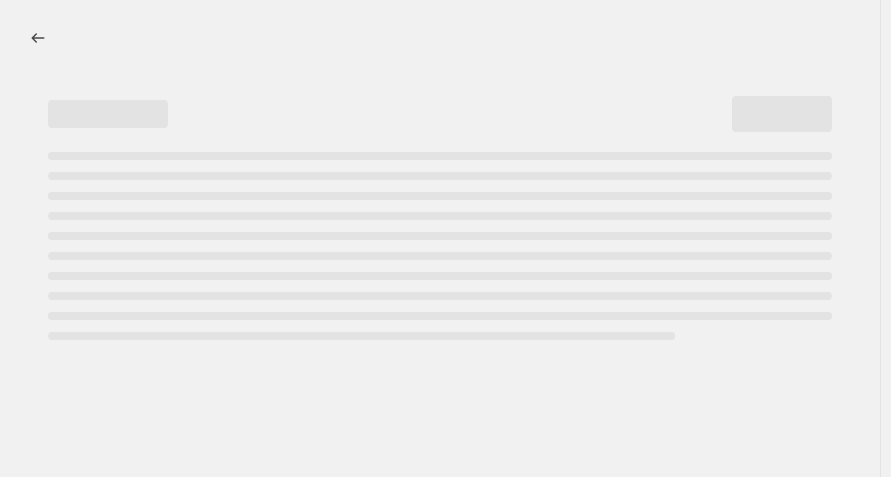 select on "pc" 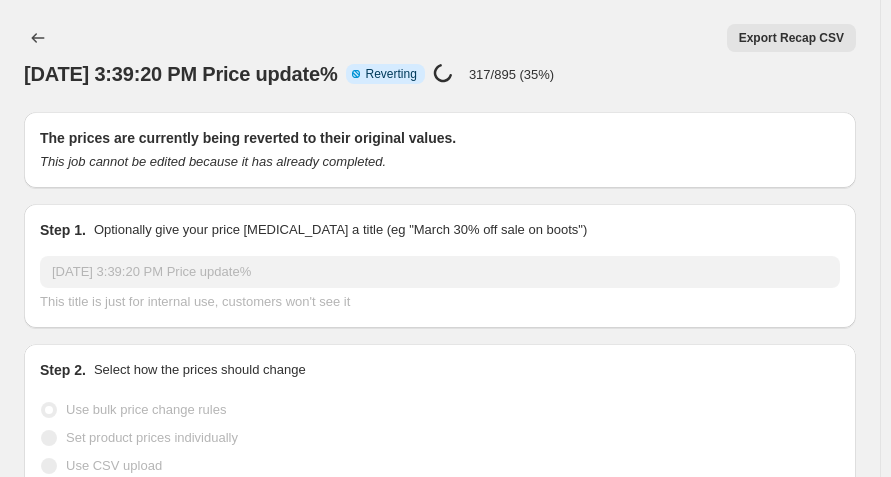 click 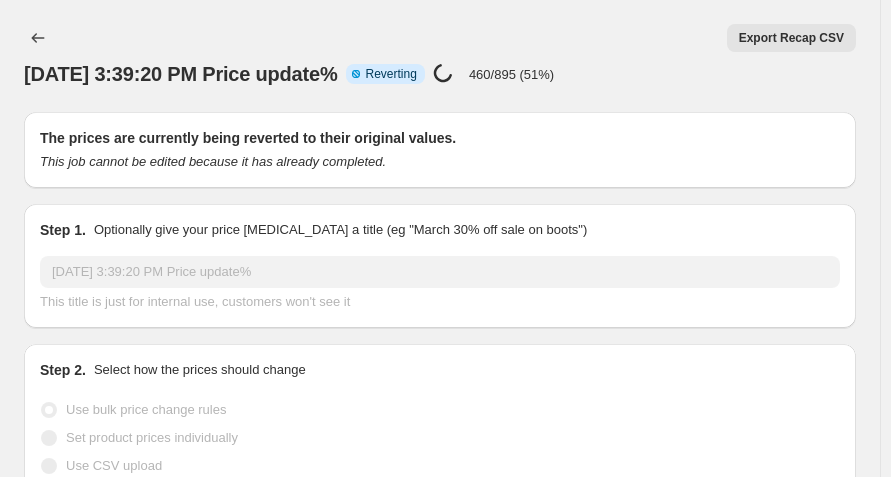 click 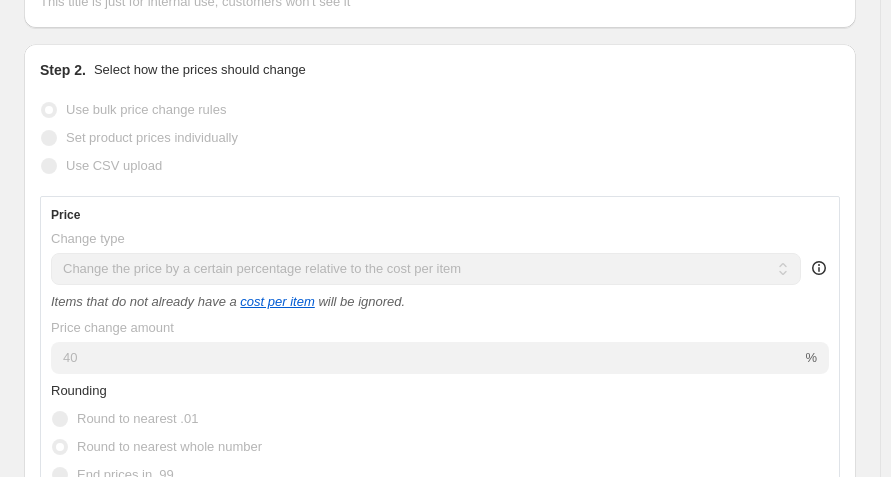 scroll, scrollTop: 0, scrollLeft: 0, axis: both 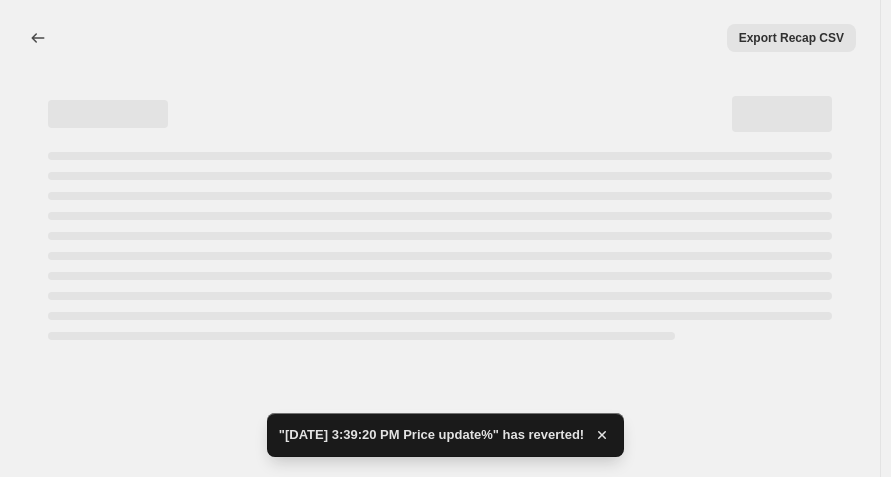 select on "pc" 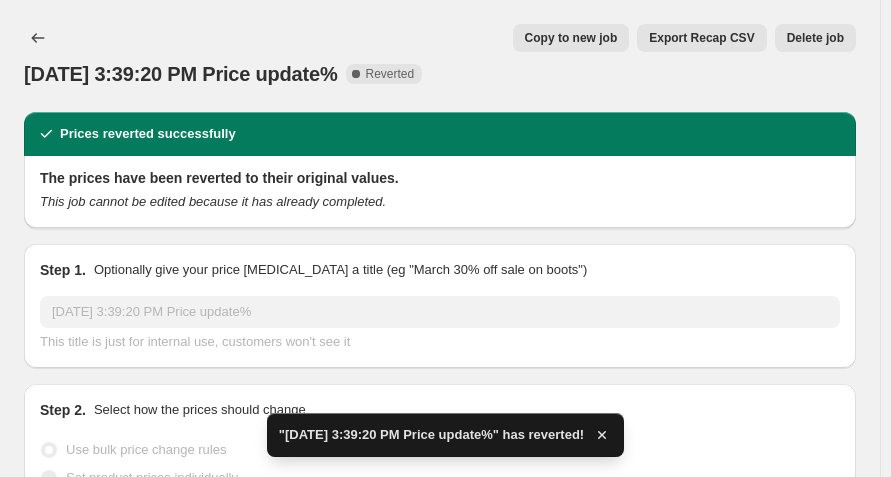 click on "Delete job" at bounding box center (815, 38) 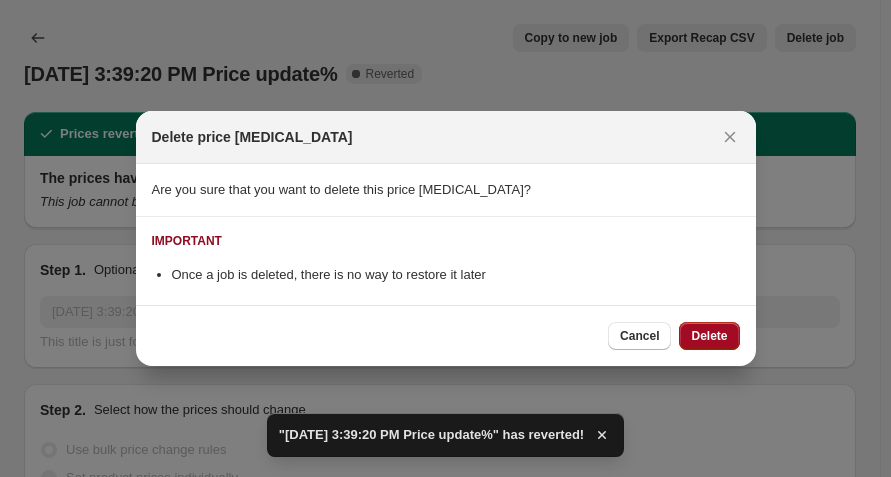 click on "Delete" at bounding box center (709, 336) 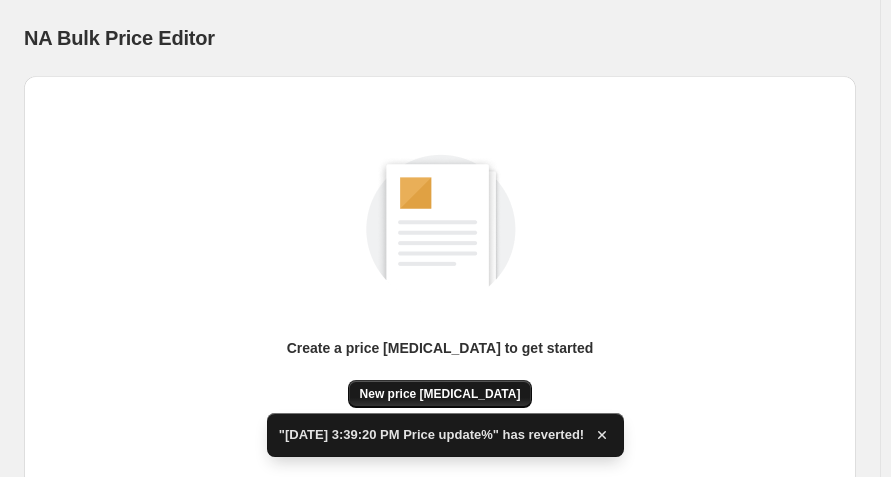 click on "New price [MEDICAL_DATA]" at bounding box center (440, 394) 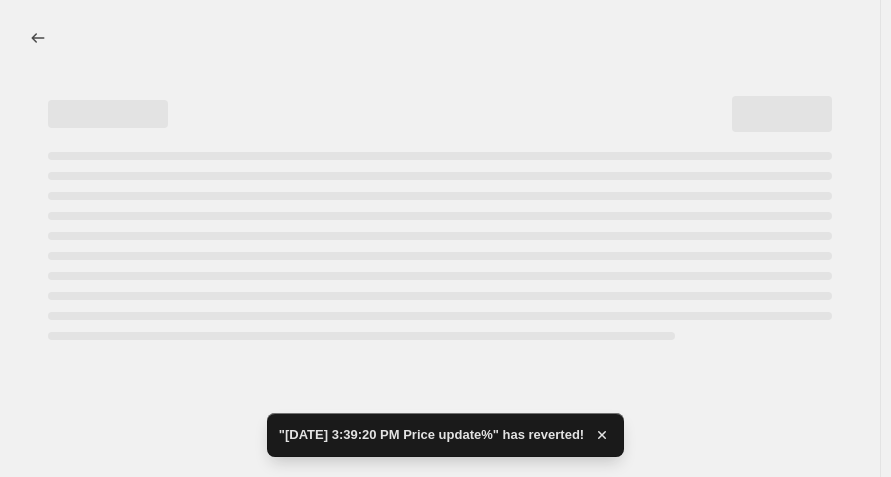 select on "percentage" 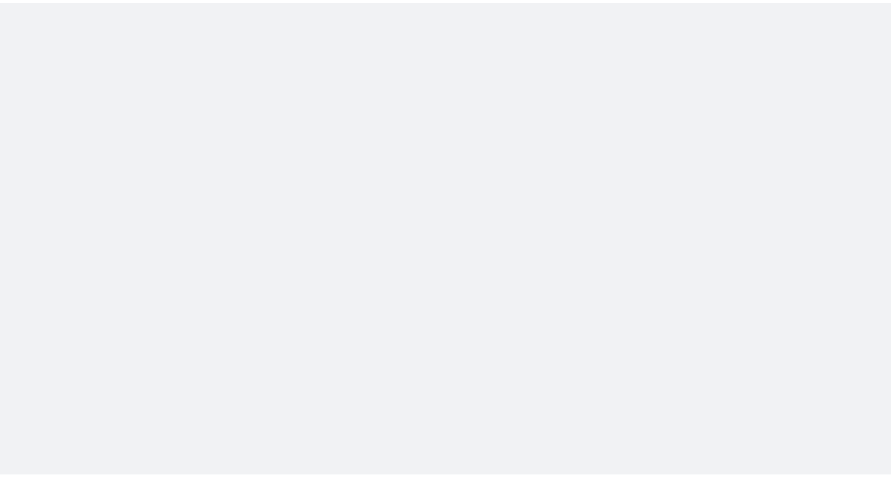 scroll, scrollTop: 0, scrollLeft: 0, axis: both 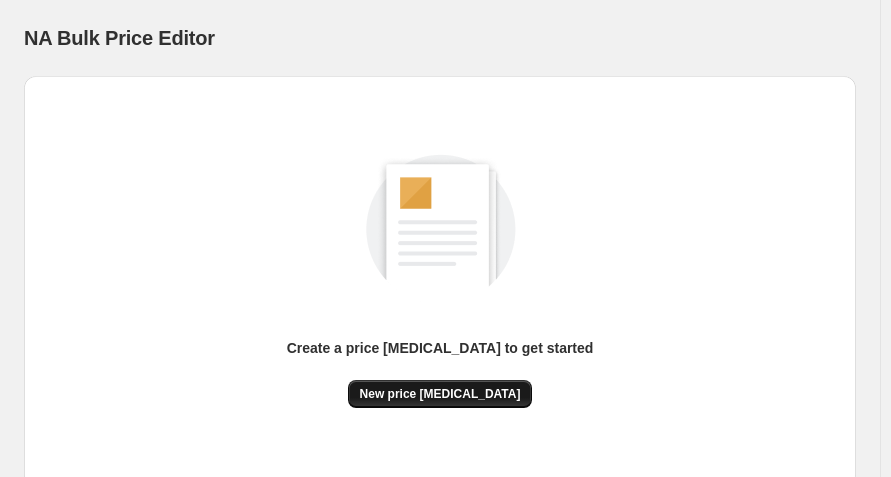 click on "New price [MEDICAL_DATA]" at bounding box center (440, 394) 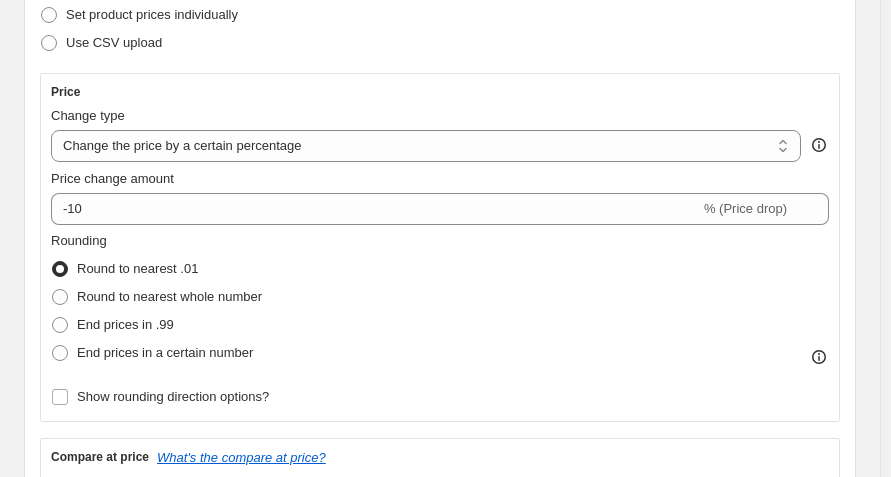 scroll, scrollTop: 300, scrollLeft: 0, axis: vertical 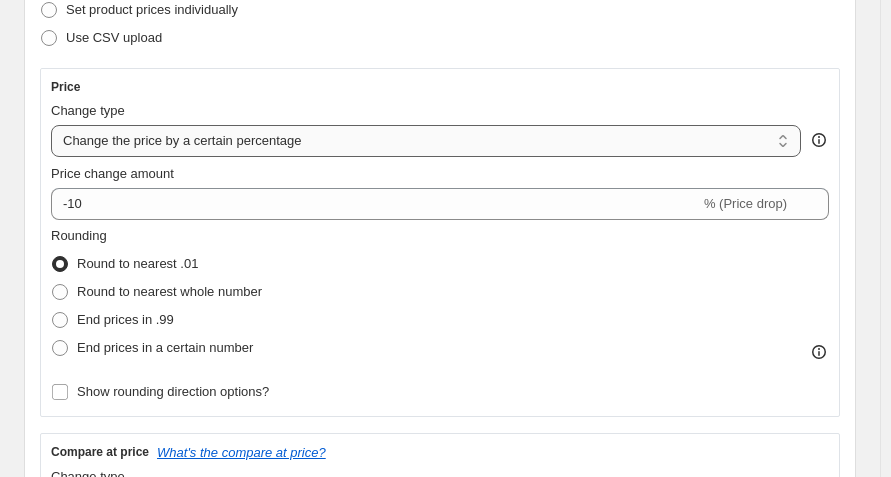 click on "Change the price to a certain amount Change the price by a certain amount Change the price by a certain percentage Change the price to the current compare at price (price before sale) Change the price by a certain amount relative to the compare at price Change the price by a certain percentage relative to the compare at price Don't change the price Change the price by a certain percentage relative to the cost per item Change price to certain cost margin" at bounding box center (426, 141) 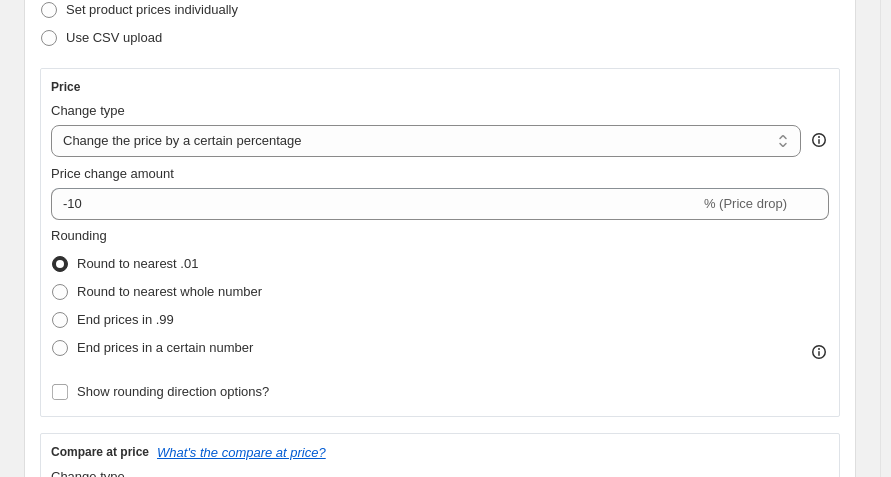select on "pc" 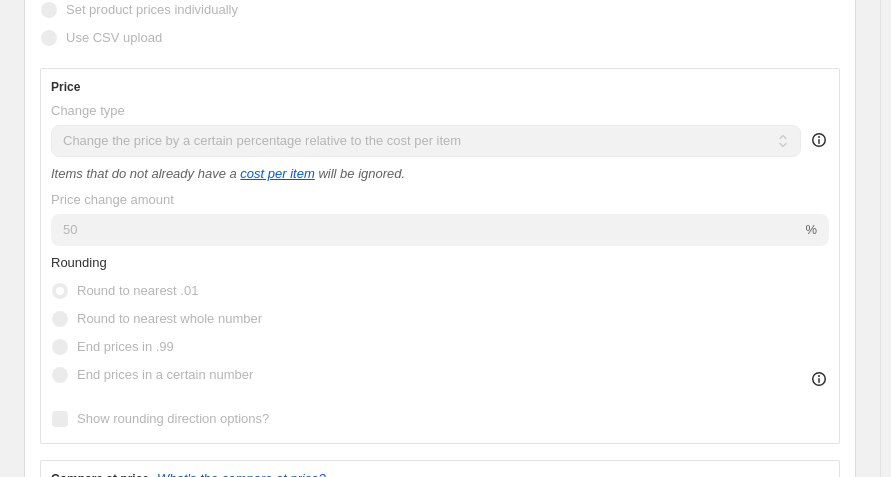 type on "50" 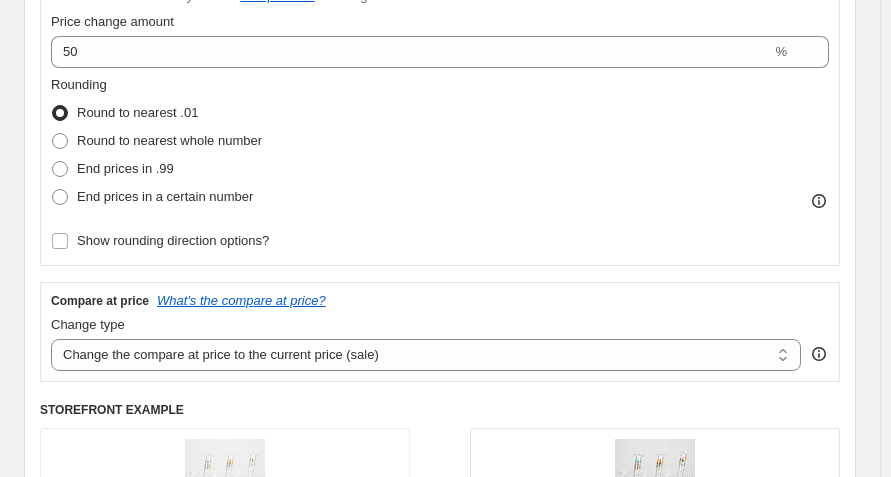 scroll, scrollTop: 500, scrollLeft: 0, axis: vertical 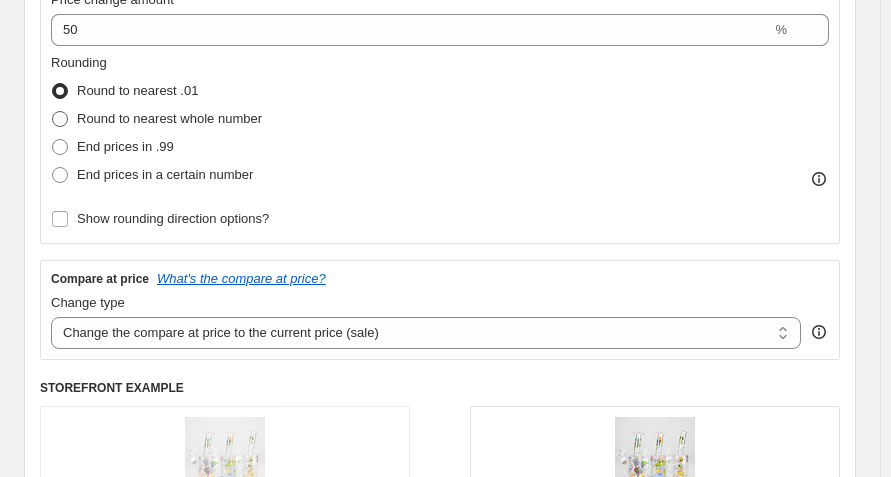 click on "Round to nearest whole number" at bounding box center [169, 118] 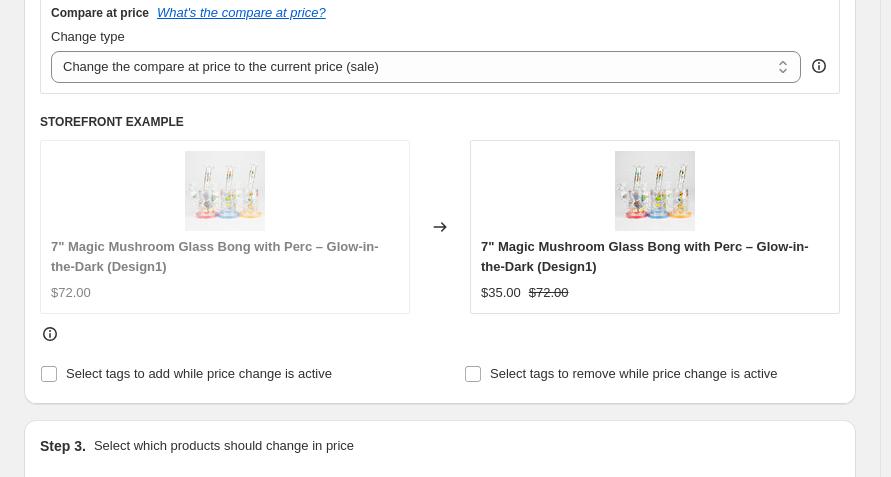 scroll, scrollTop: 800, scrollLeft: 0, axis: vertical 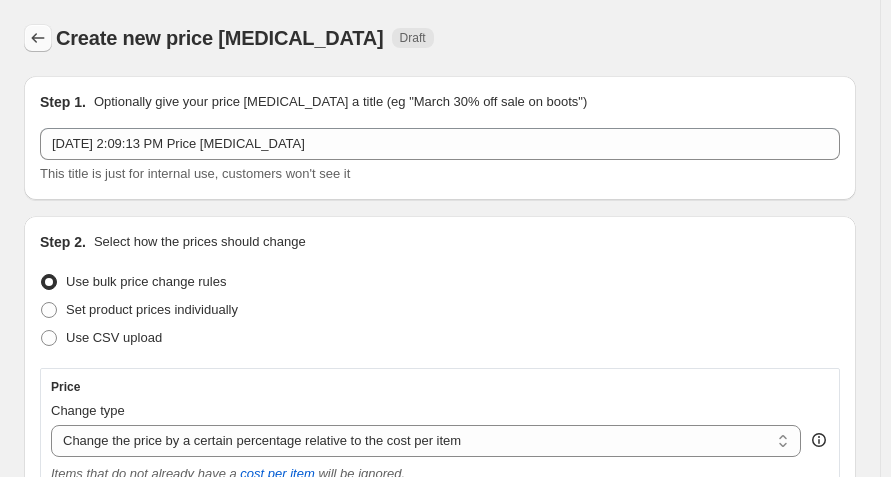click 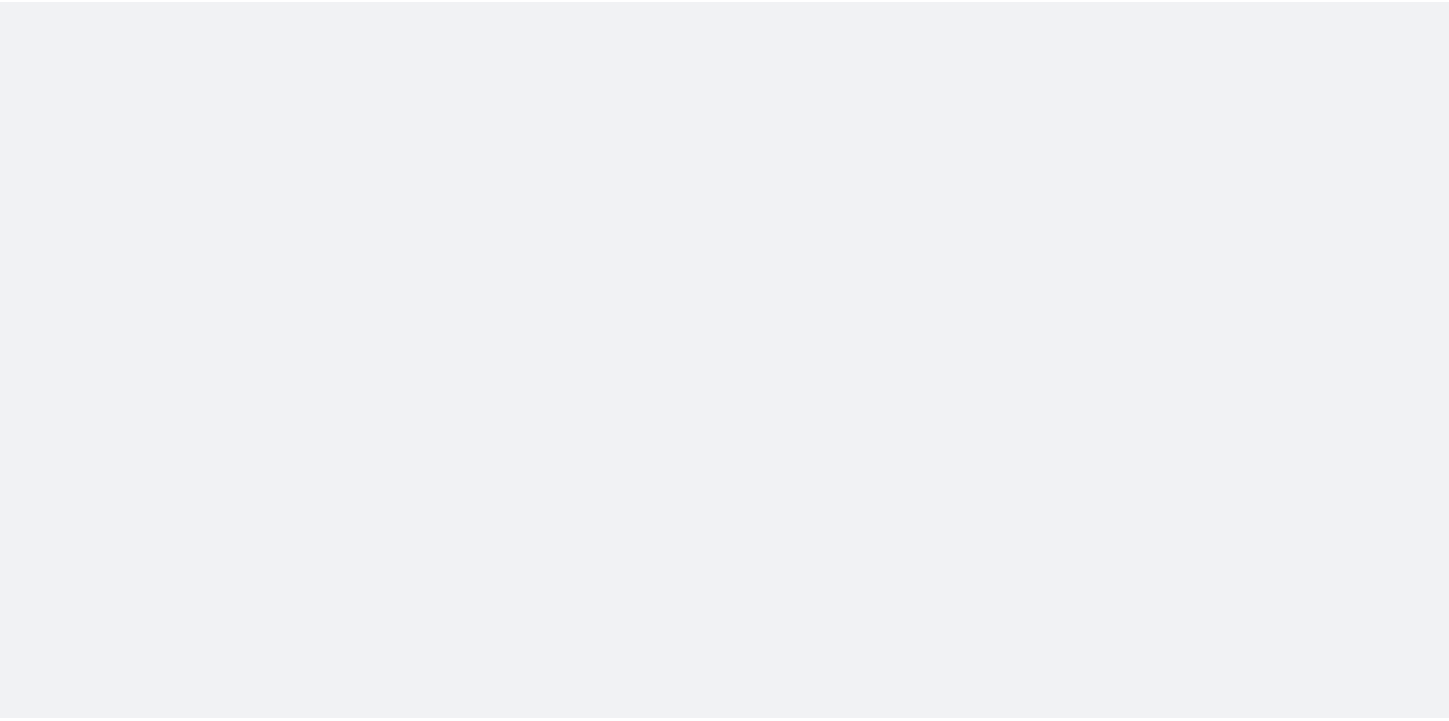 scroll, scrollTop: 0, scrollLeft: 0, axis: both 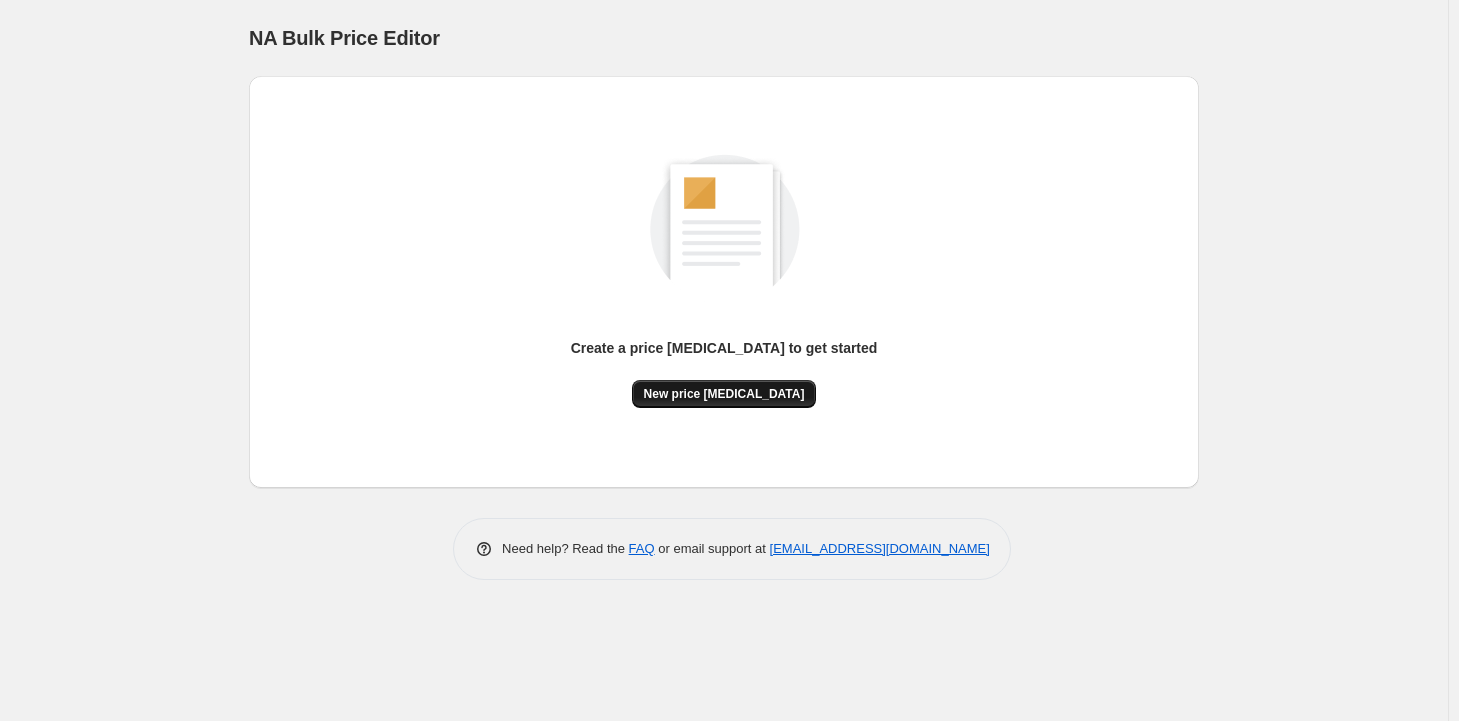 click on "New price [MEDICAL_DATA]" at bounding box center [724, 394] 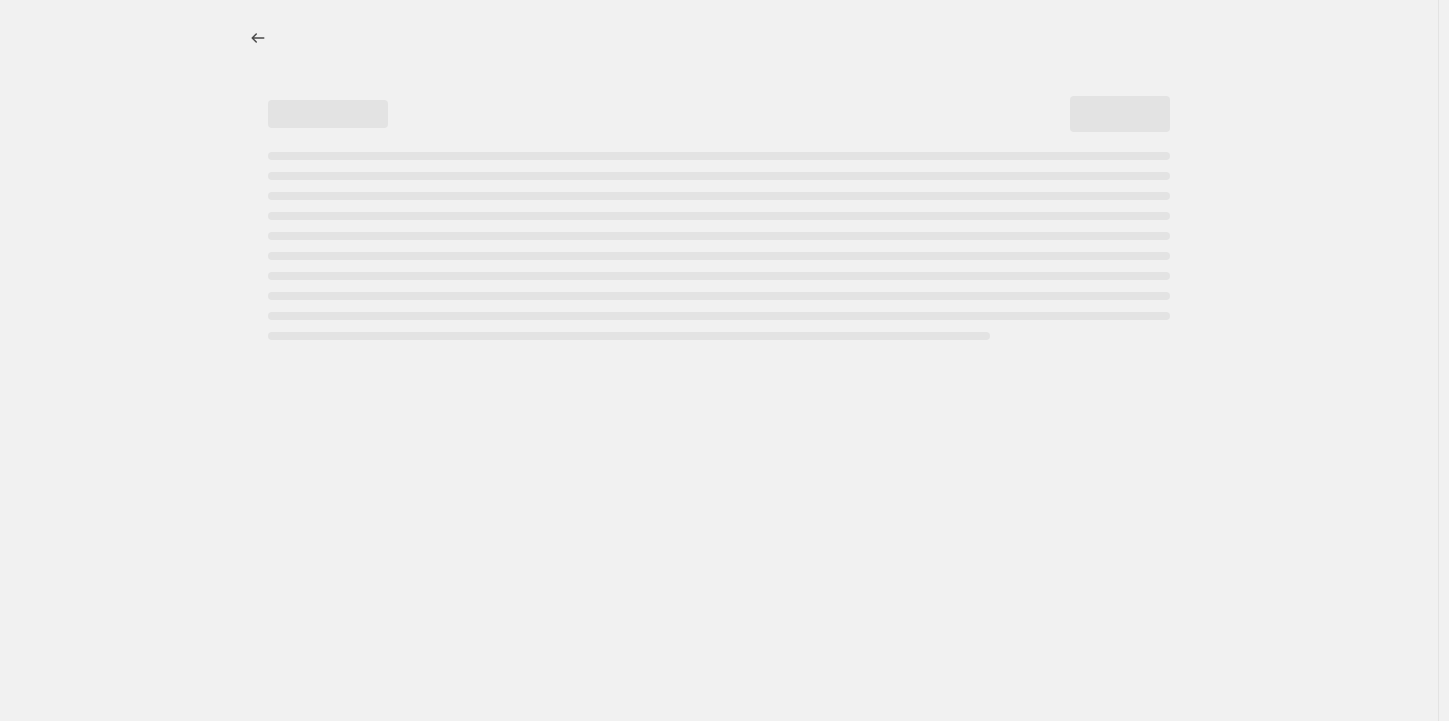 select on "percentage" 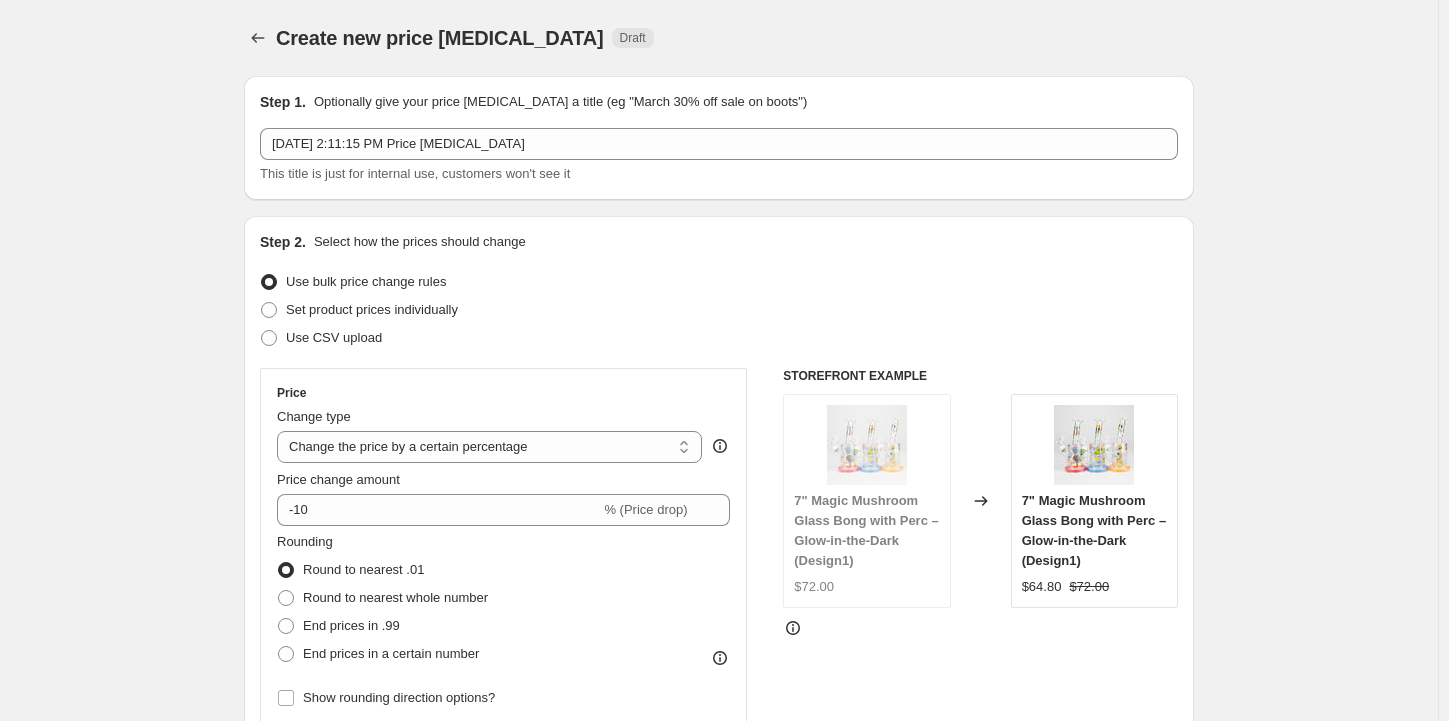 click on "Use bulk price change rules" at bounding box center (366, 281) 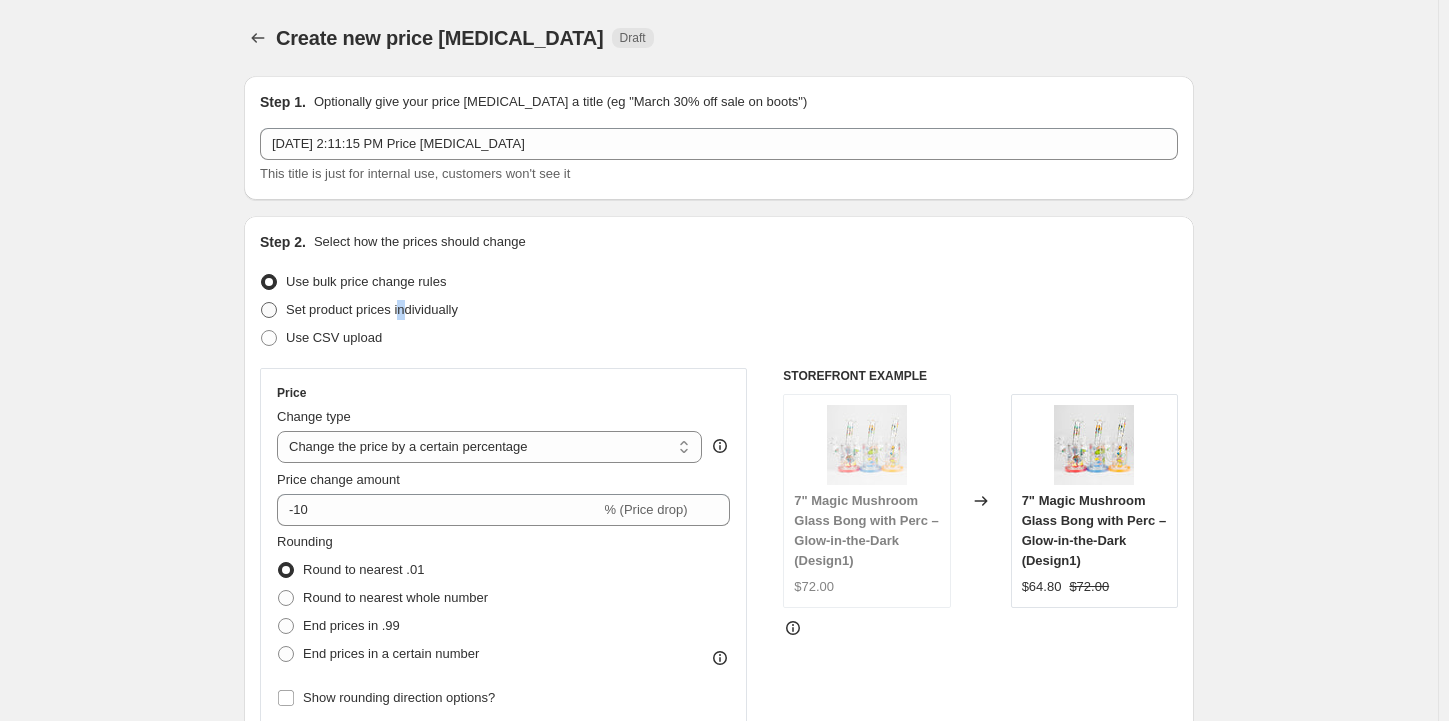 click on "Set product prices individually" at bounding box center (372, 309) 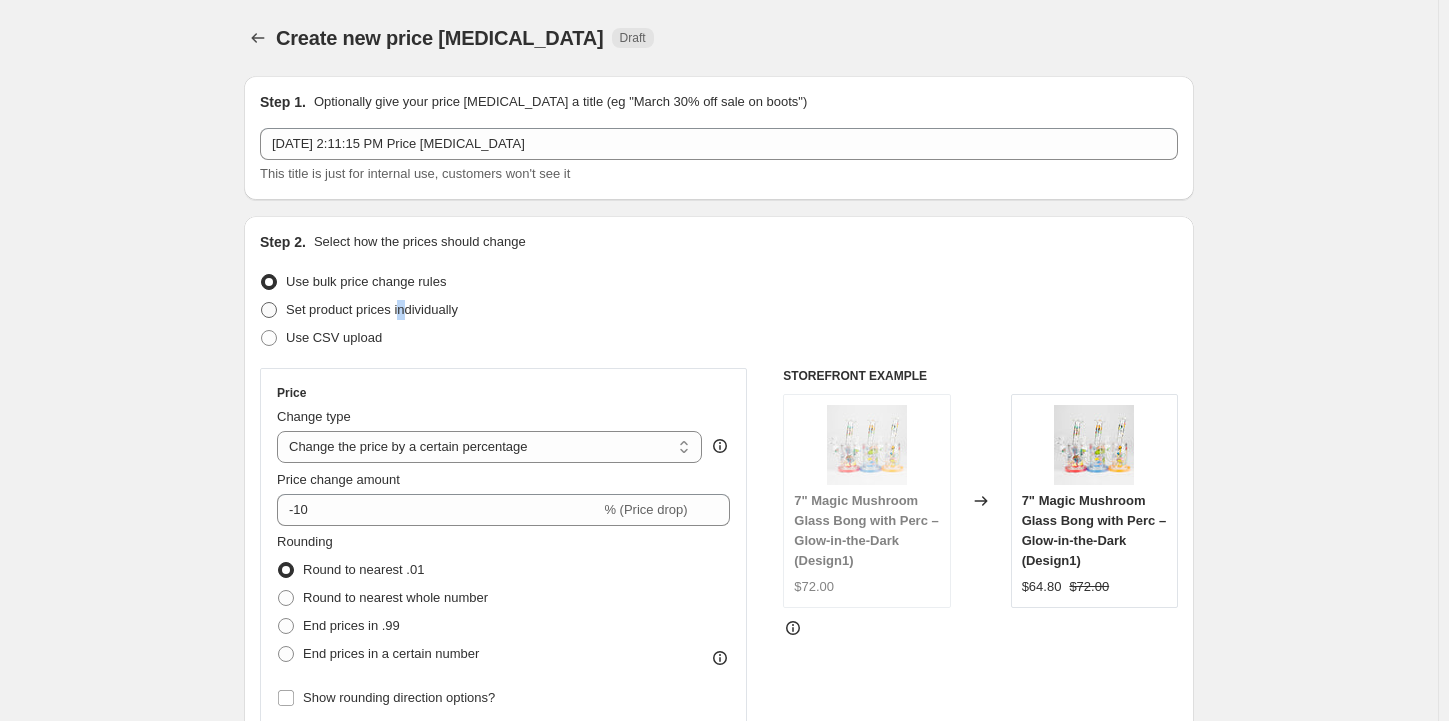 radio on "true" 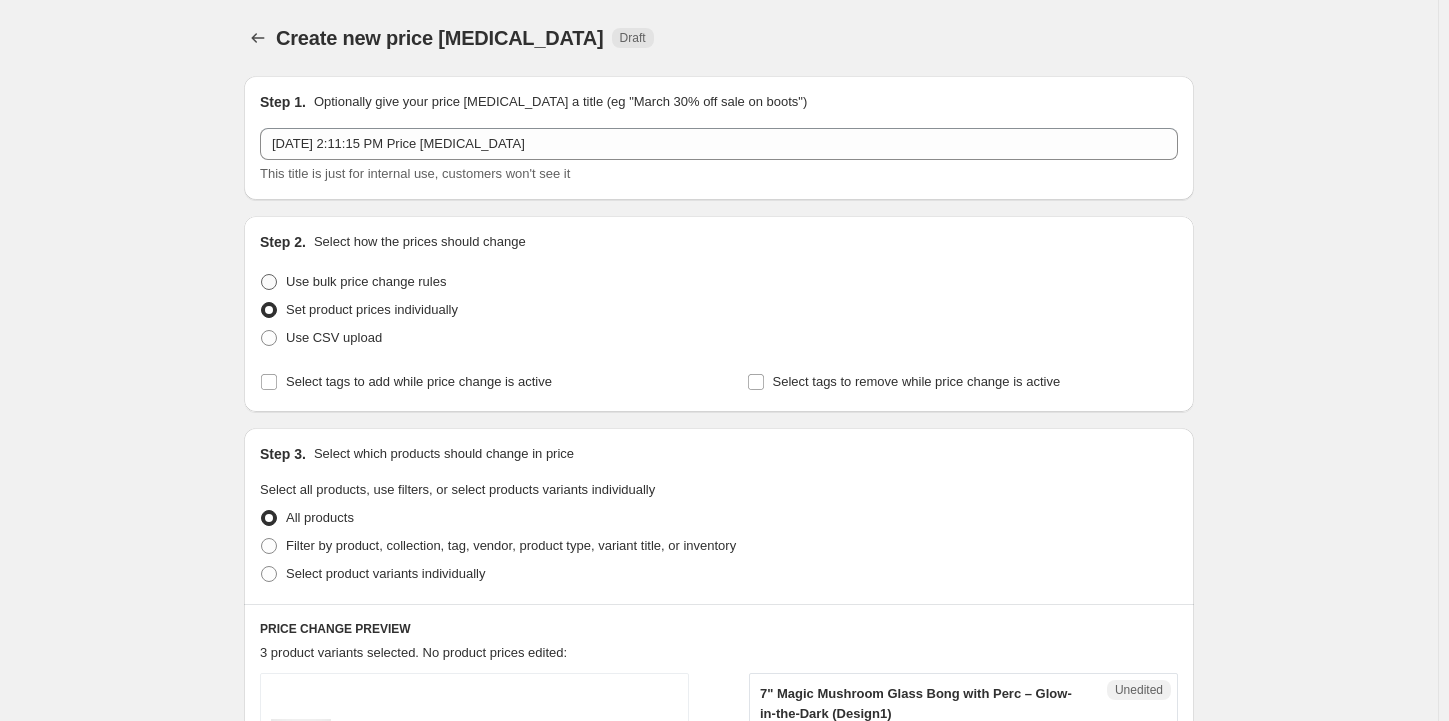 click on "Use bulk price change rules" at bounding box center (366, 281) 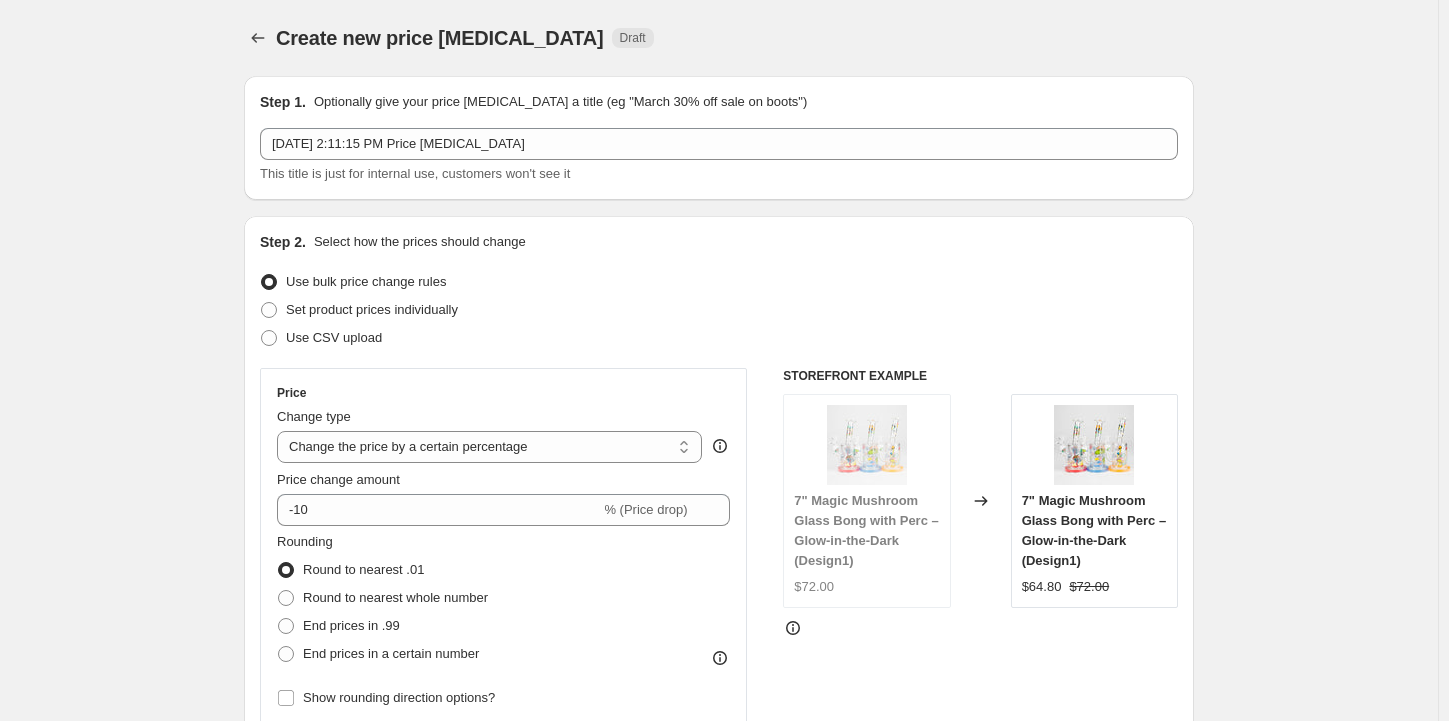 scroll, scrollTop: 300, scrollLeft: 0, axis: vertical 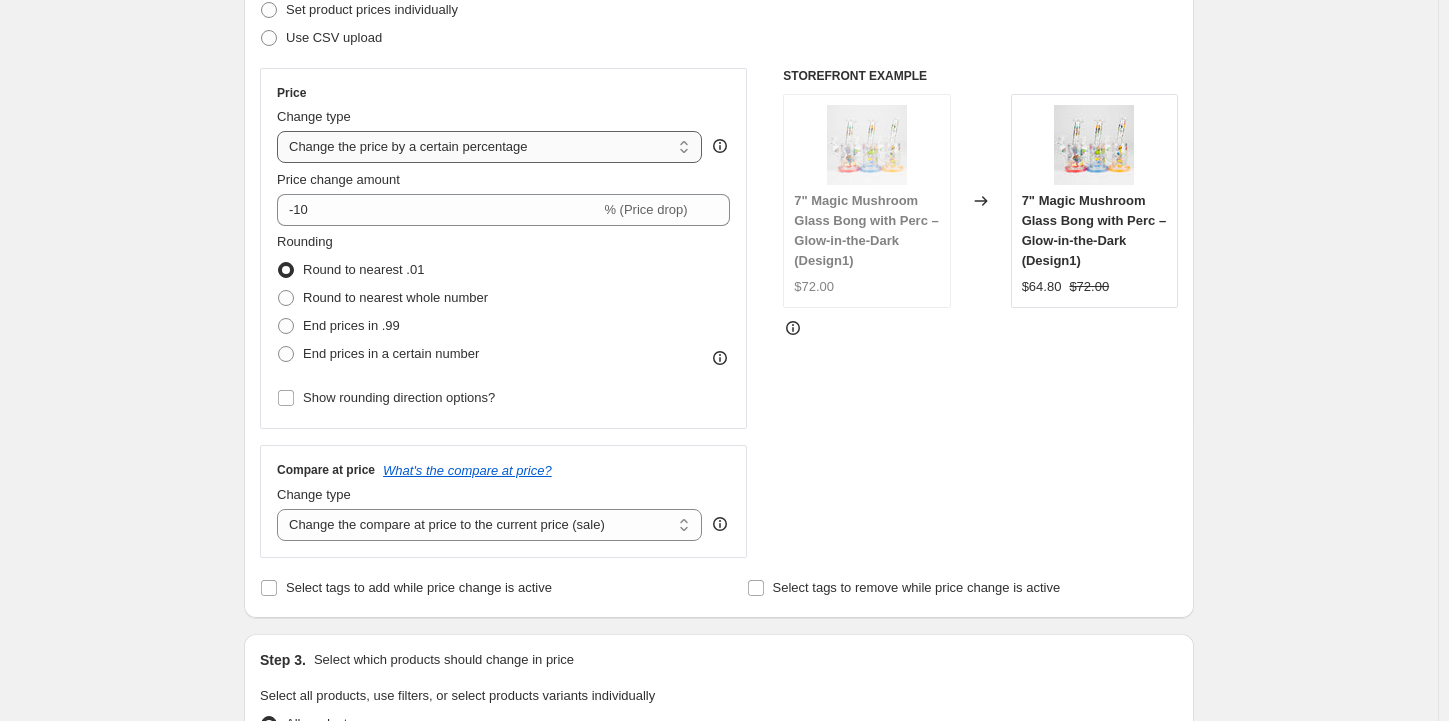 click on "Change the price to a certain amount Change the price by a certain amount Change the price by a certain percentage Change the price to the current compare at price (price before sale) Change the price by a certain amount relative to the compare at price Change the price by a certain percentage relative to the compare at price Don't change the price Change the price by a certain percentage relative to the cost per item Change price to certain cost margin" at bounding box center [489, 147] 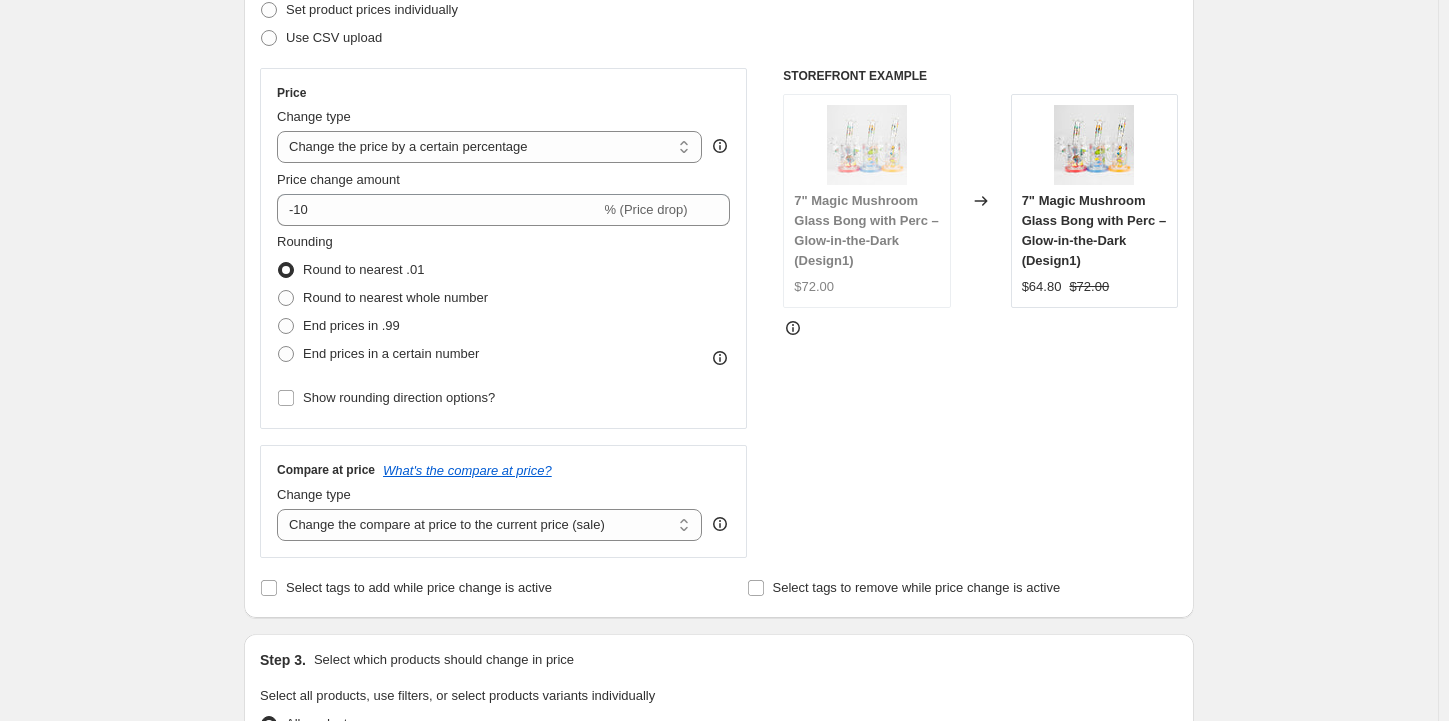 select on "pc" 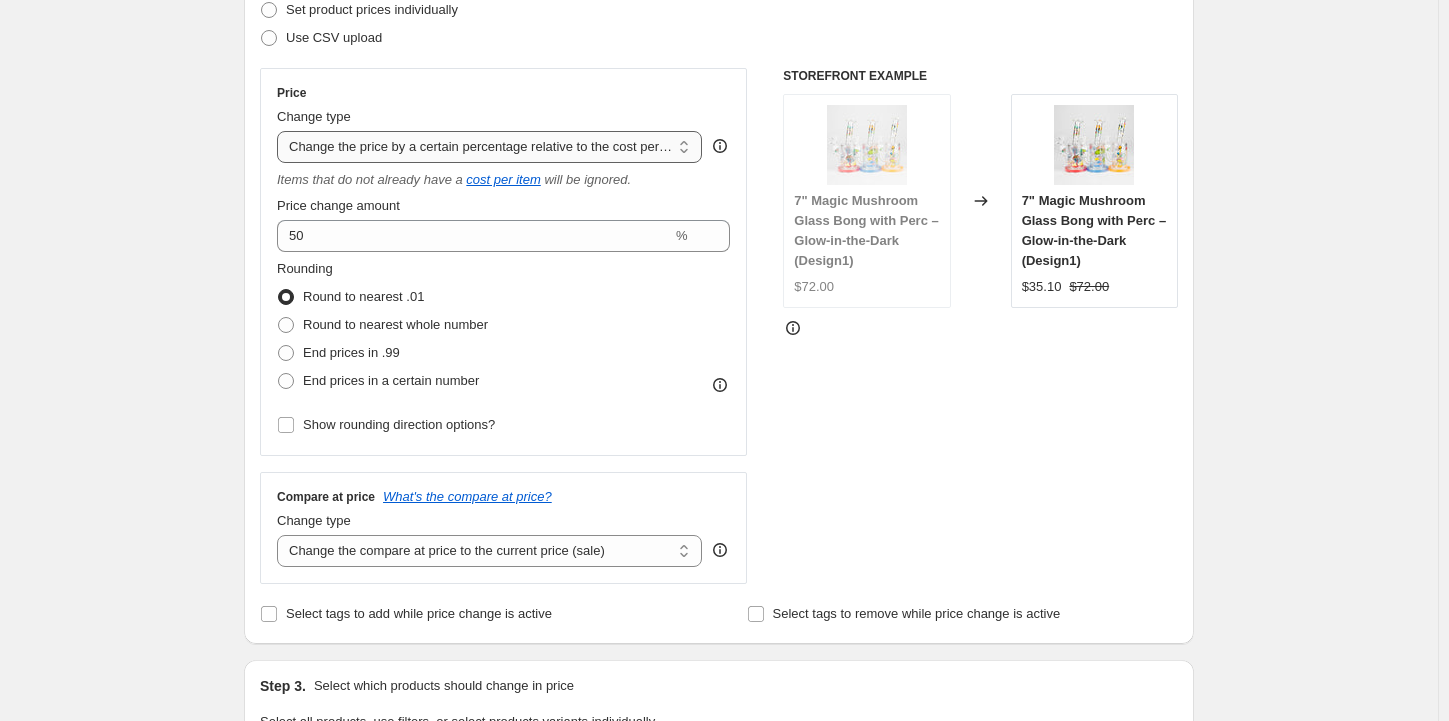 click on "Change the price to a certain amount Change the price by a certain amount Change the price by a certain percentage Change the price to the current compare at price (price before sale) Change the price by a certain amount relative to the compare at price Change the price by a certain percentage relative to the compare at price Don't change the price Change the price by a certain percentage relative to the cost per item Change price to certain cost margin" at bounding box center [489, 147] 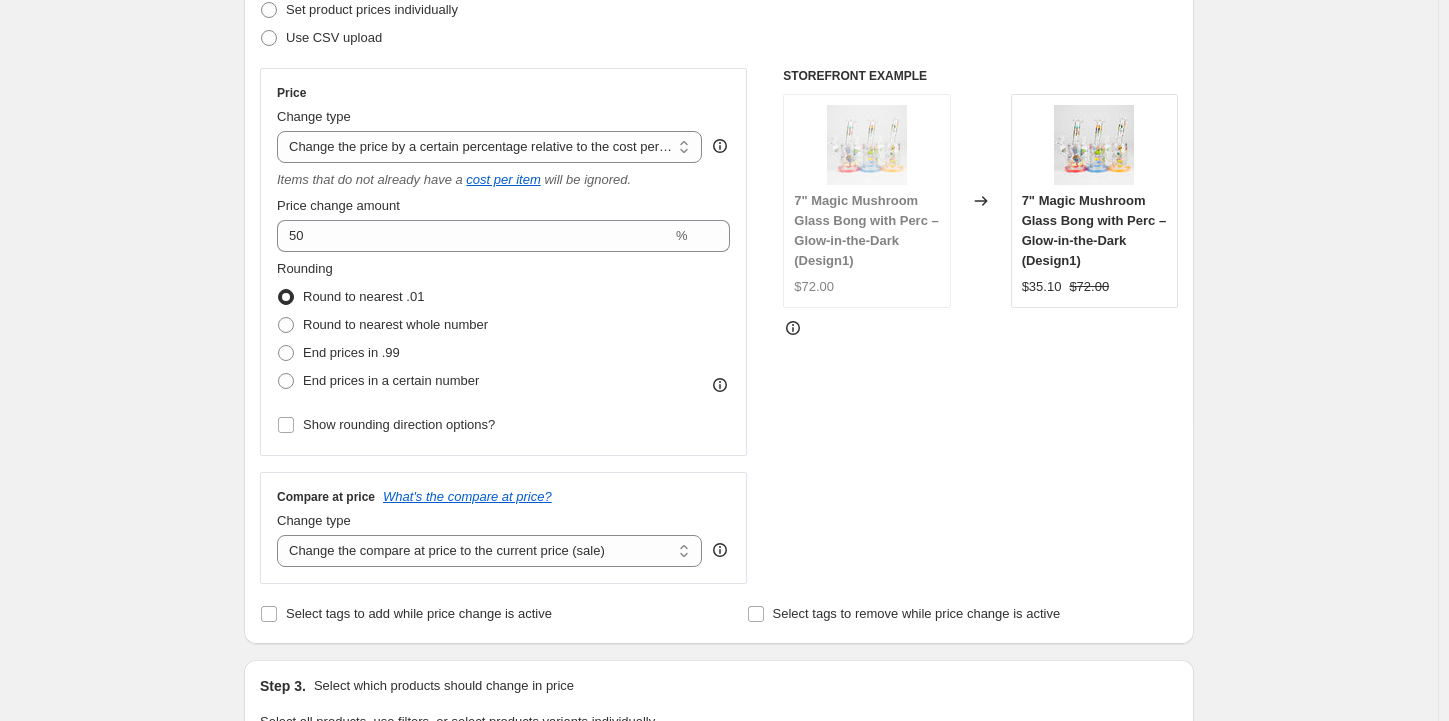 click on "Change the price to a certain amount Change the price by a certain amount Change the price by a certain percentage Change the price to the current compare at price (price before sale) Change the price by a certain amount relative to the compare at price Change the price by a certain percentage relative to the compare at price Don't change the price Change the price by a certain percentage relative to the cost per item Change price to certain cost margin" at bounding box center (489, 147) 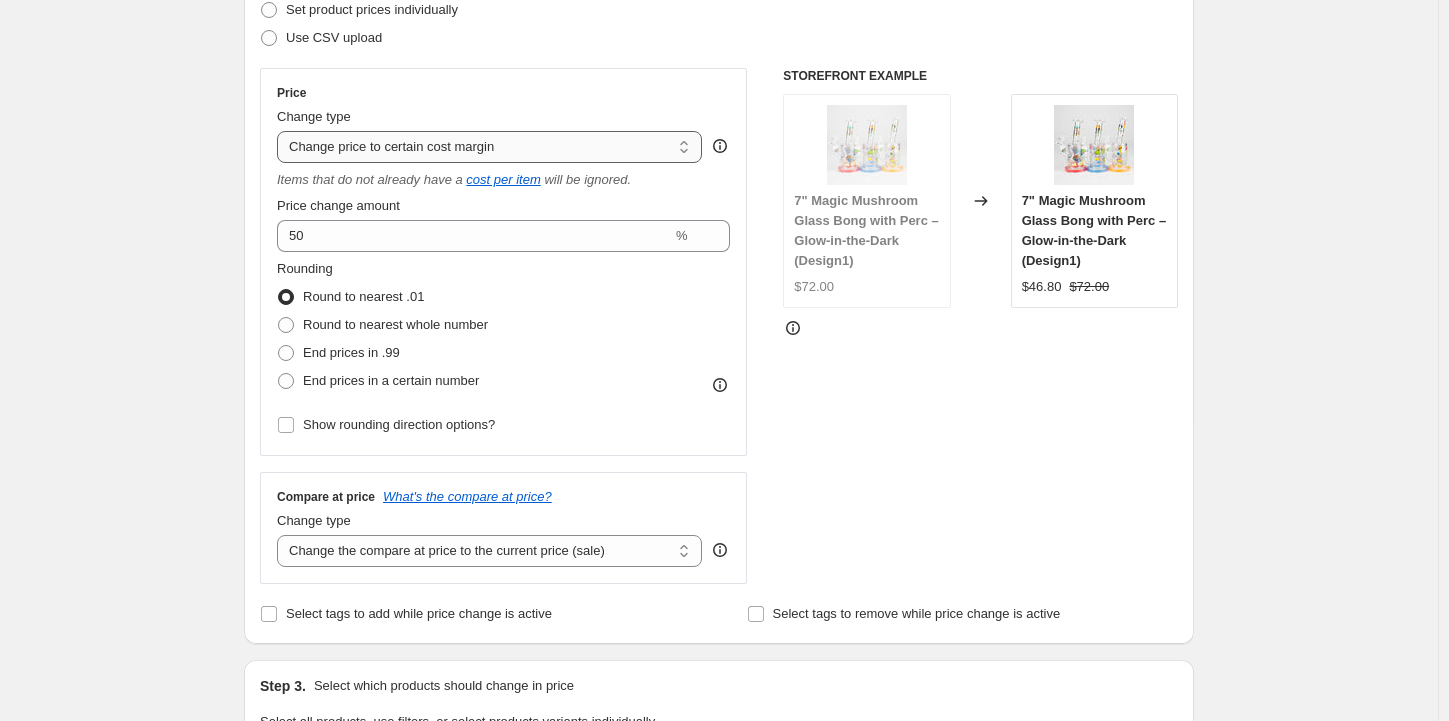 click on "Change the price to a certain amount Change the price by a certain amount Change the price by a certain percentage Change the price to the current compare at price (price before sale) Change the price by a certain amount relative to the compare at price Change the price by a certain percentage relative to the compare at price Don't change the price Change the price by a certain percentage relative to the cost per item Change price to certain cost margin" at bounding box center (489, 147) 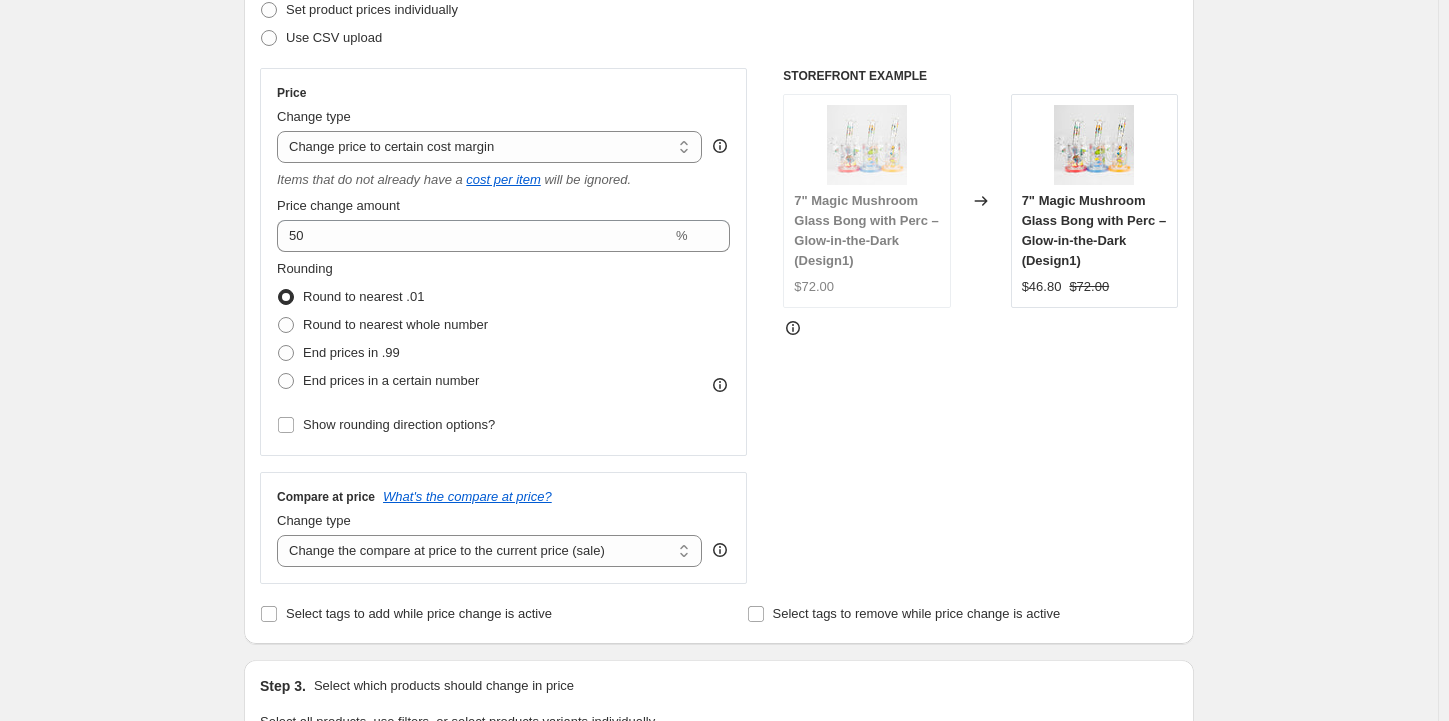 click on "Change the price to a certain amount Change the price by a certain amount Change the price by a certain percentage Change the price to the current compare at price (price before sale) Change the price by a certain amount relative to the compare at price Change the price by a certain percentage relative to the compare at price Don't change the price Change the price by a certain percentage relative to the cost per item Change price to certain cost margin" at bounding box center [489, 147] 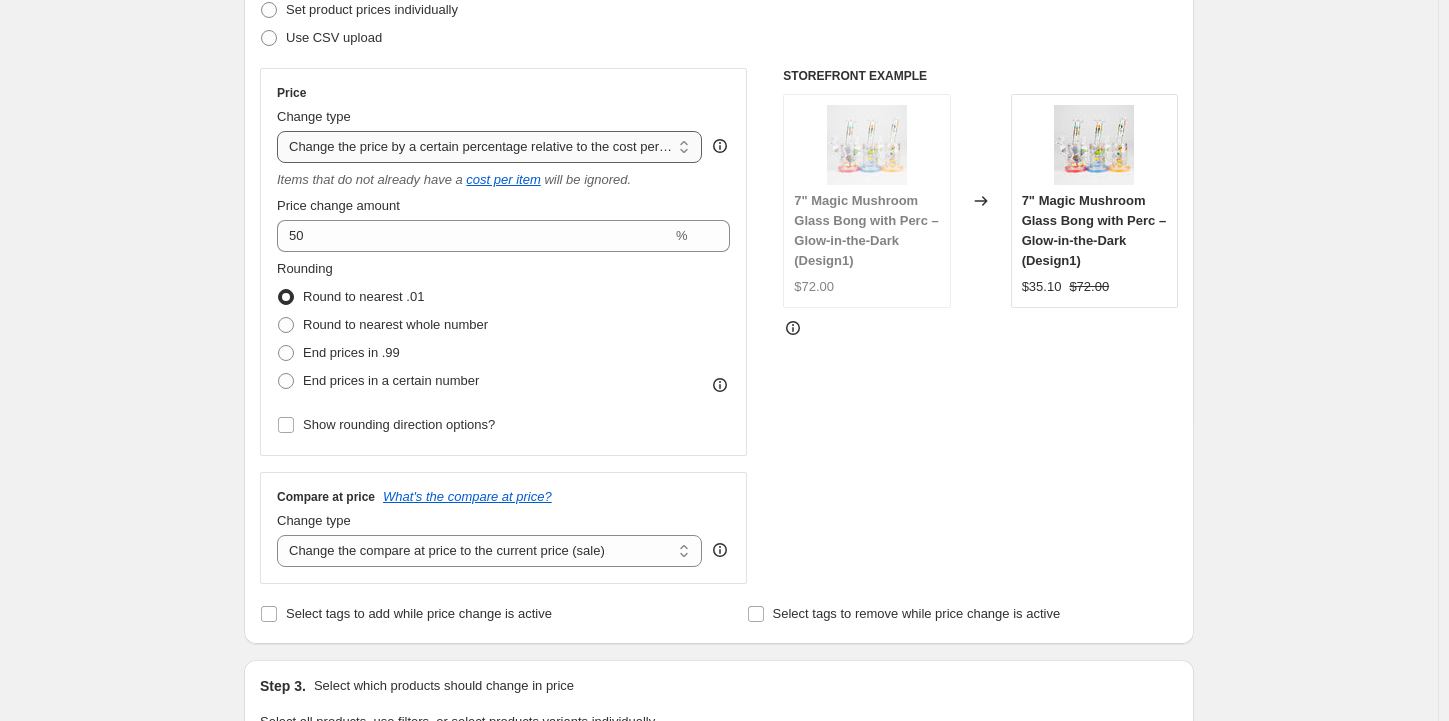 click on "Change the price to a certain amount Change the price by a certain amount Change the price by a certain percentage Change the price to the current compare at price (price before sale) Change the price by a certain amount relative to the compare at price Change the price by a certain percentage relative to the compare at price Don't change the price Change the price by a certain percentage relative to the cost per item Change price to certain cost margin" at bounding box center [489, 147] 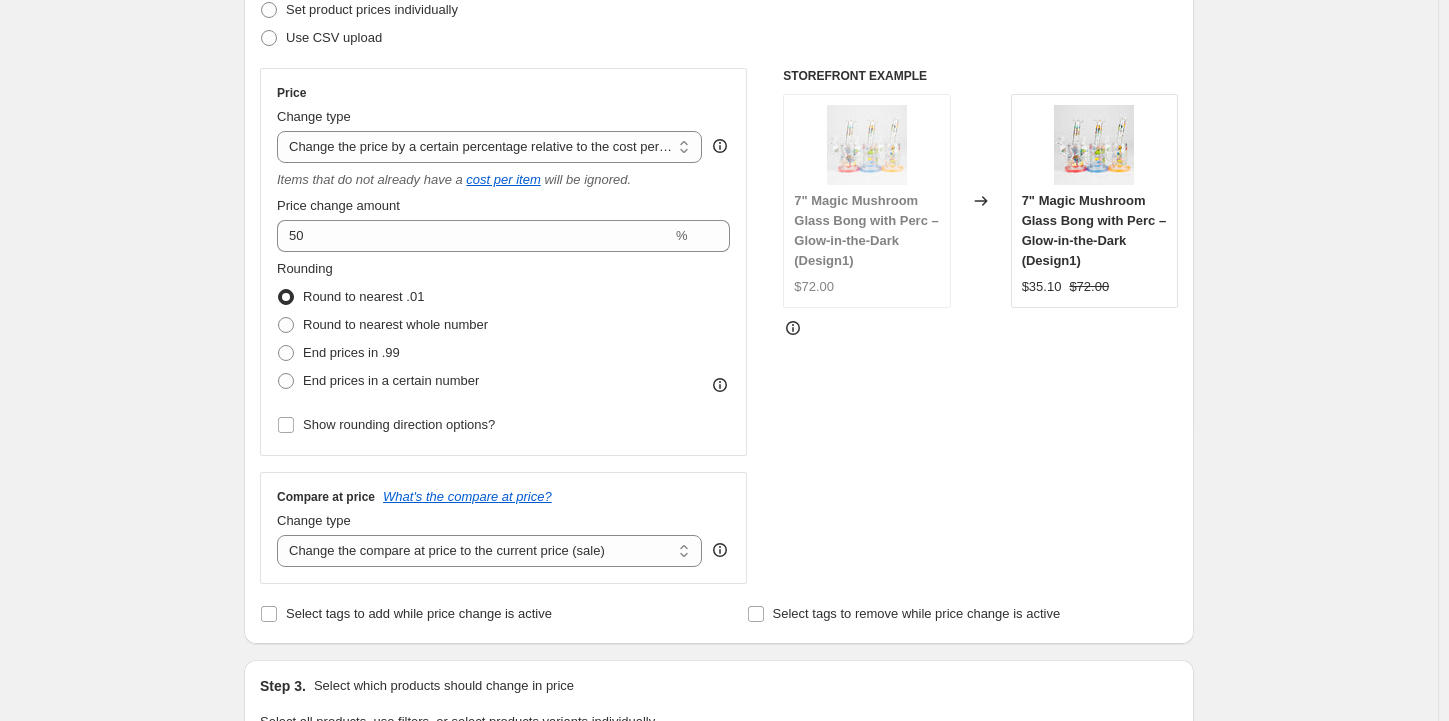 select on "margin" 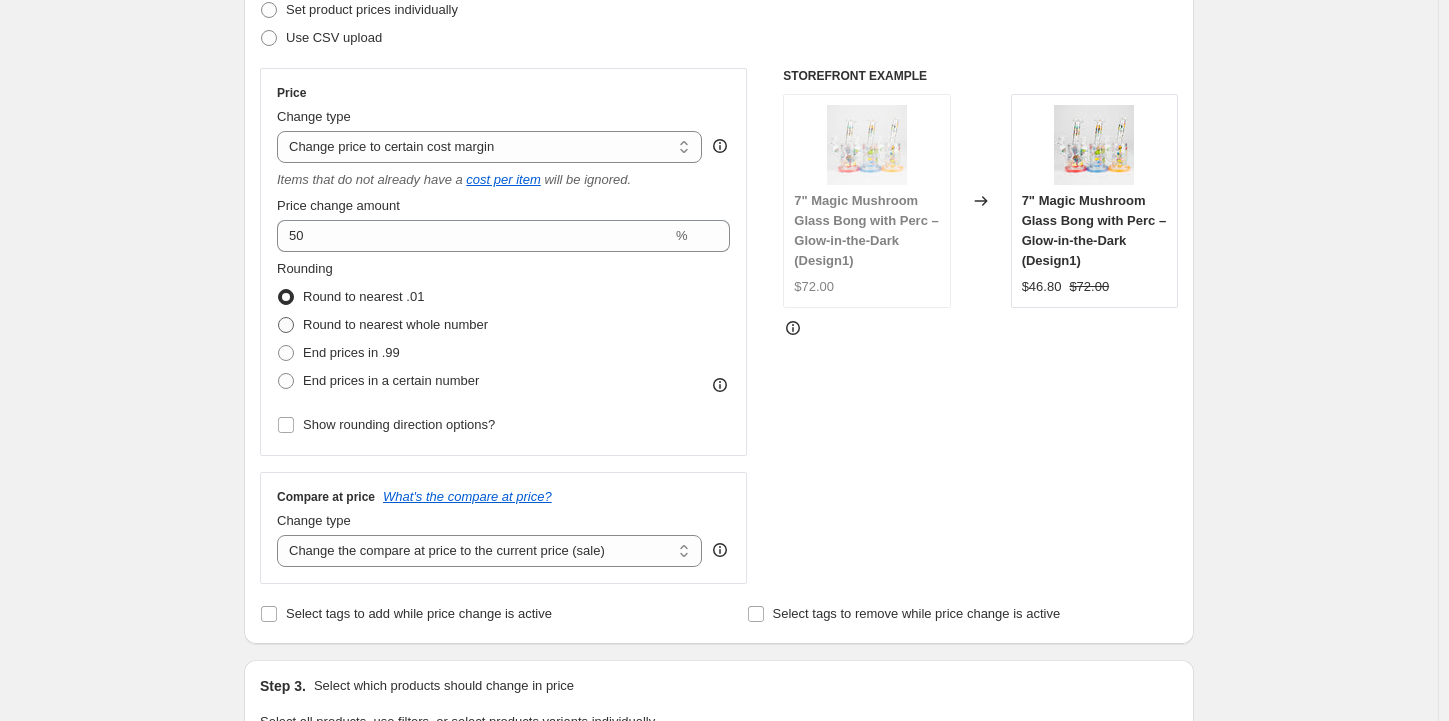 click at bounding box center (286, 325) 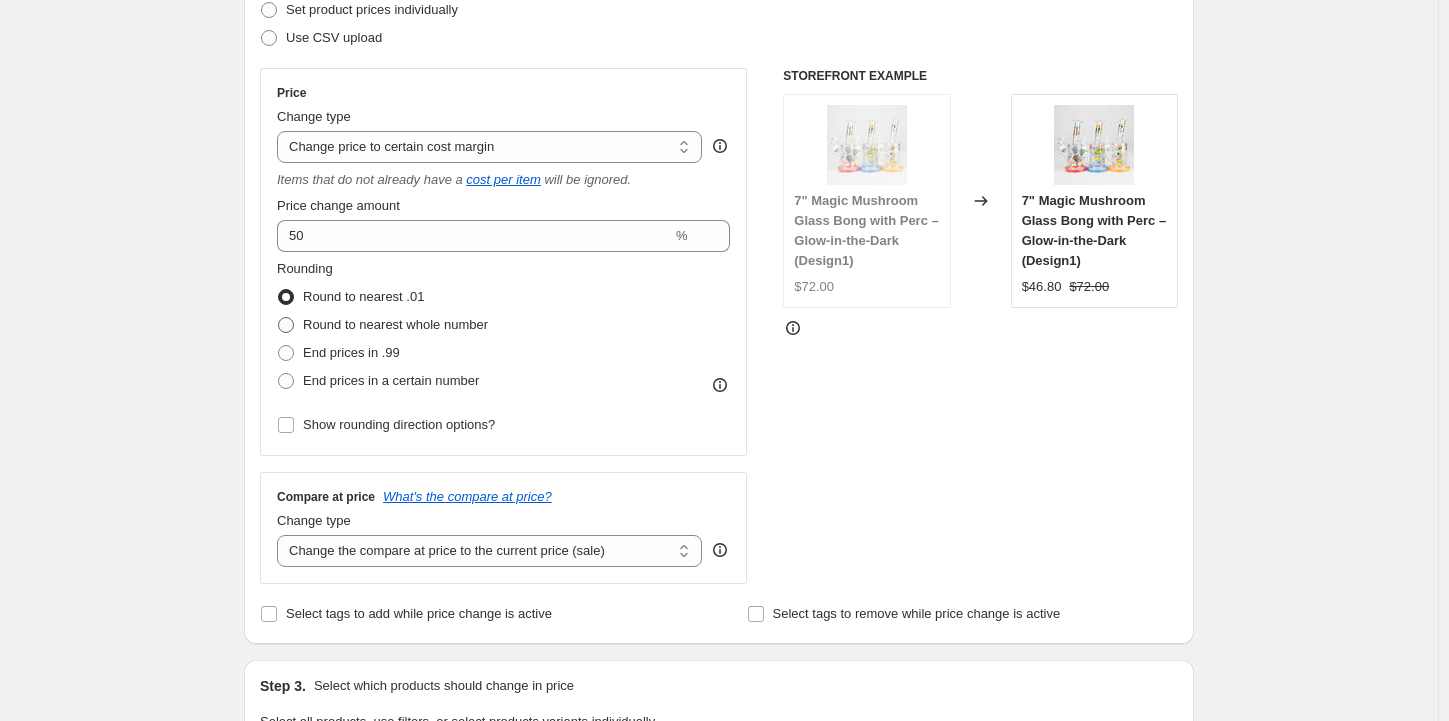 radio on "true" 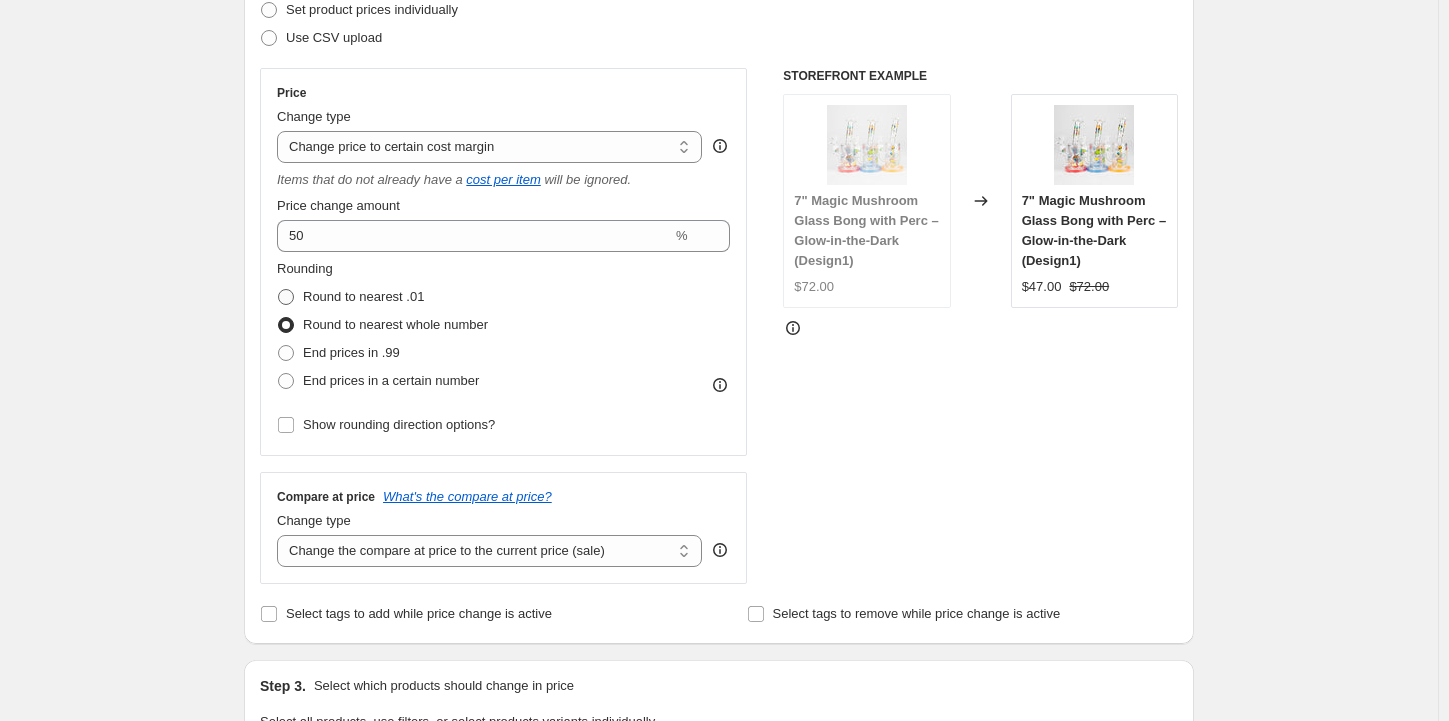 click at bounding box center (286, 297) 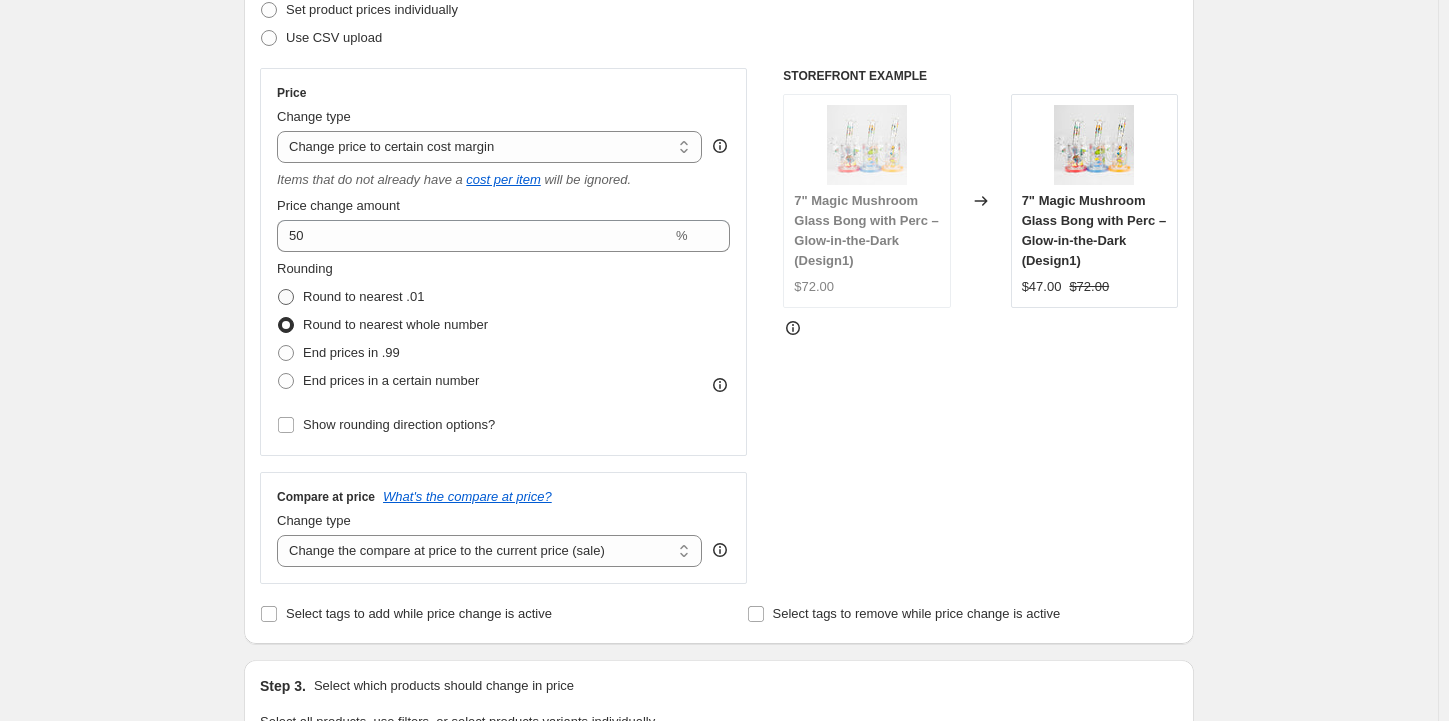 radio on "true" 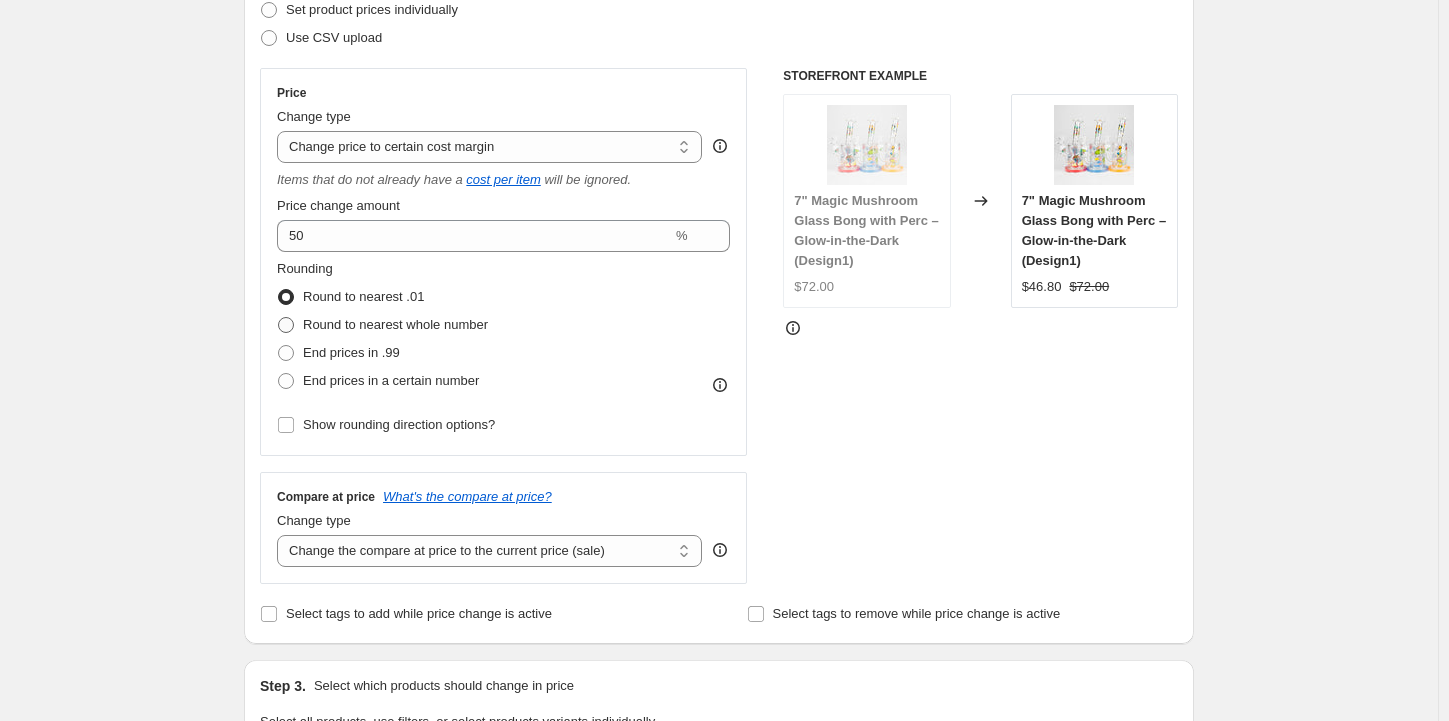 click at bounding box center [286, 325] 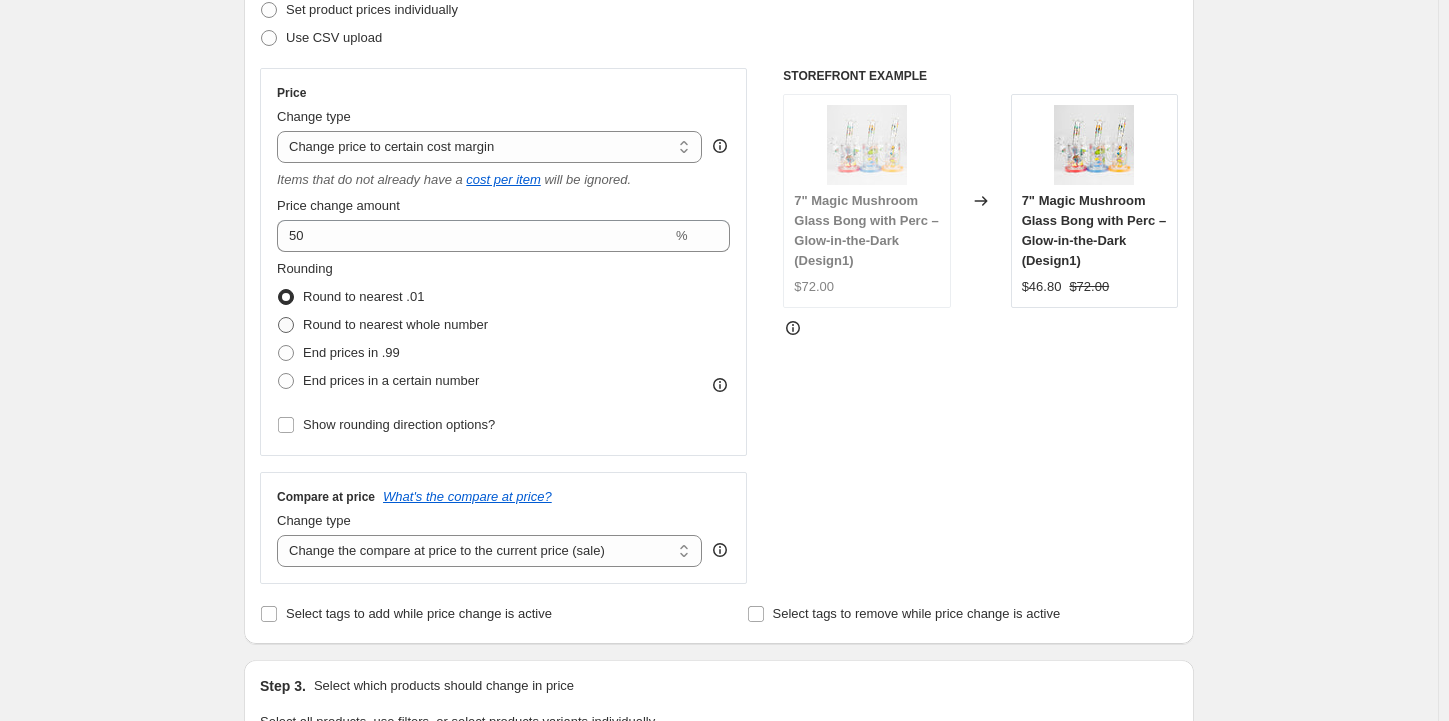 radio on "true" 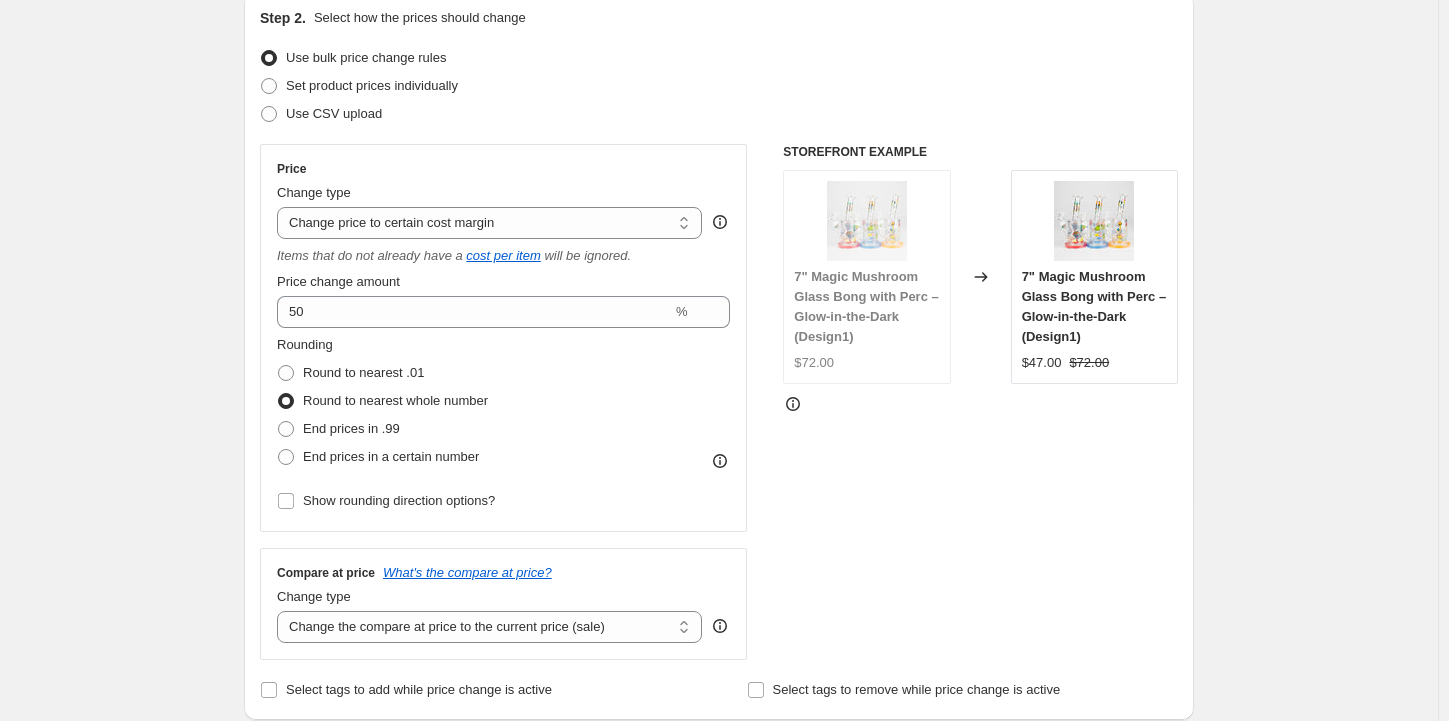 scroll, scrollTop: 300, scrollLeft: 0, axis: vertical 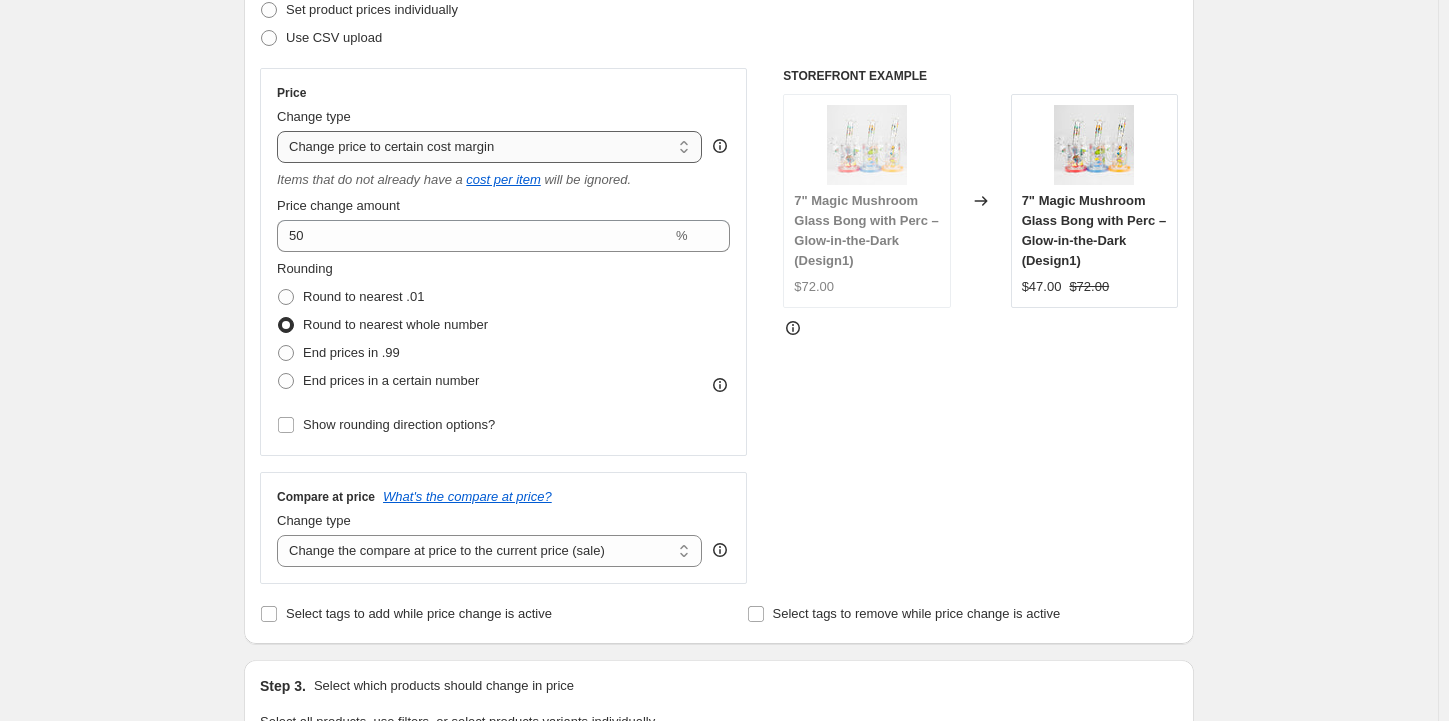 click on "Change the price to a certain amount Change the price by a certain amount Change the price by a certain percentage Change the price to the current compare at price (price before sale) Change the price by a certain amount relative to the compare at price Change the price by a certain percentage relative to the compare at price Don't change the price Change the price by a certain percentage relative to the cost per item Change price to certain cost margin" at bounding box center [489, 147] 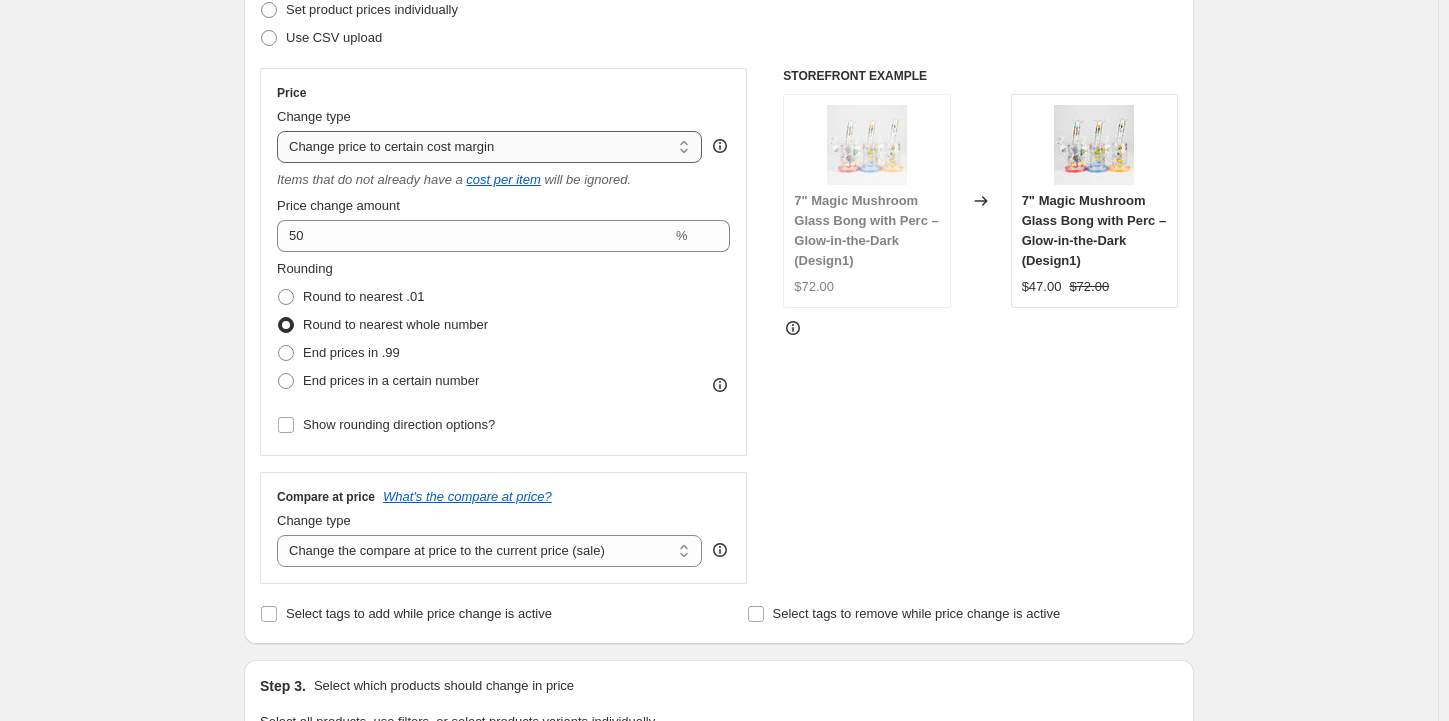 click on "Change the price to a certain amount Change the price by a certain amount Change the price by a certain percentage Change the price to the current compare at price (price before sale) Change the price by a certain amount relative to the compare at price Change the price by a certain percentage relative to the compare at price Don't change the price Change the price by a certain percentage relative to the cost per item Change price to certain cost margin" at bounding box center [489, 147] 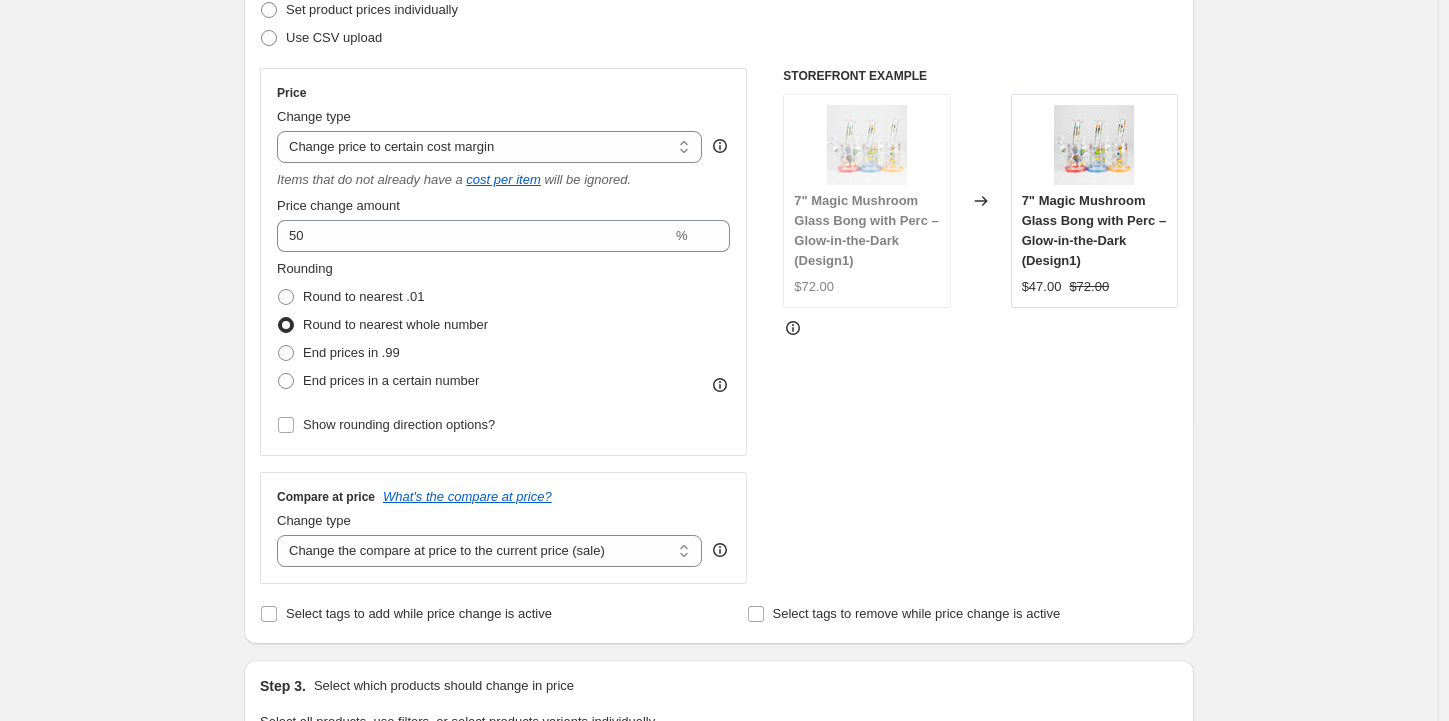 click on "Create new price [MEDICAL_DATA]. This page is ready Create new price [MEDICAL_DATA] Draft Step 1. Optionally give your price [MEDICAL_DATA] a title (eg "March 30% off sale on boots") [DATE] 2:11:15 PM Price [MEDICAL_DATA] This title is just for internal use, customers won't see it Step 2. Select how the prices should change Use bulk price change rules Set product prices individually Use CSV upload Price Change type Change the price to a certain amount Change the price by a certain amount Change the price by a certain percentage Change the price to the current compare at price (price before sale) Change the price by a certain amount relative to the compare at price Change the price by a certain percentage relative to the compare at price Don't change the price Change the price by a certain percentage relative to the cost per item Change price to certain cost margin Change price to certain cost margin Items that do not already have a   cost per item   will be ignored. Price change amount 50 % Rounding End prices in .99" at bounding box center [719, 630] 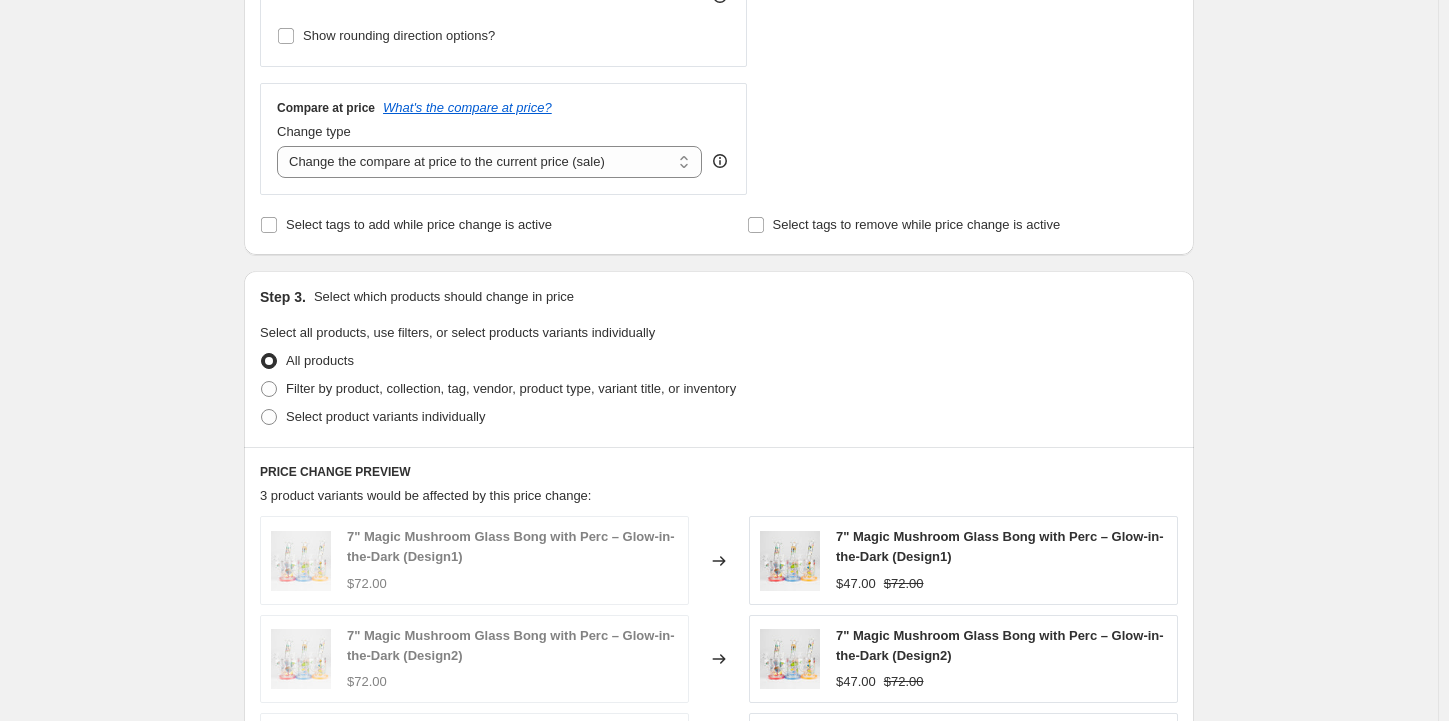 scroll, scrollTop: 700, scrollLeft: 0, axis: vertical 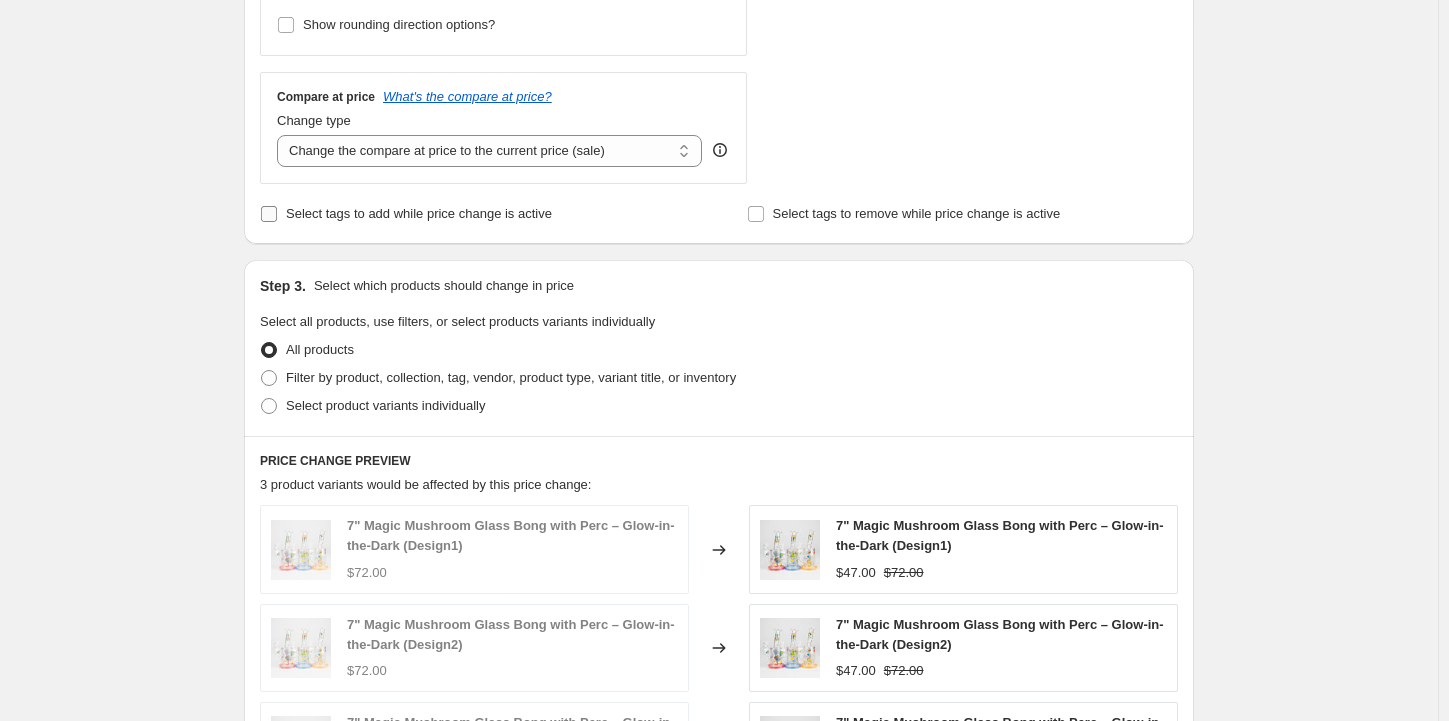 click on "Select tags to add while price change is active" at bounding box center (269, 214) 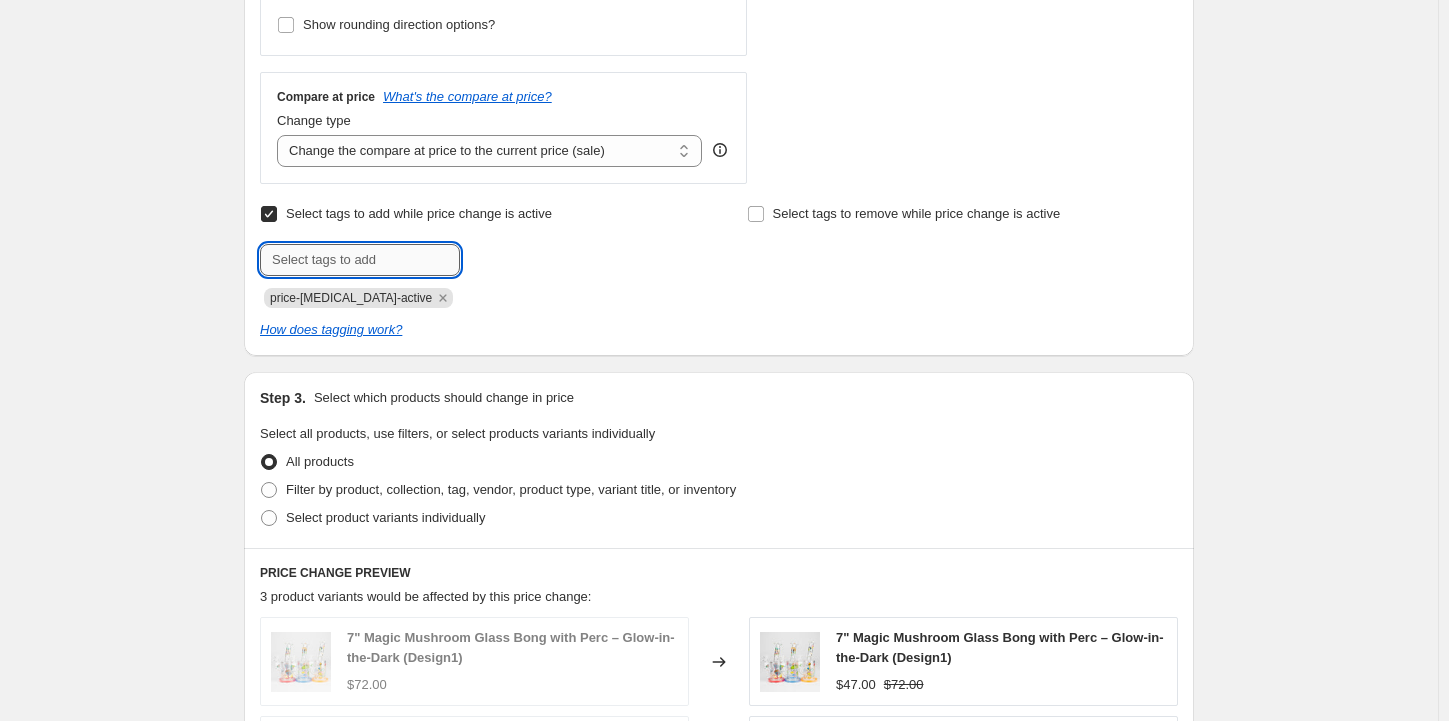 click at bounding box center [360, 260] 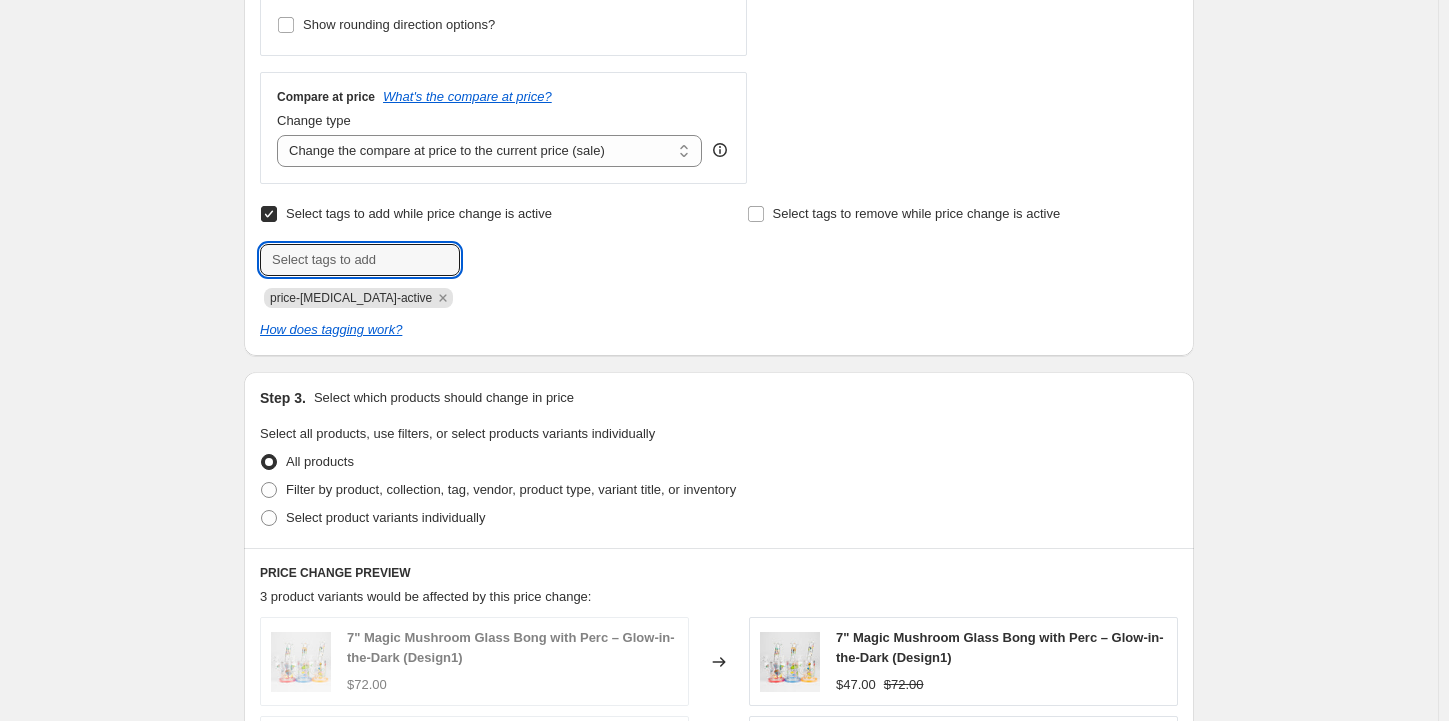 click on "Select tags to add while price change is active" at bounding box center [269, 214] 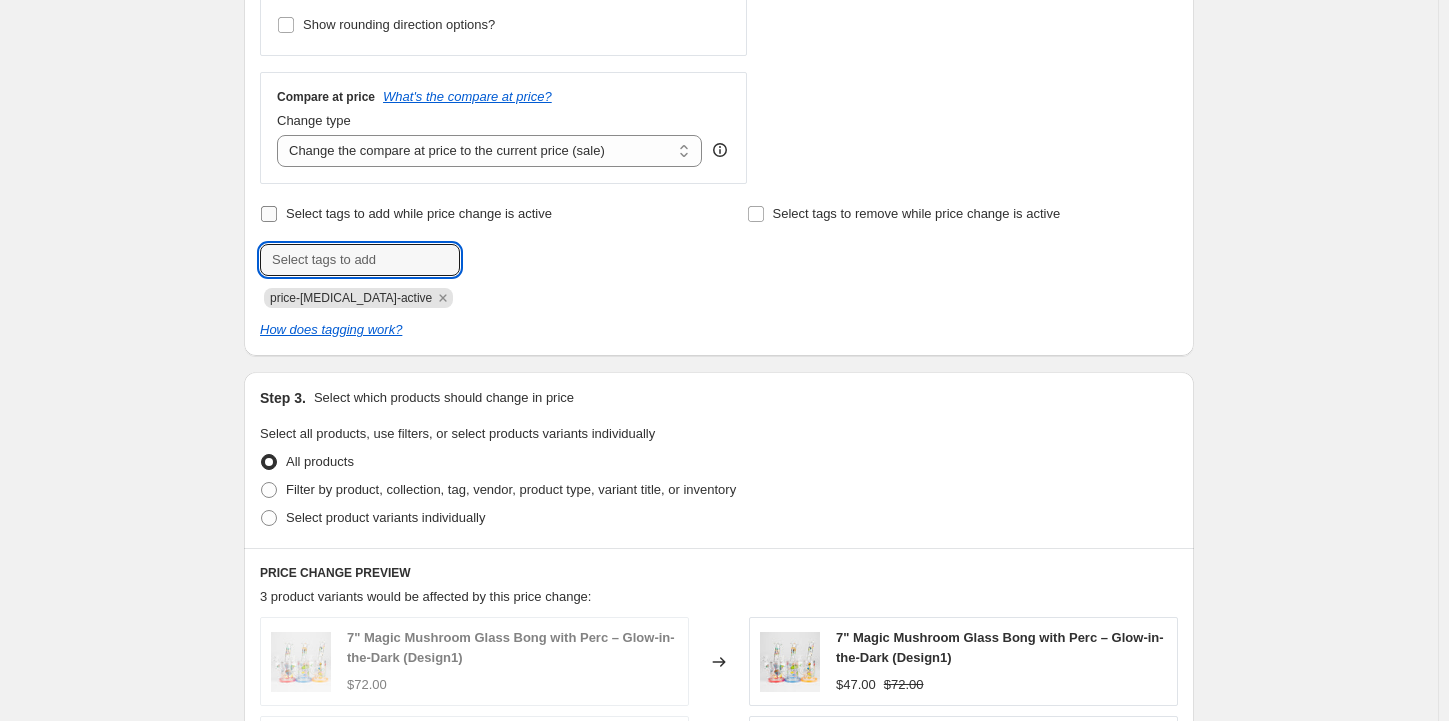 checkbox on "false" 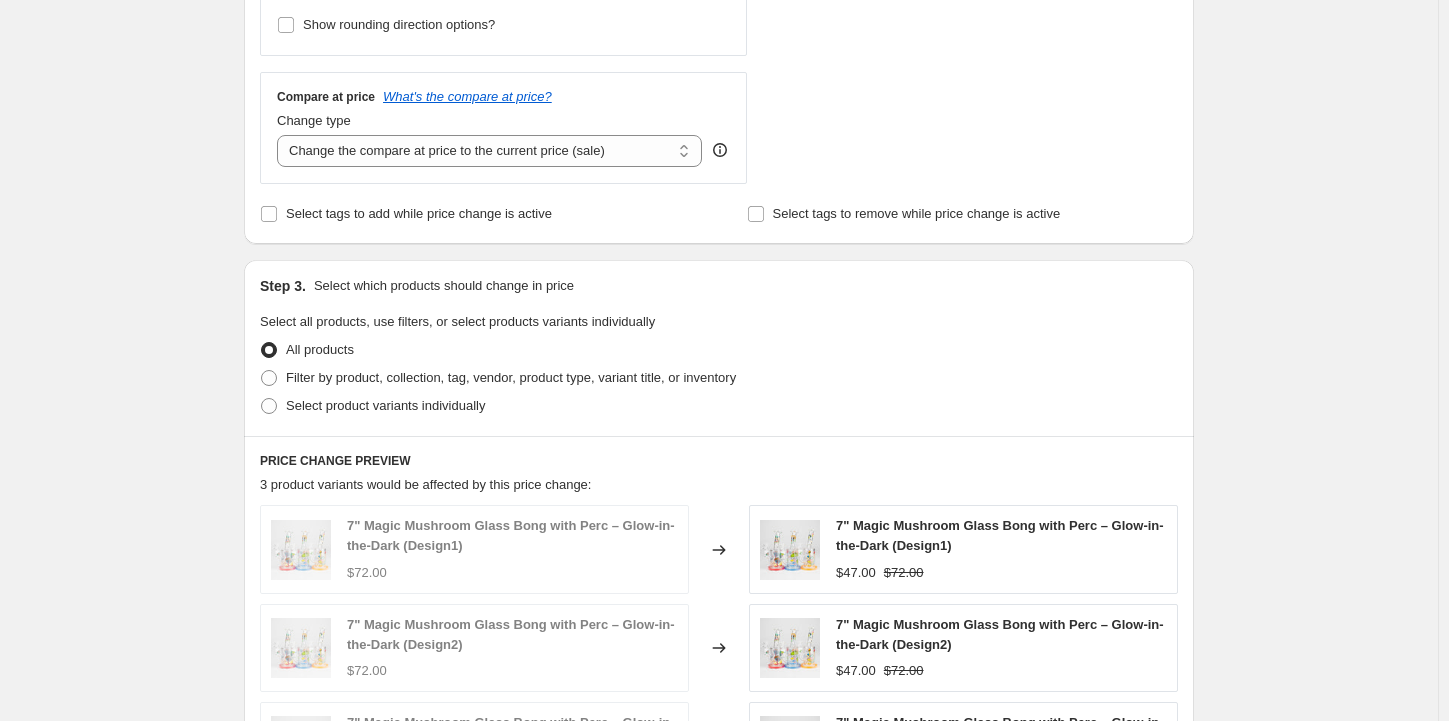 click on "Create new price [MEDICAL_DATA]. This page is ready Create new price [MEDICAL_DATA] Draft Step 1. Optionally give your price [MEDICAL_DATA] a title (eg "March 30% off sale on boots") [DATE] 2:11:15 PM Price [MEDICAL_DATA] This title is just for internal use, customers won't see it Step 2. Select how the prices should change Use bulk price change rules Set product prices individually Use CSV upload Price Change type Change the price to a certain amount Change the price by a certain amount Change the price by a certain percentage Change the price to the current compare at price (price before sale) Change the price by a certain amount relative to the compare at price Change the price by a certain percentage relative to the compare at price Don't change the price Change the price by a certain percentage relative to the cost per item Change price to certain cost margin Change price to certain cost margin Items that do not already have a   cost per item   will be ignored. Price change amount 50 % Rounding End prices in .99" at bounding box center [719, 230] 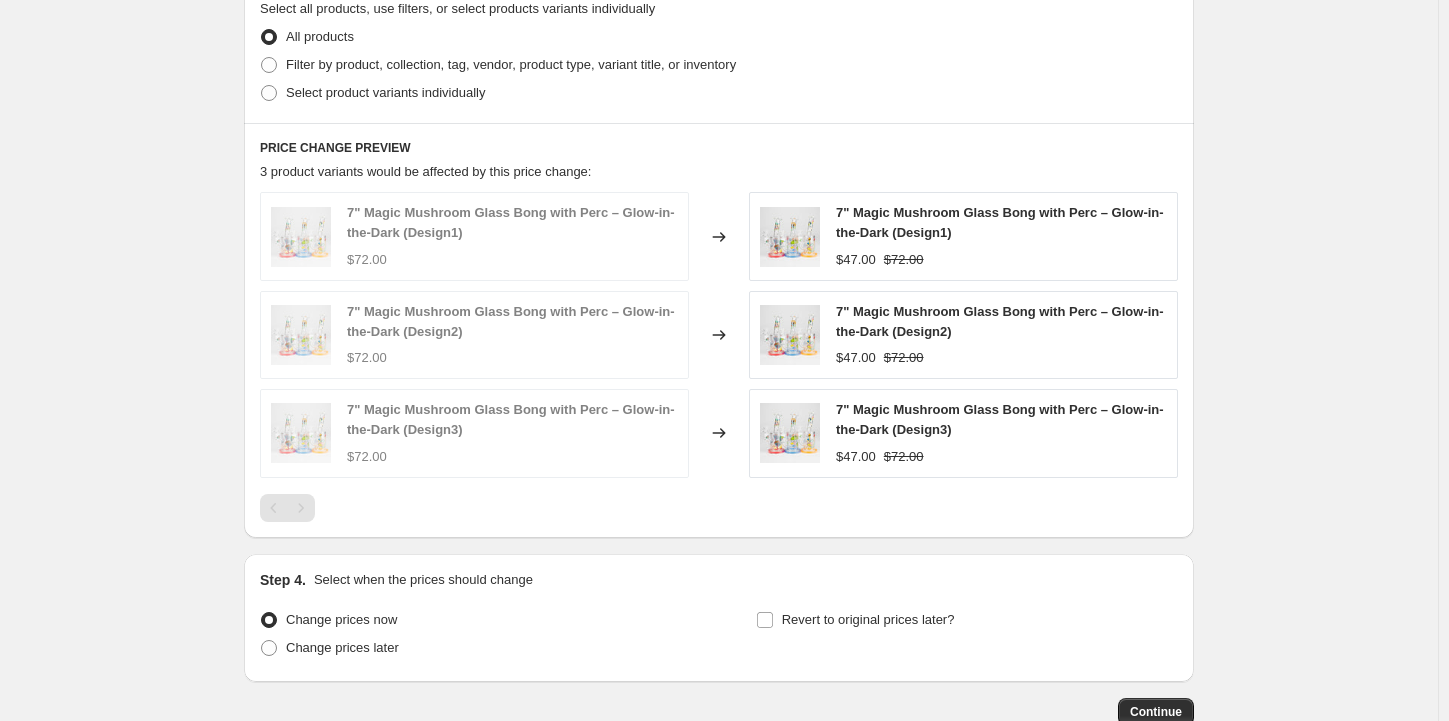scroll, scrollTop: 1000, scrollLeft: 0, axis: vertical 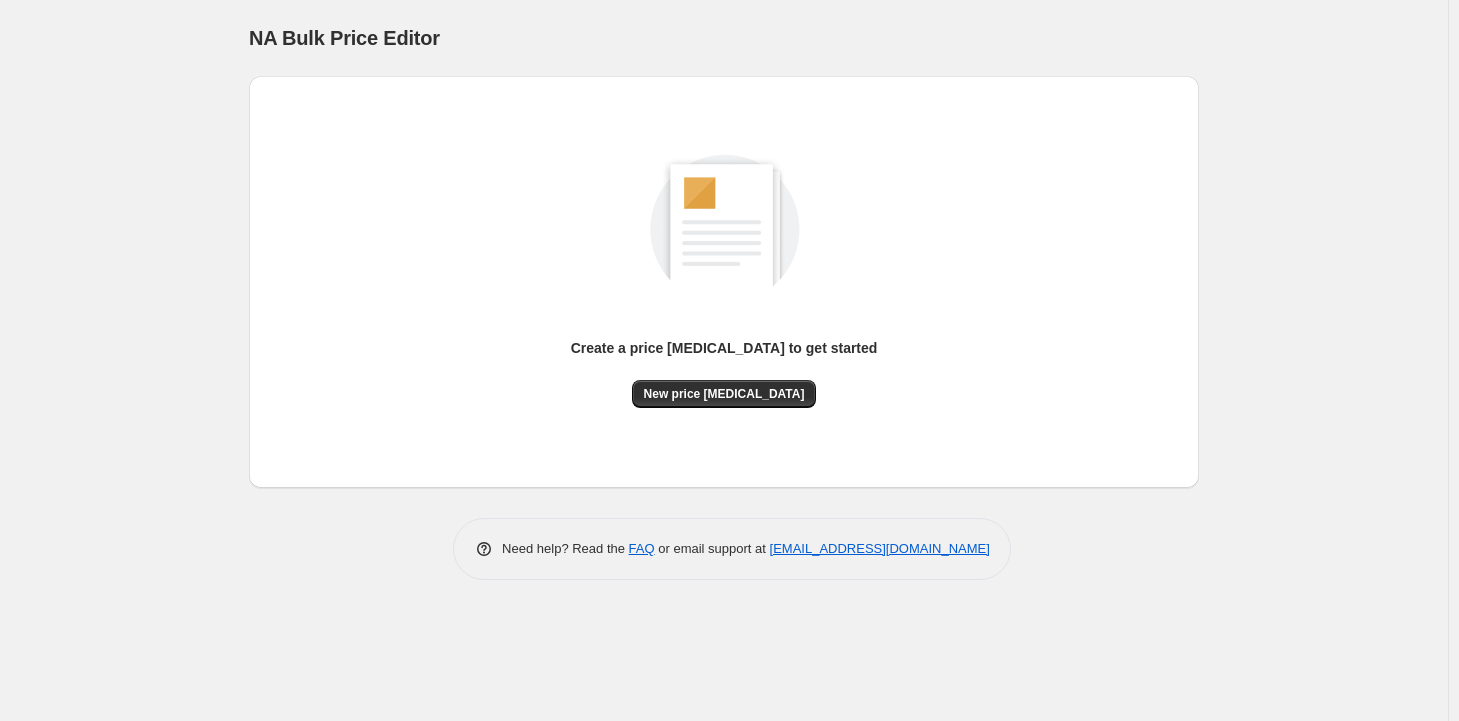 click on "NA Bulk Price Editor. This page is ready NA Bulk Price Editor Create a price [MEDICAL_DATA] to get started New price [MEDICAL_DATA] Need help? Read the   FAQ   or email support at   [EMAIL_ADDRESS][DOMAIN_NAME]" at bounding box center [724, 360] 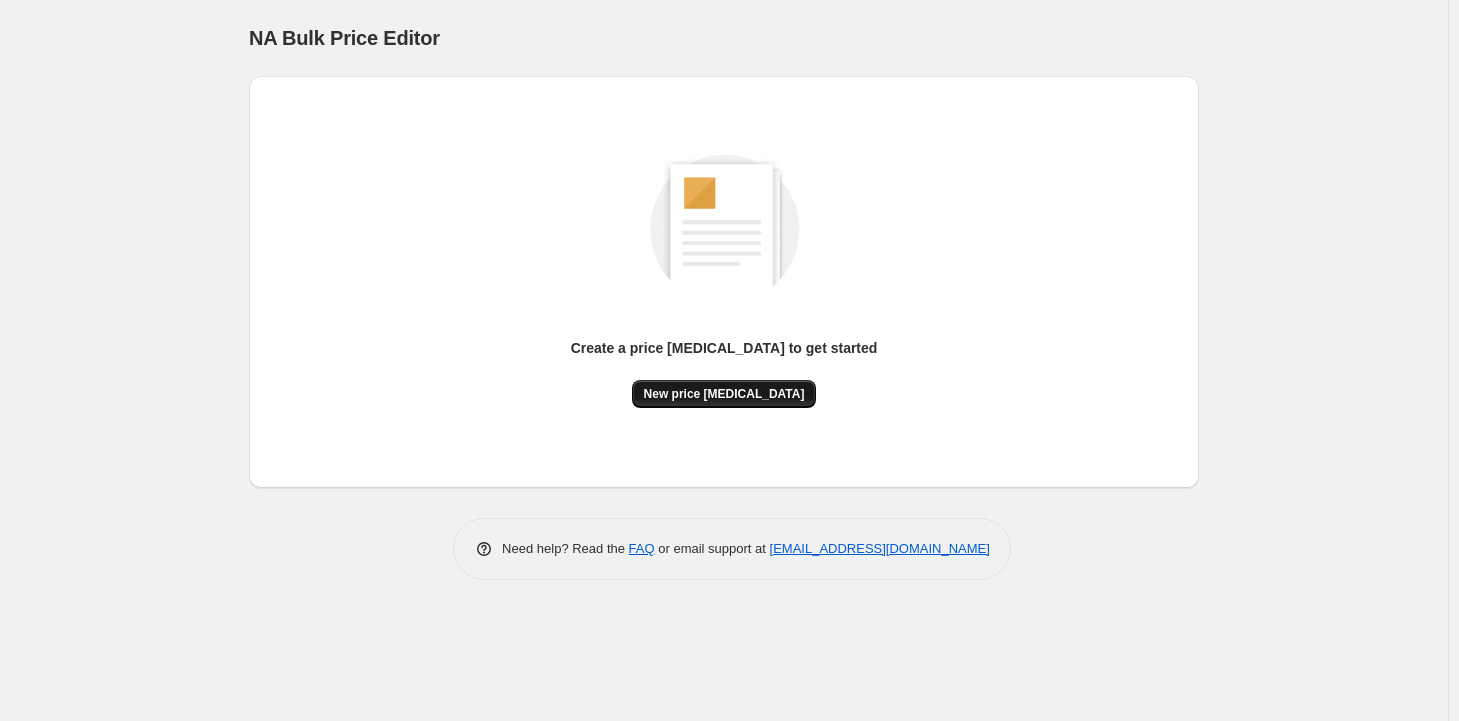 click on "New price [MEDICAL_DATA]" at bounding box center [724, 394] 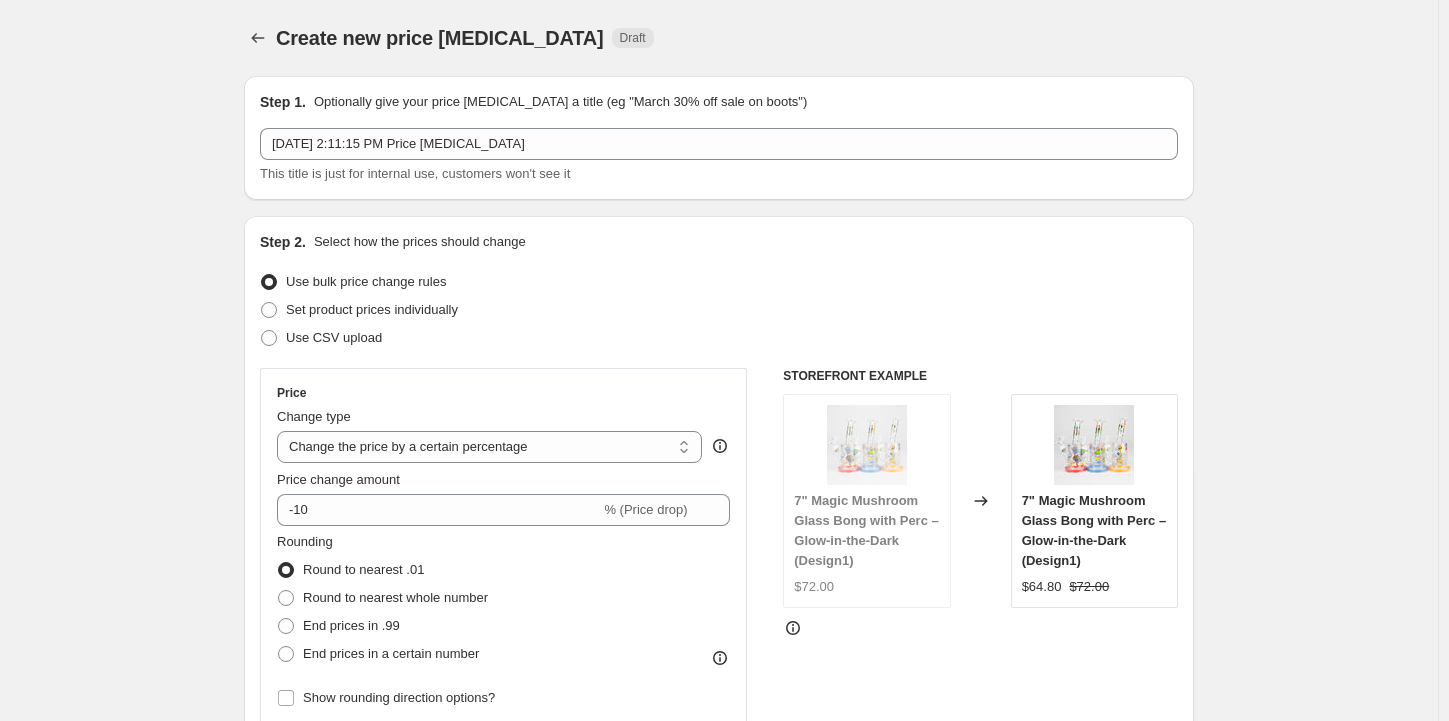 click on "Create new price [MEDICAL_DATA]. This page is ready Create new price [MEDICAL_DATA] Draft Step 1. Optionally give your price [MEDICAL_DATA] a title (eg "March 30% off sale on boots") [DATE] 2:11:15 PM Price [MEDICAL_DATA] This title is just for internal use, customers won't see it Step 2. Select how the prices should change Use bulk price change rules Set product prices individually Use CSV upload Price Change type Change the price to a certain amount Change the price by a certain amount Change the price by a certain percentage Change the price to the current compare at price (price before sale) Change the price by a certain amount relative to the compare at price Change the price by a certain percentage relative to the compare at price Don't change the price Change the price by a certain percentage relative to the cost per item Change price to certain cost margin Change the price by a certain percentage Price change amount -10 % (Price drop) Rounding Round to nearest .01 Round to nearest whole number Compare at price" at bounding box center [719, 917] 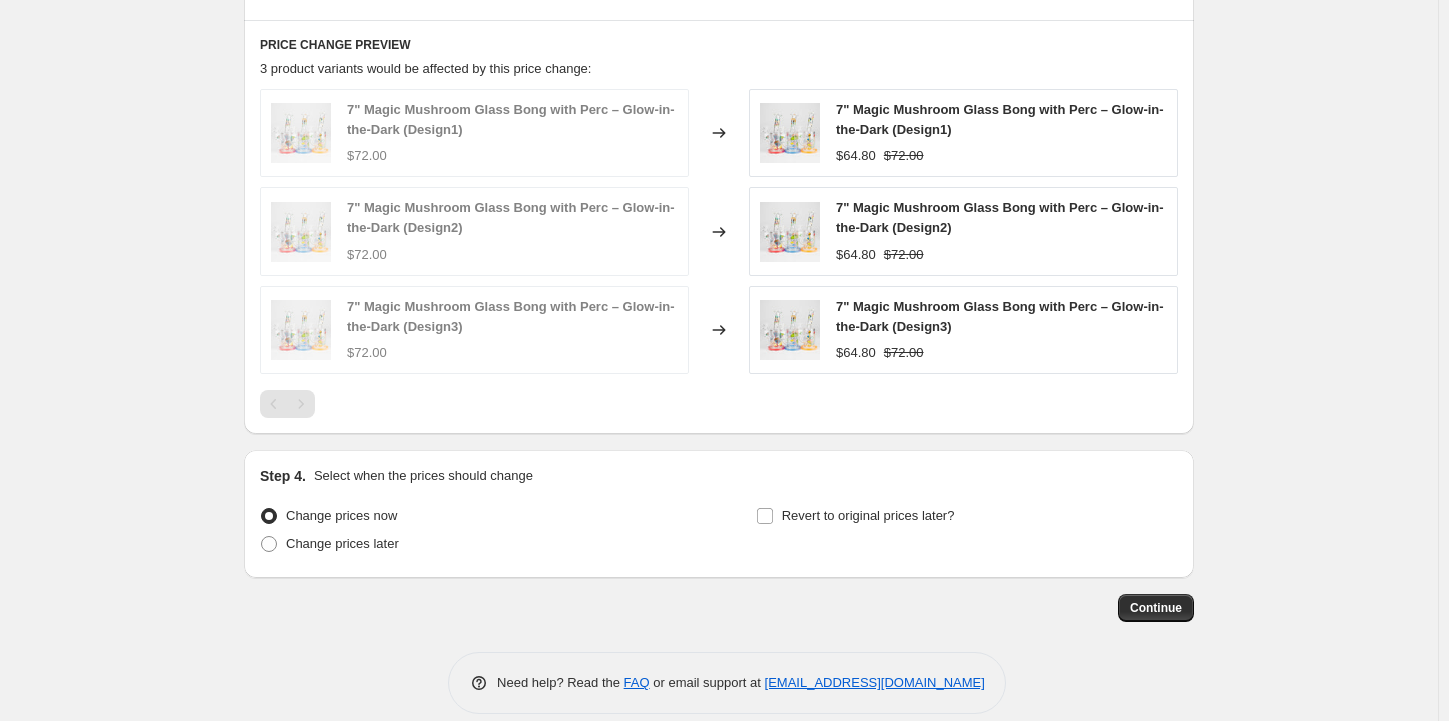 scroll, scrollTop: 1110, scrollLeft: 0, axis: vertical 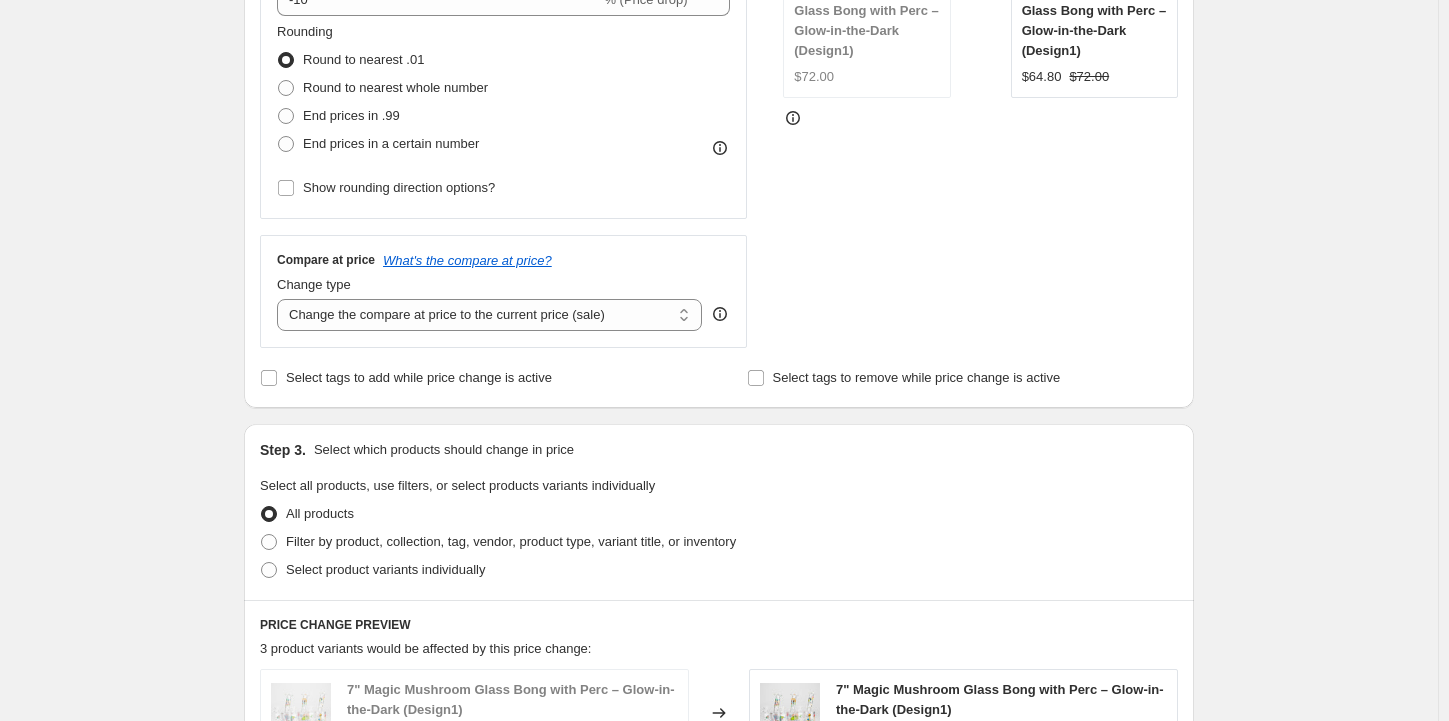 click on "Create new price [MEDICAL_DATA]. This page is ready Create new price [MEDICAL_DATA] Draft Step 1. Optionally give your price [MEDICAL_DATA] a title (eg "March 30% off sale on boots") [DATE] 2:11:15 PM Price [MEDICAL_DATA] This title is just for internal use, customers won't see it Step 2. Select how the prices should change Use bulk price change rules Set product prices individually Use CSV upload Price Change type Change the price to a certain amount Change the price by a certain amount Change the price by a certain percentage Change the price to the current compare at price (price before sale) Change the price by a certain amount relative to the compare at price Change the price by a certain percentage relative to the compare at price Don't change the price Change the price by a certain percentage relative to the cost per item Change price to certain cost margin Change the price by a certain percentage Price change amount -10 % (Price drop) Rounding Round to nearest .01 Round to nearest whole number Compare at price" at bounding box center (719, 407) 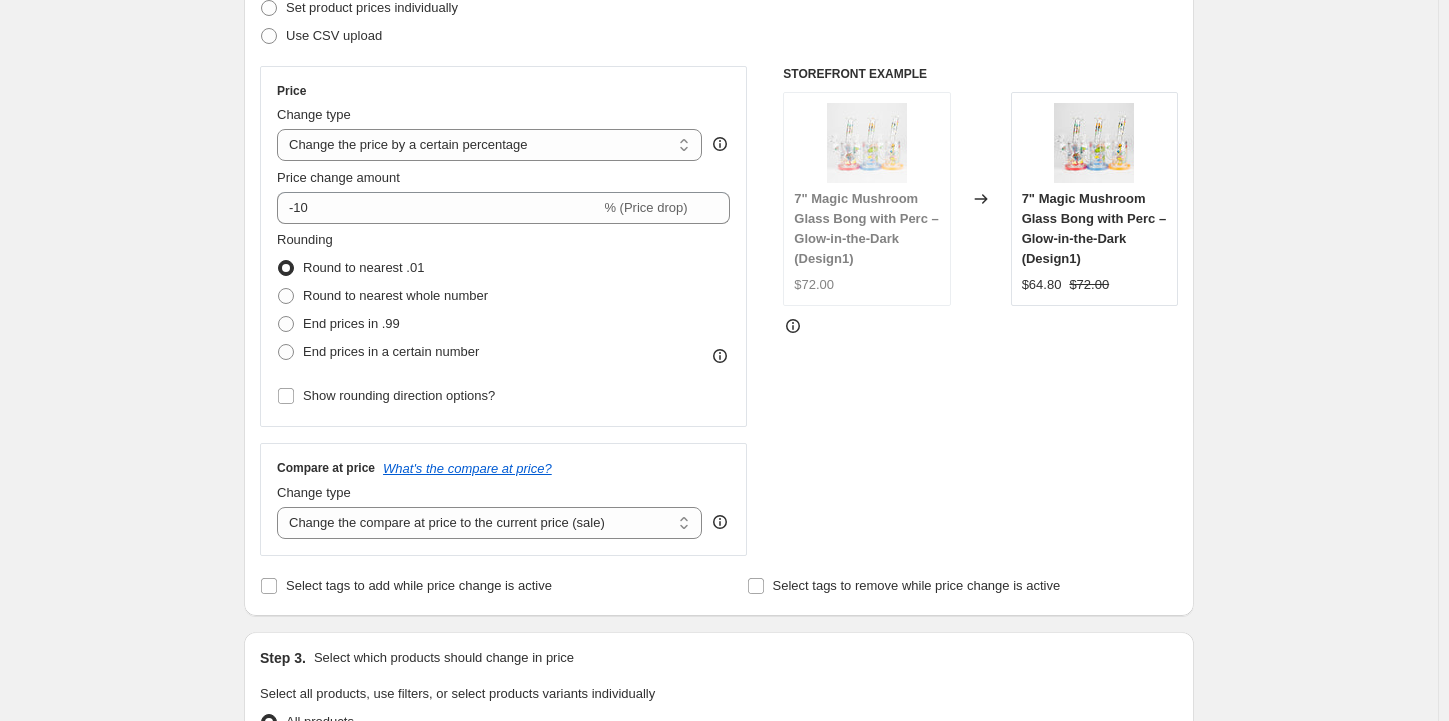 scroll, scrollTop: 310, scrollLeft: 0, axis: vertical 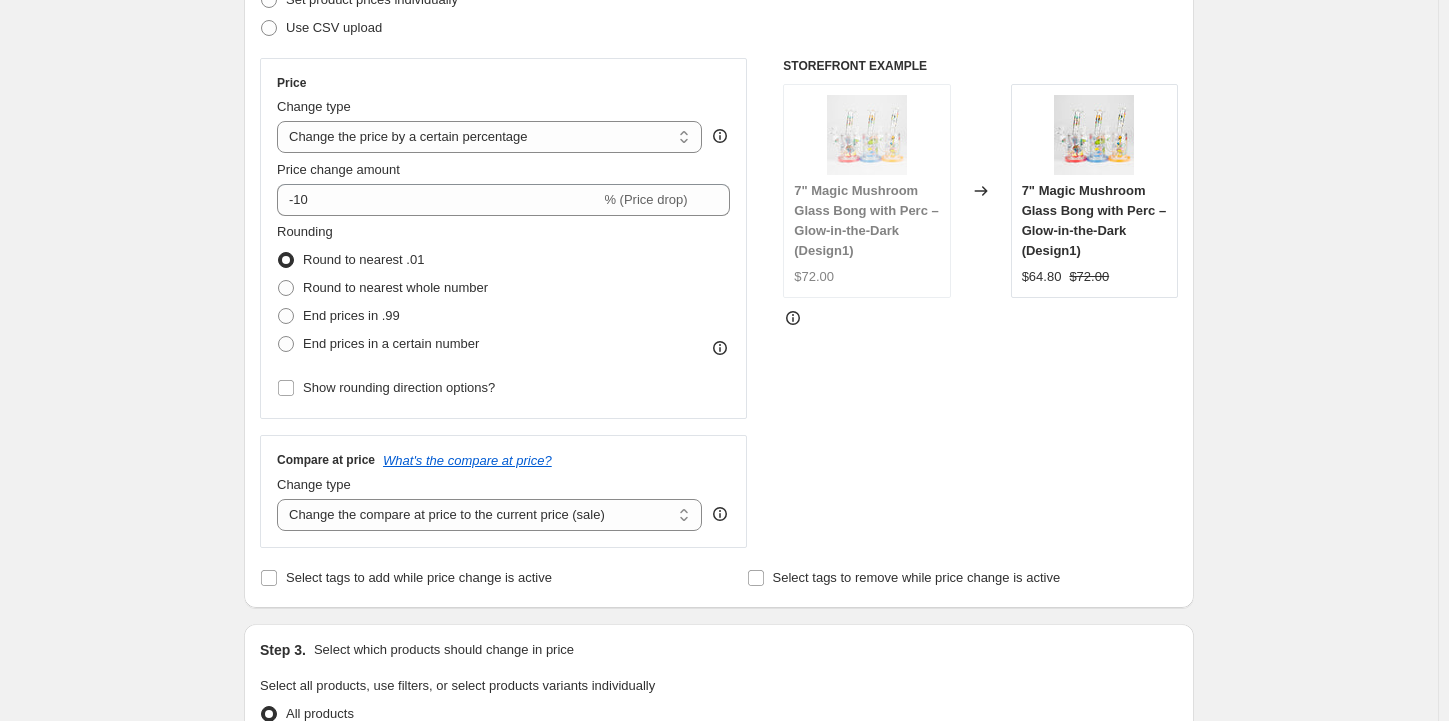 click on "Create new price [MEDICAL_DATA]. This page is ready Create new price [MEDICAL_DATA] Draft Step 1. Optionally give your price [MEDICAL_DATA] a title (eg "March 30% off sale on boots") [DATE] 2:11:15 PM Price [MEDICAL_DATA] This title is just for internal use, customers won't see it Step 2. Select how the prices should change Use bulk price change rules Set product prices individually Use CSV upload Price Change type Change the price to a certain amount Change the price by a certain amount Change the price by a certain percentage Change the price to the current compare at price (price before sale) Change the price by a certain amount relative to the compare at price Change the price by a certain percentage relative to the compare at price Don't change the price Change the price by a certain percentage relative to the cost per item Change price to certain cost margin Change the price by a certain percentage Price change amount -10 % (Price drop) Rounding Round to nearest .01 Round to nearest whole number Compare at price" at bounding box center [719, 607] 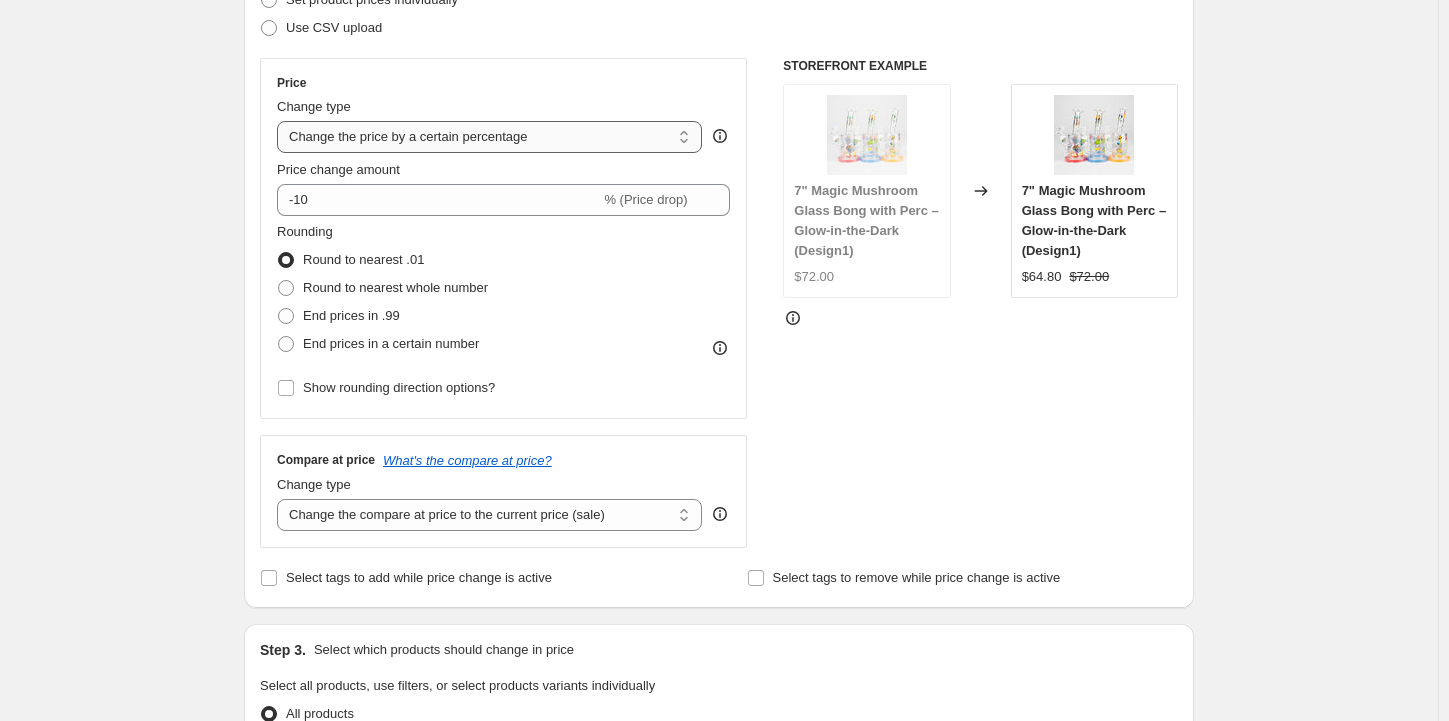click on "Change the price to a certain amount Change the price by a certain amount Change the price by a certain percentage Change the price to the current compare at price (price before sale) Change the price by a certain amount relative to the compare at price Change the price by a certain percentage relative to the compare at price Don't change the price Change the price by a certain percentage relative to the cost per item Change price to certain cost margin" at bounding box center (489, 137) 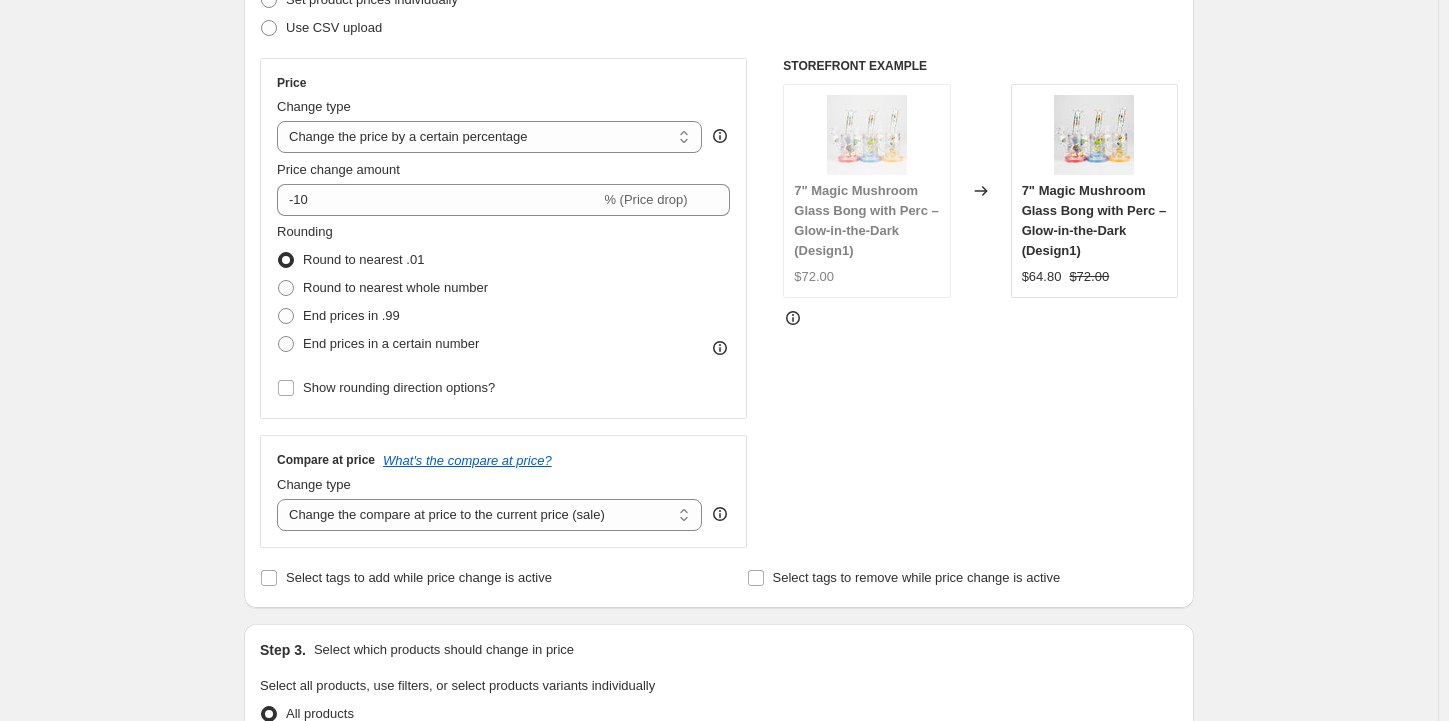 select on "margin" 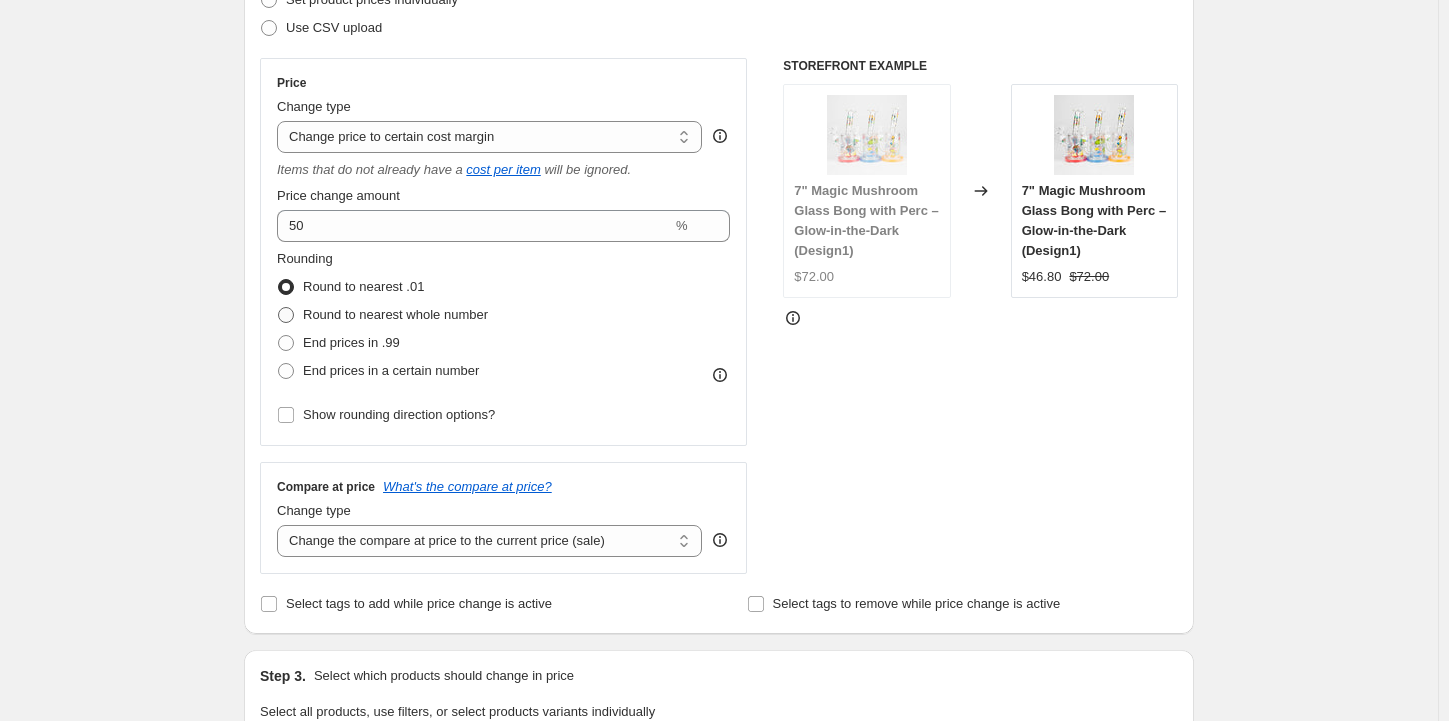 click on "Round to nearest whole number" at bounding box center (395, 314) 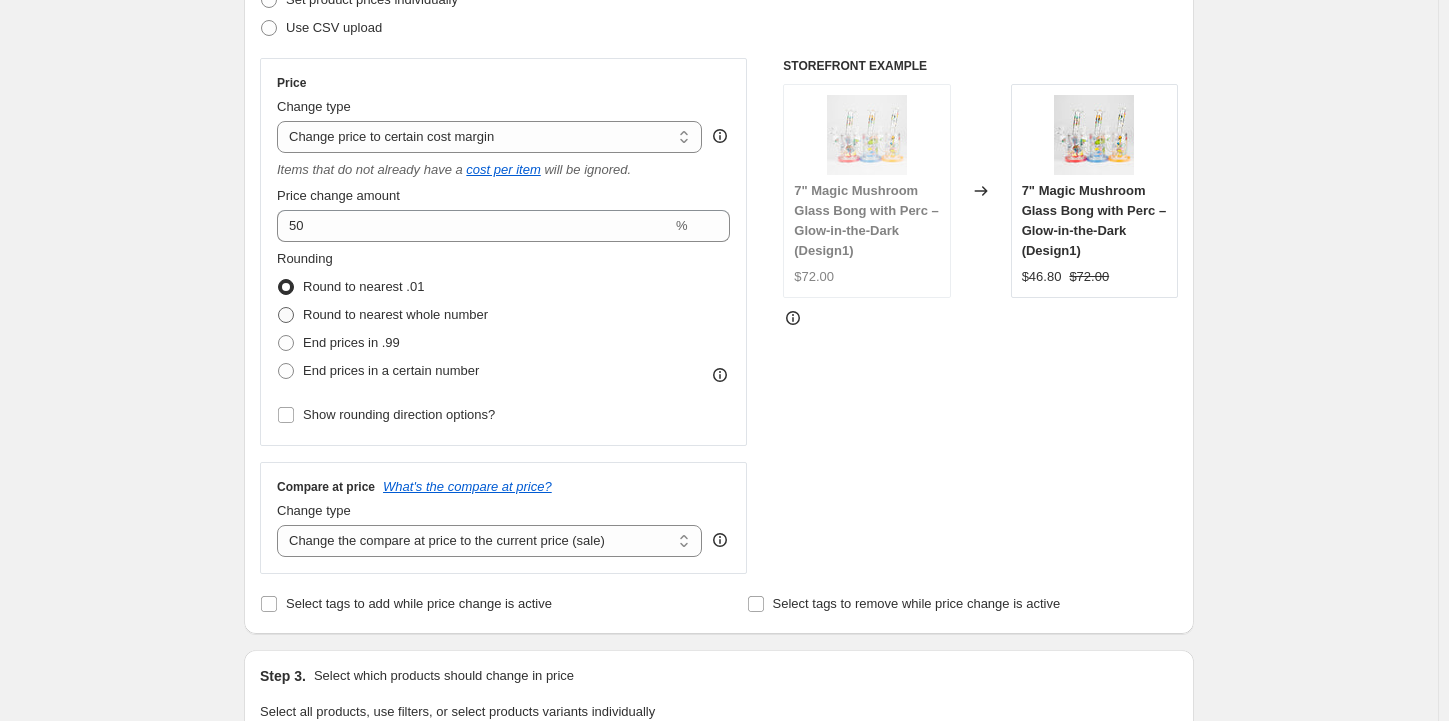 radio on "true" 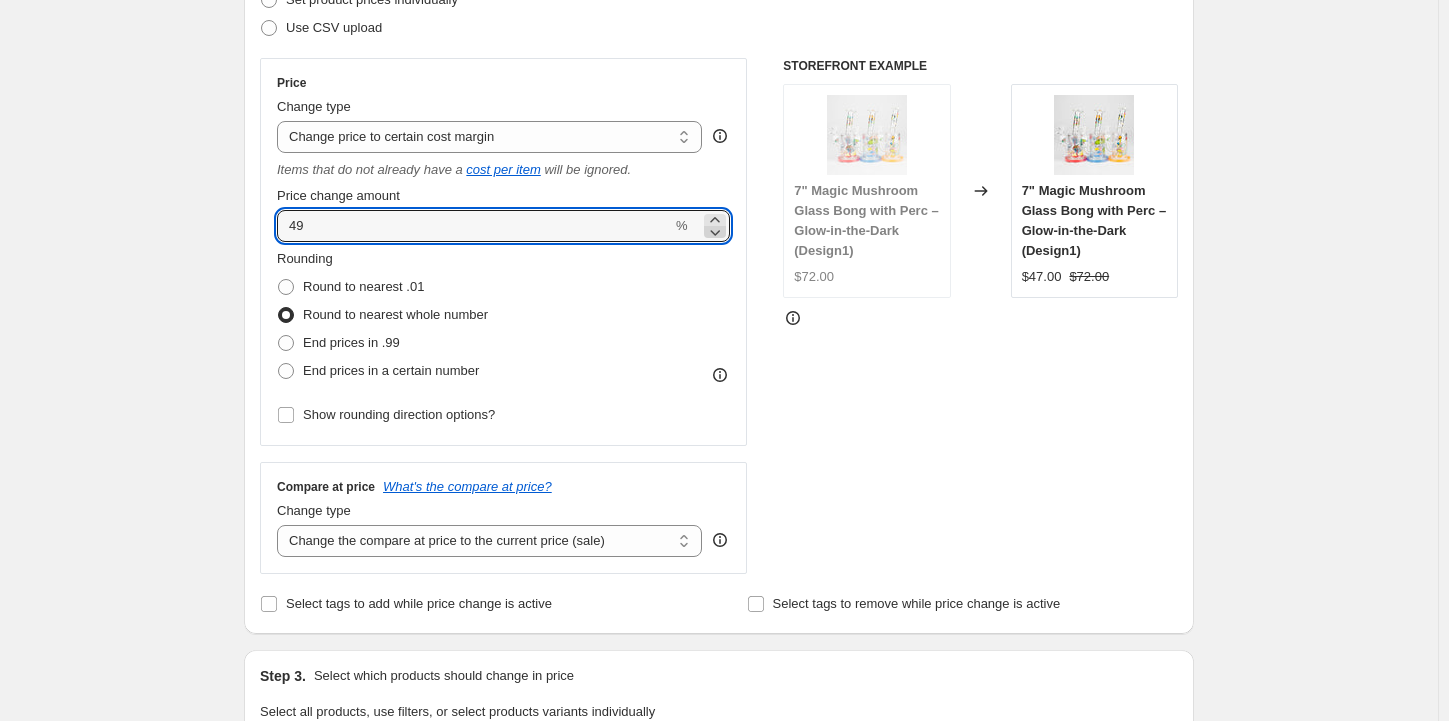 click 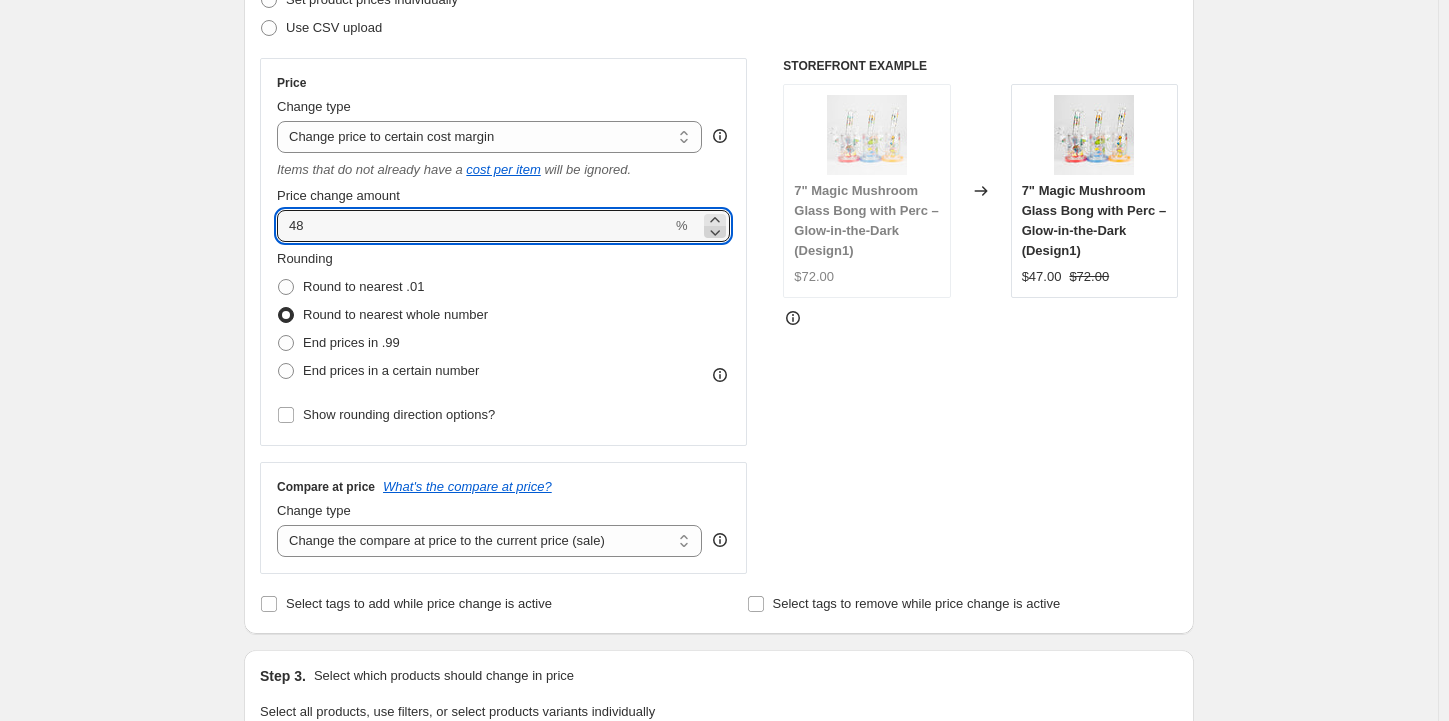 click 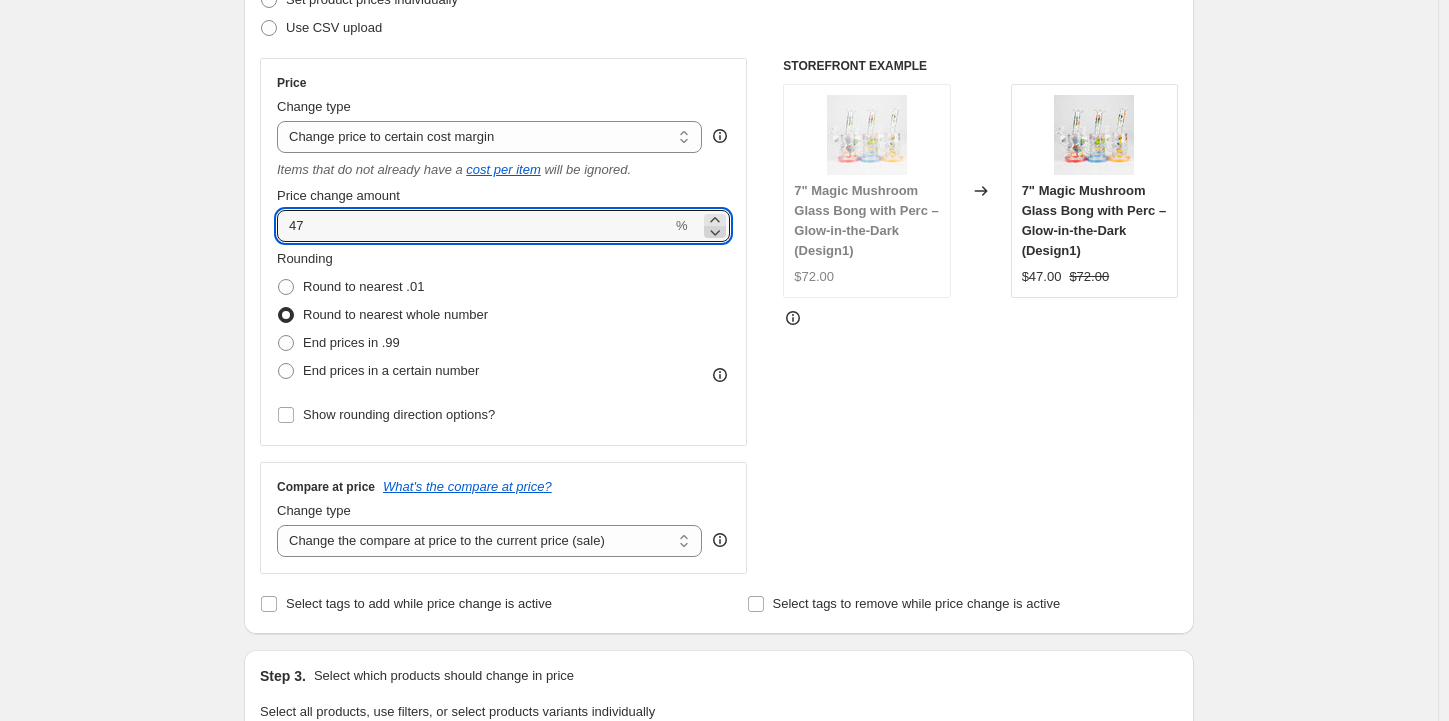 click 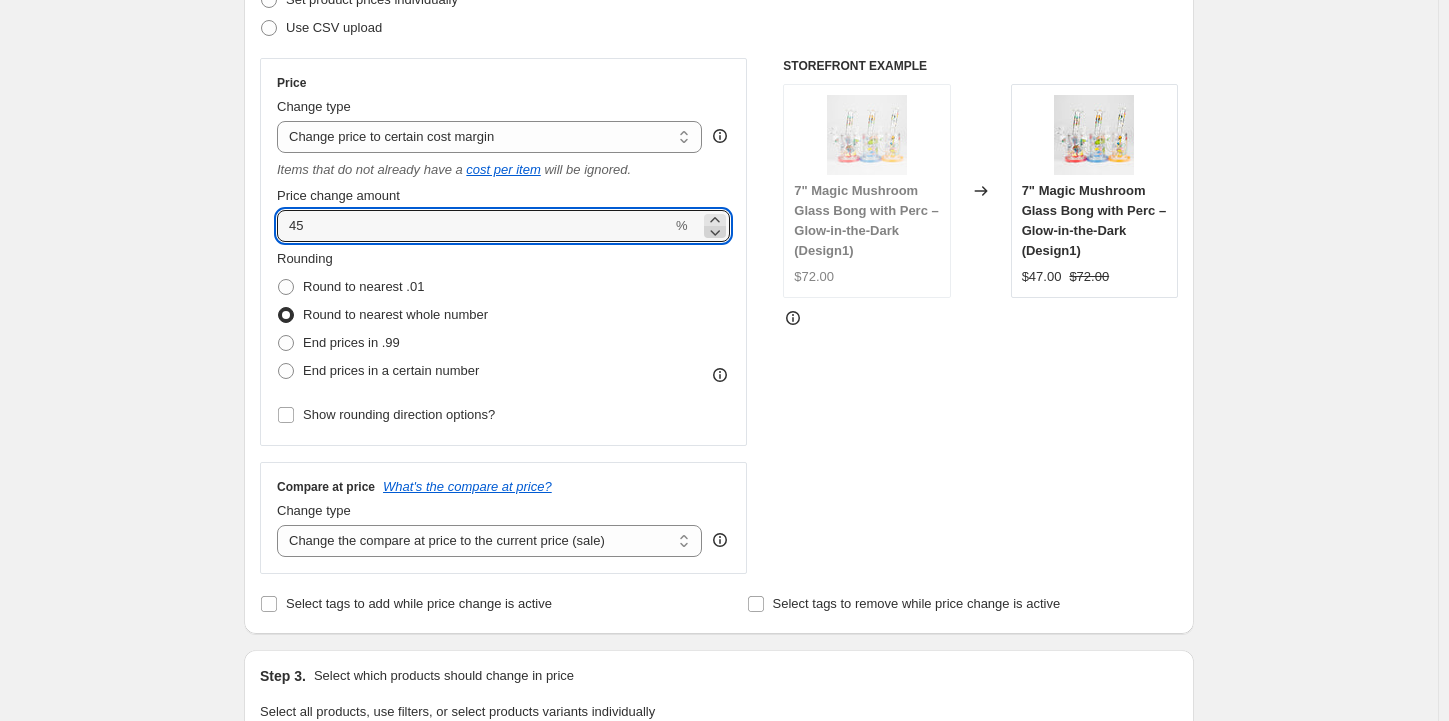 click 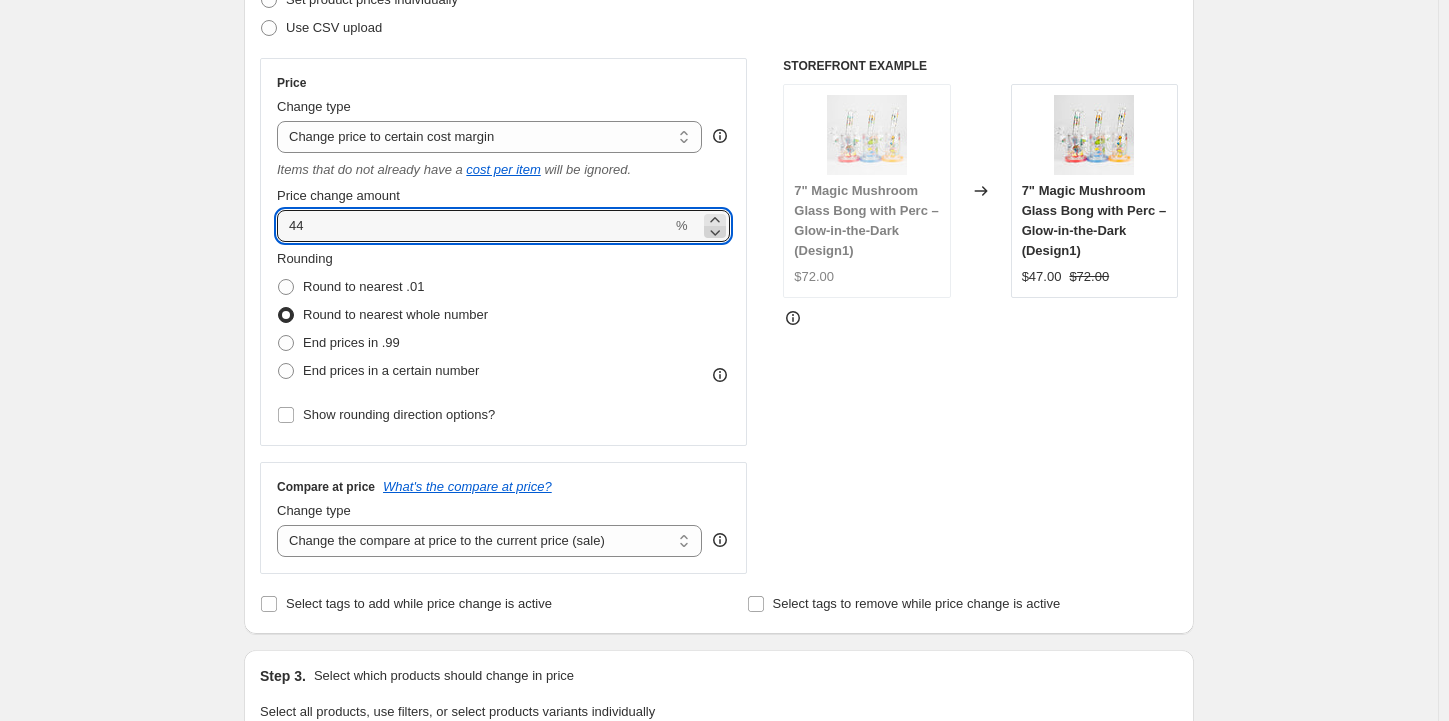 click 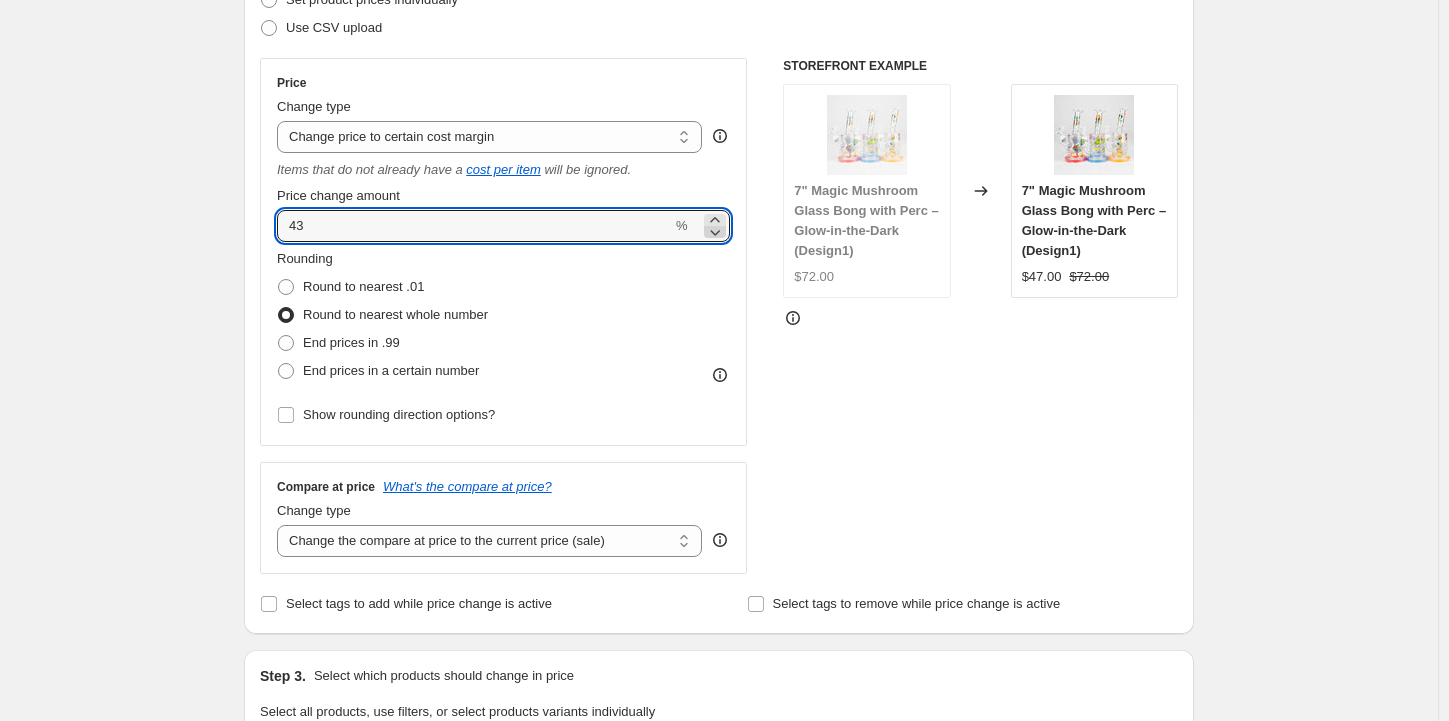 click 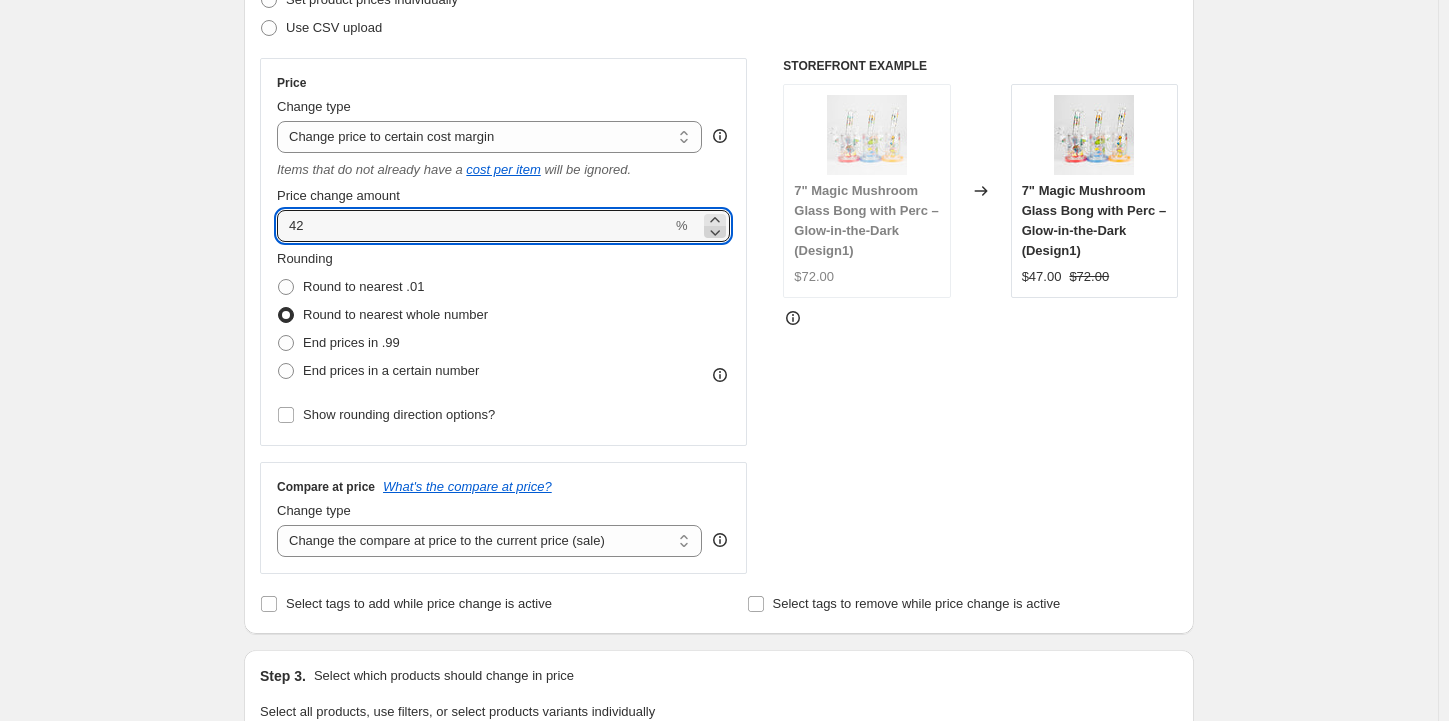 click 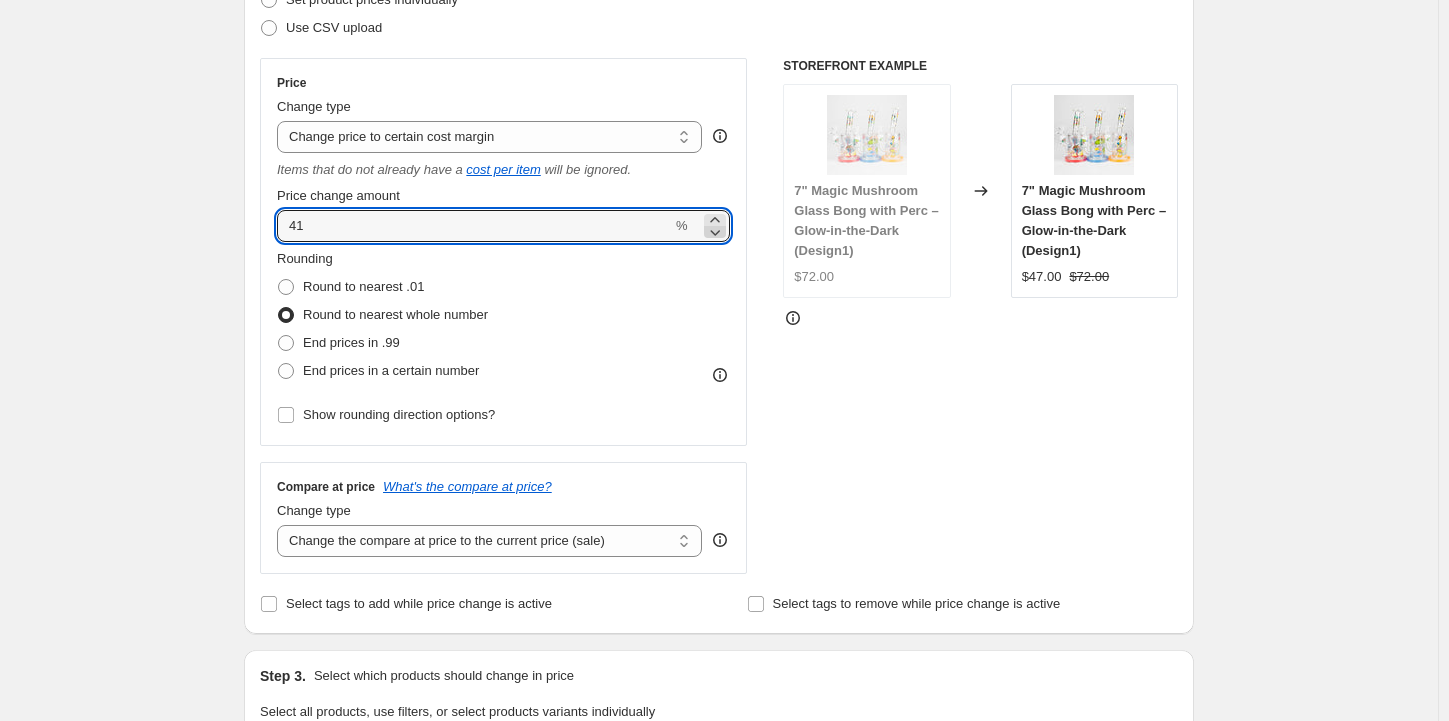 click 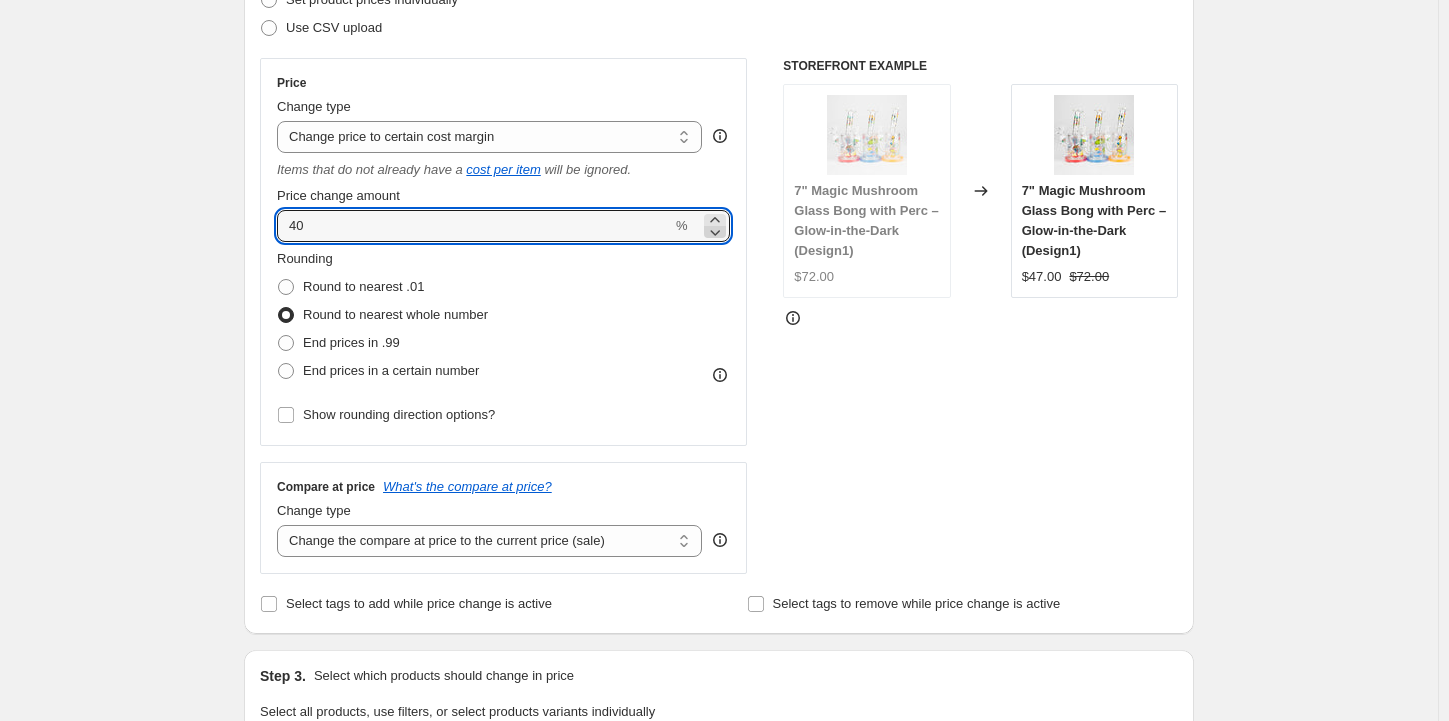 click 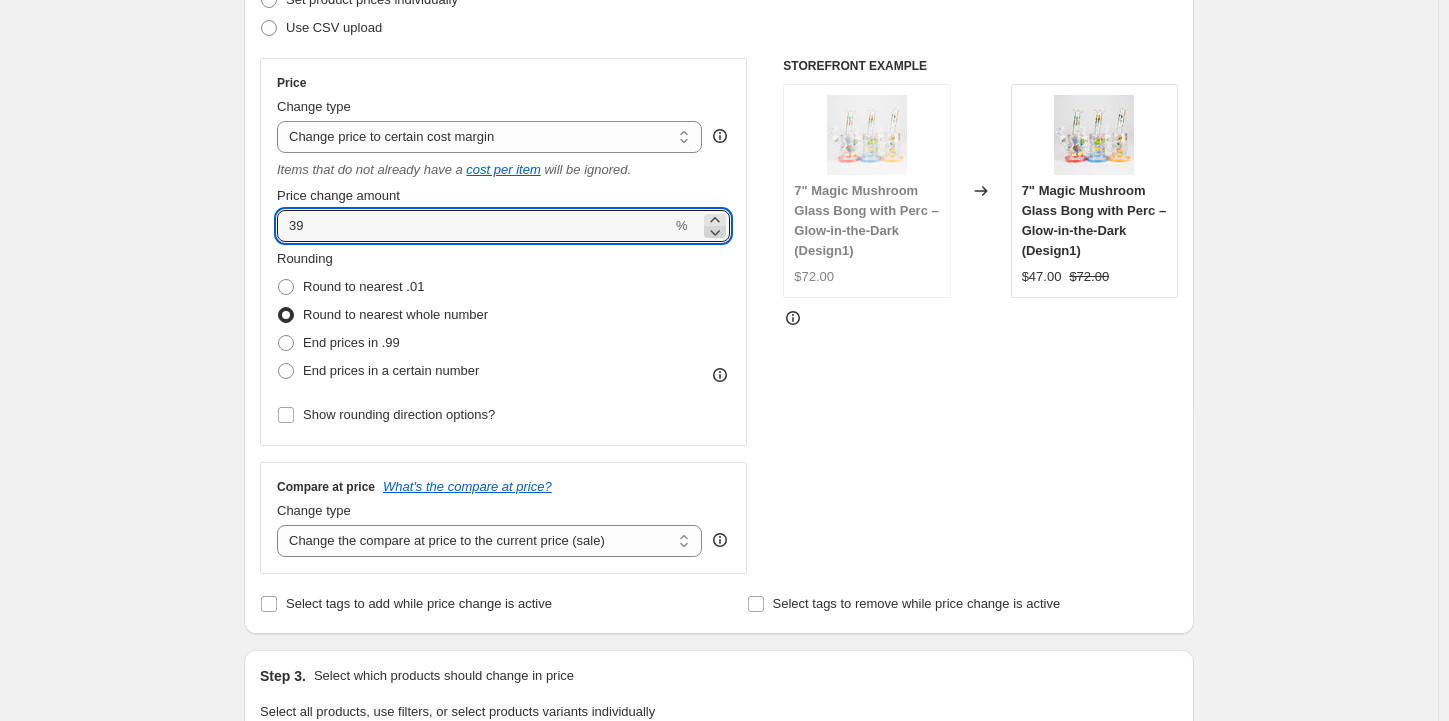 click 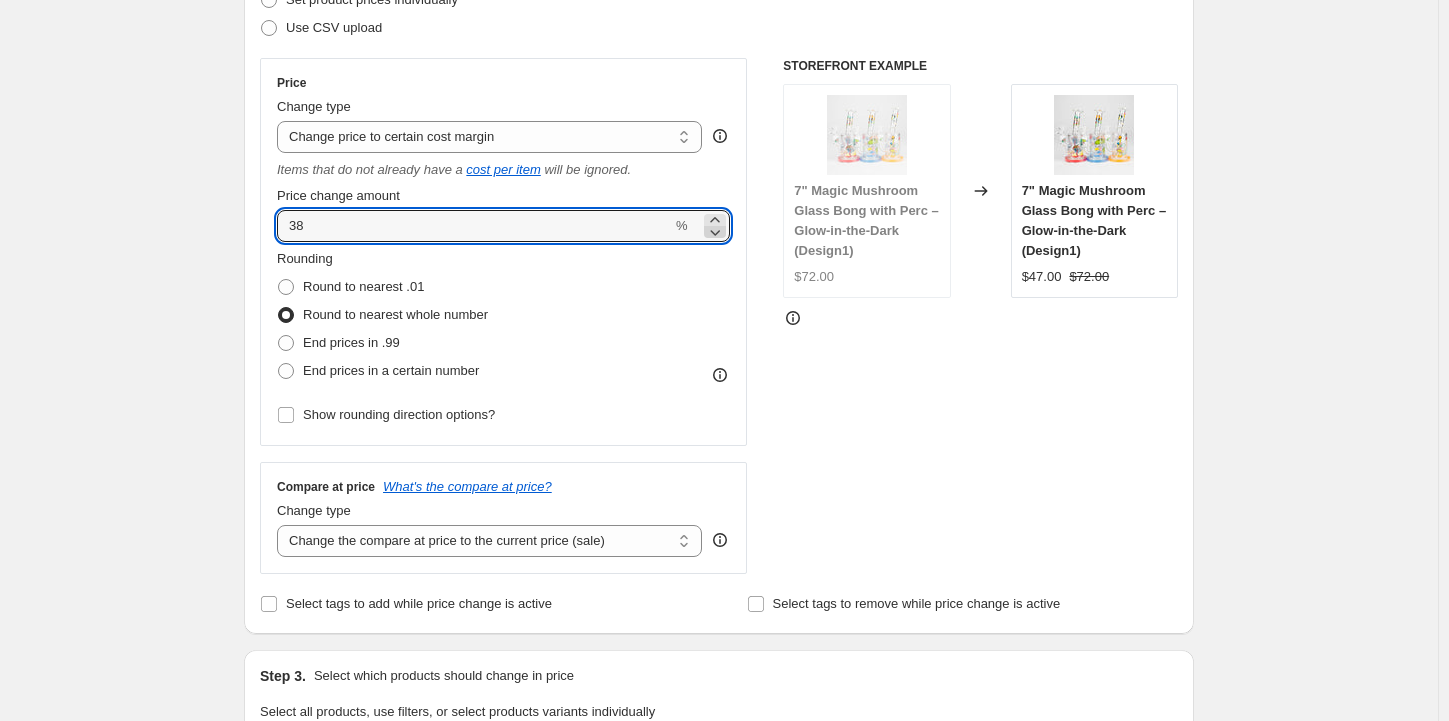 click 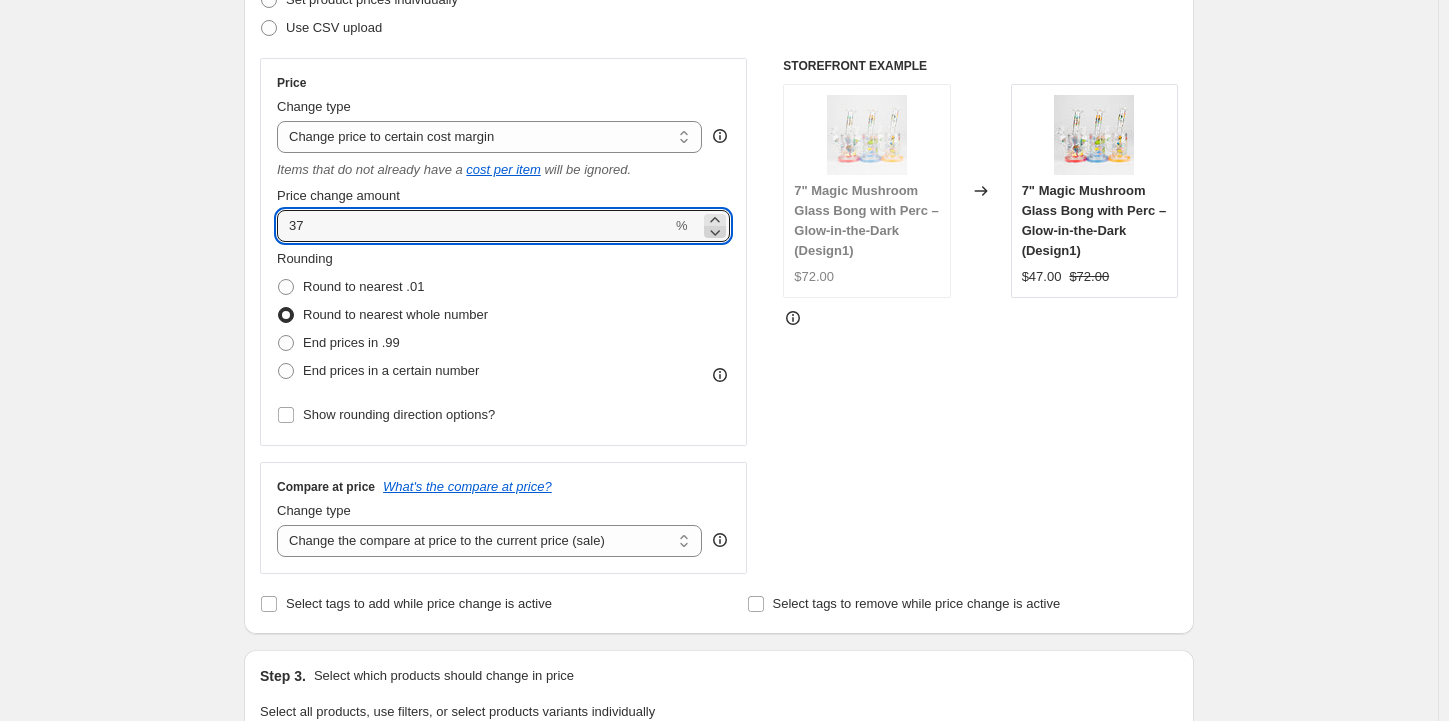 click 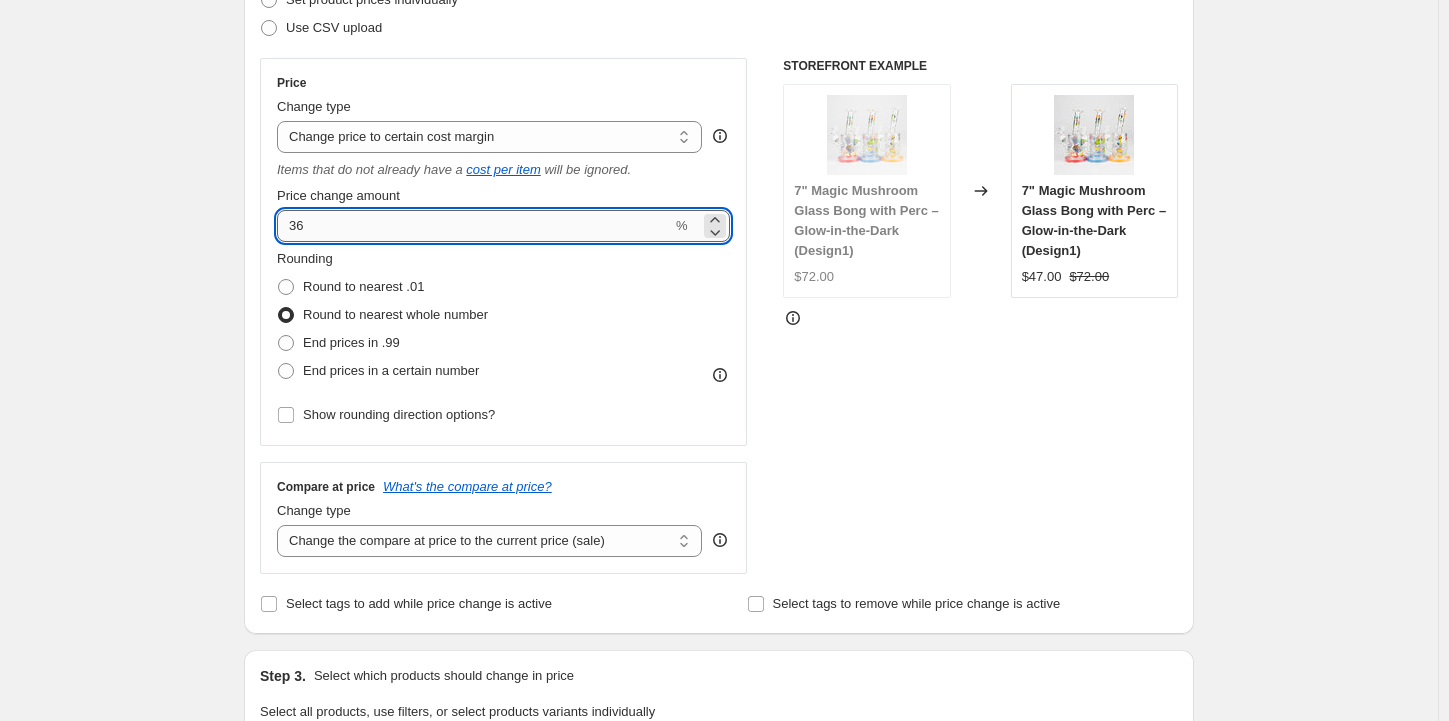 click on "36" at bounding box center (474, 226) 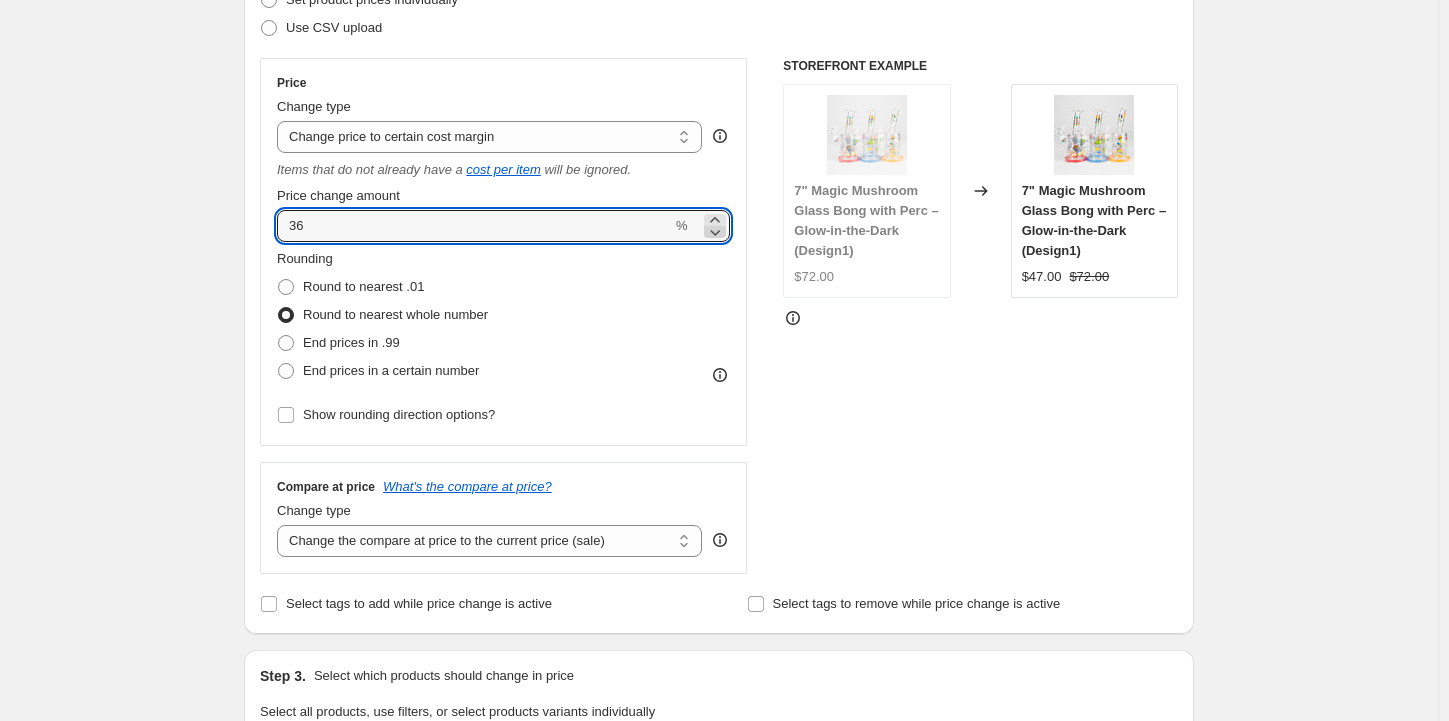 click 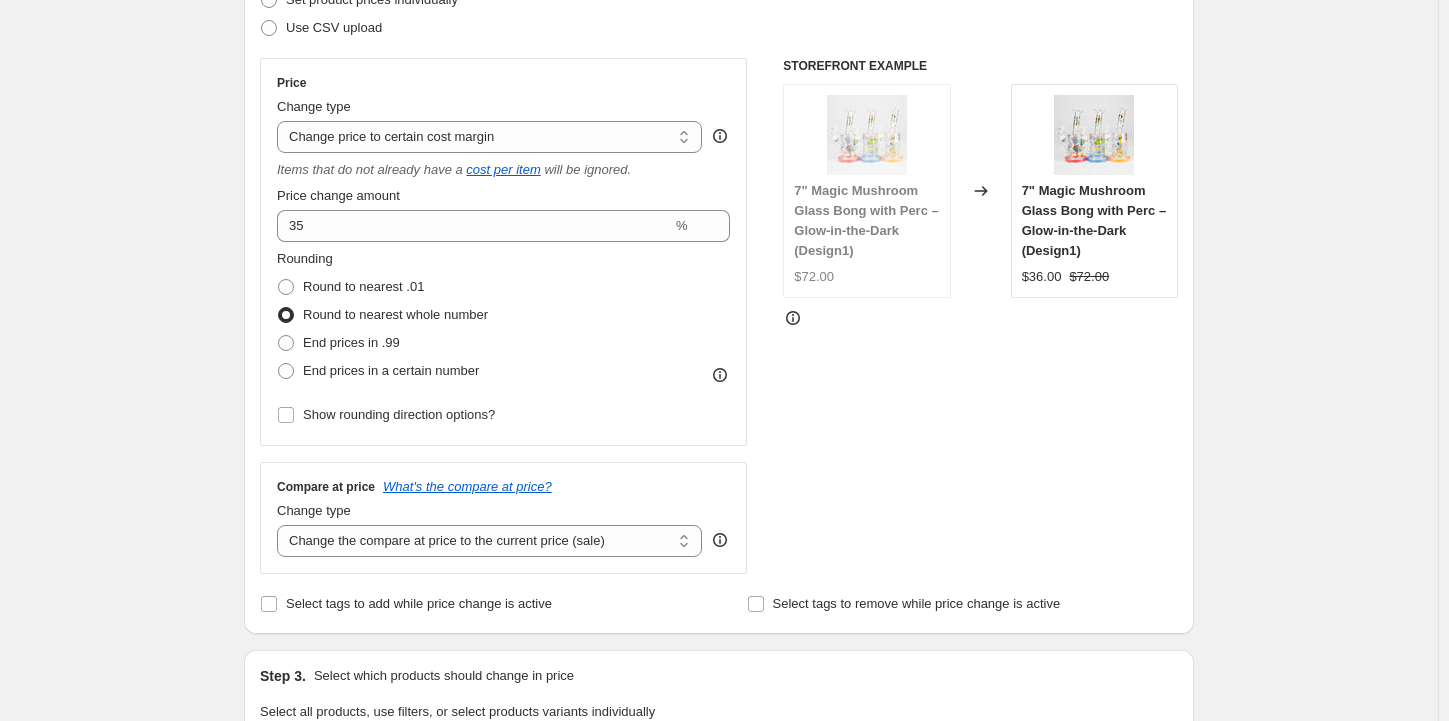 click on "Create new price [MEDICAL_DATA]. This page is ready Create new price [MEDICAL_DATA] Draft Step 1. Optionally give your price [MEDICAL_DATA] a title (eg "March 30% off sale on boots") [DATE] 2:11:15 PM Price [MEDICAL_DATA] This title is just for internal use, customers won't see it Step 2. Select how the prices should change Use bulk price change rules Set product prices individually Use CSV upload Price Change type Change the price to a certain amount Change the price by a certain amount Change the price by a certain percentage Change the price to the current compare at price (price before sale) Change the price by a certain amount relative to the compare at price Change the price by a certain percentage relative to the compare at price Don't change the price Change the price by a certain percentage relative to the cost per item Change price to certain cost margin Change price to certain cost margin Items that do not already have a   cost per item   will be ignored. Price change amount 35 % Rounding End prices in .99" at bounding box center (719, 620) 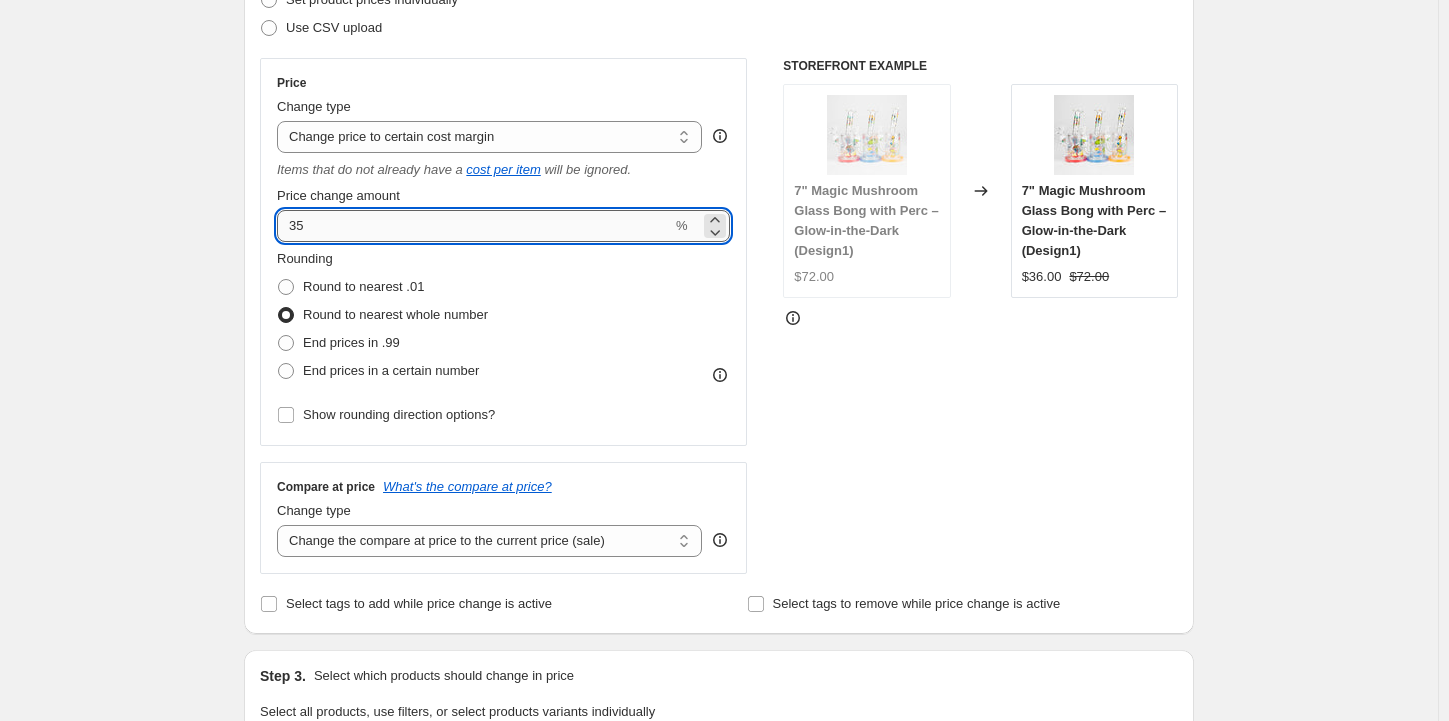 click on "35" at bounding box center (474, 226) 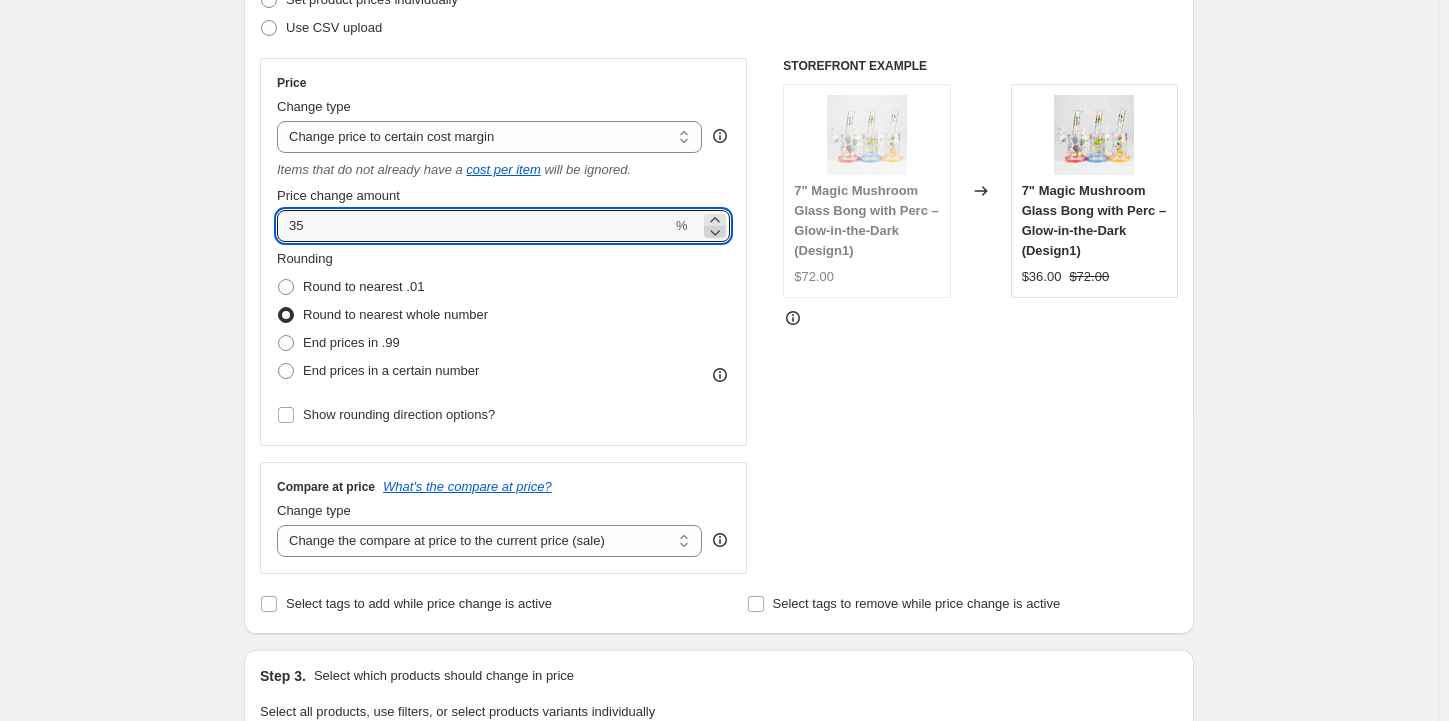 click 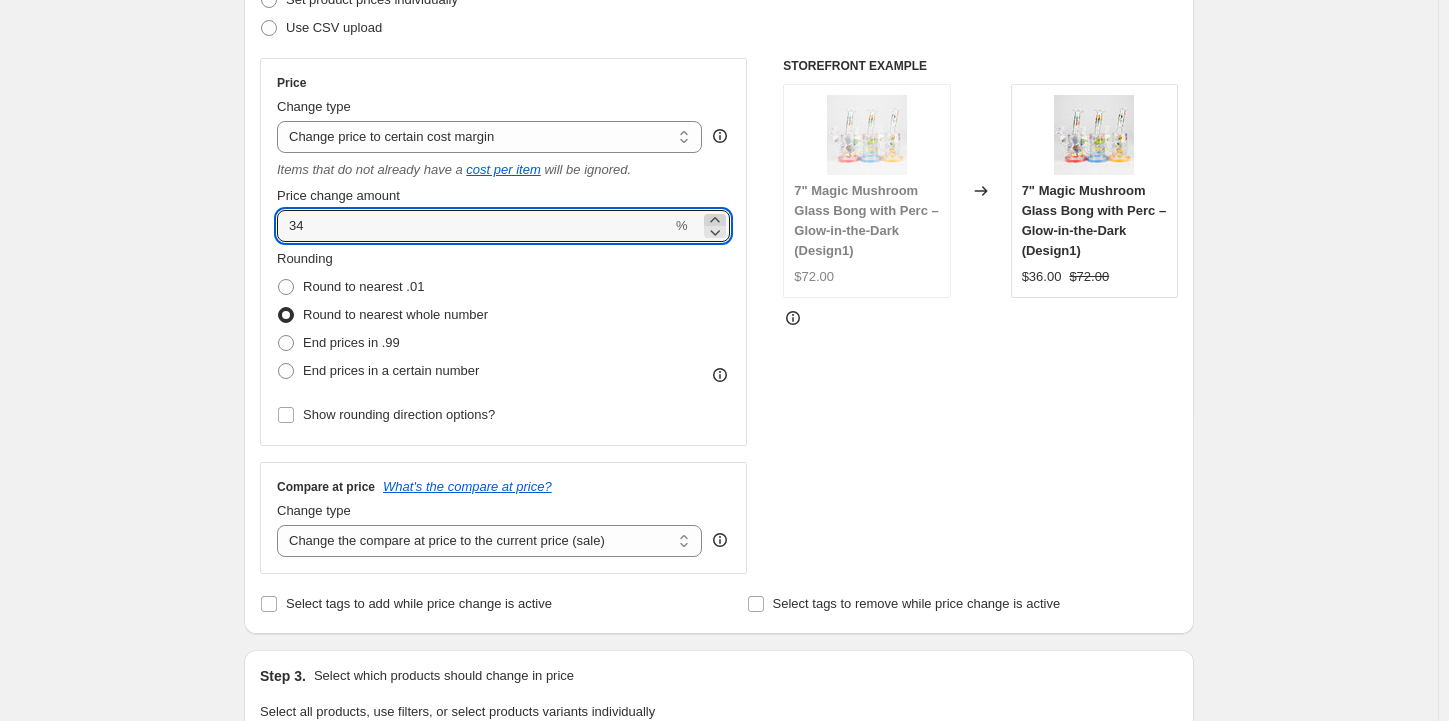 click 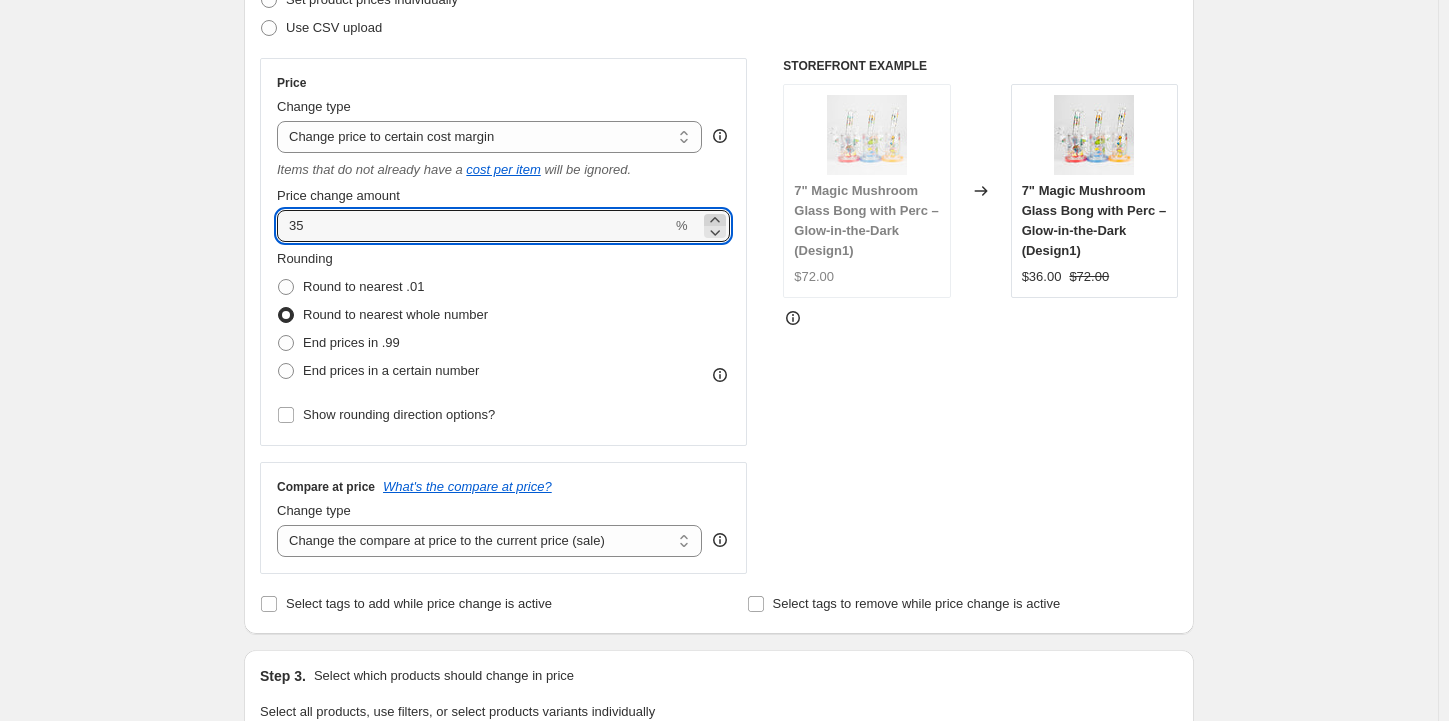 click 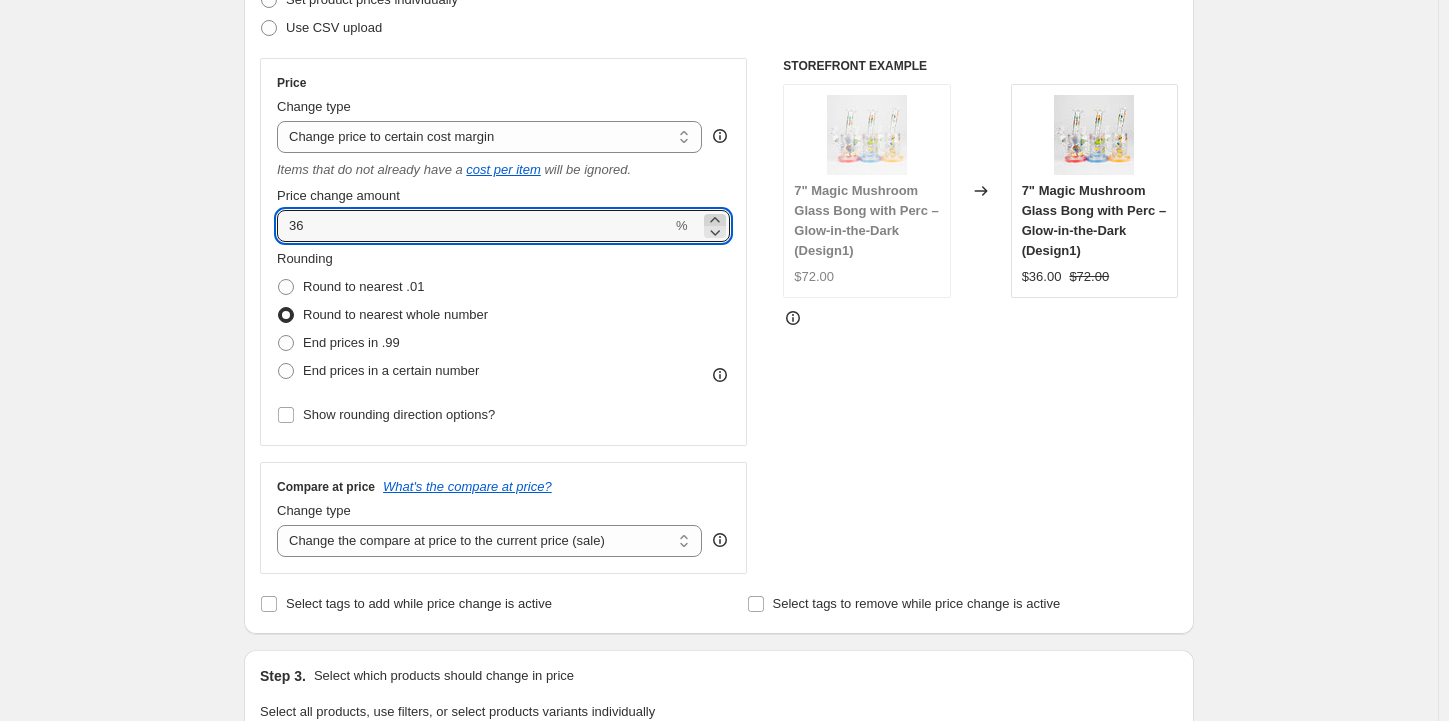 click 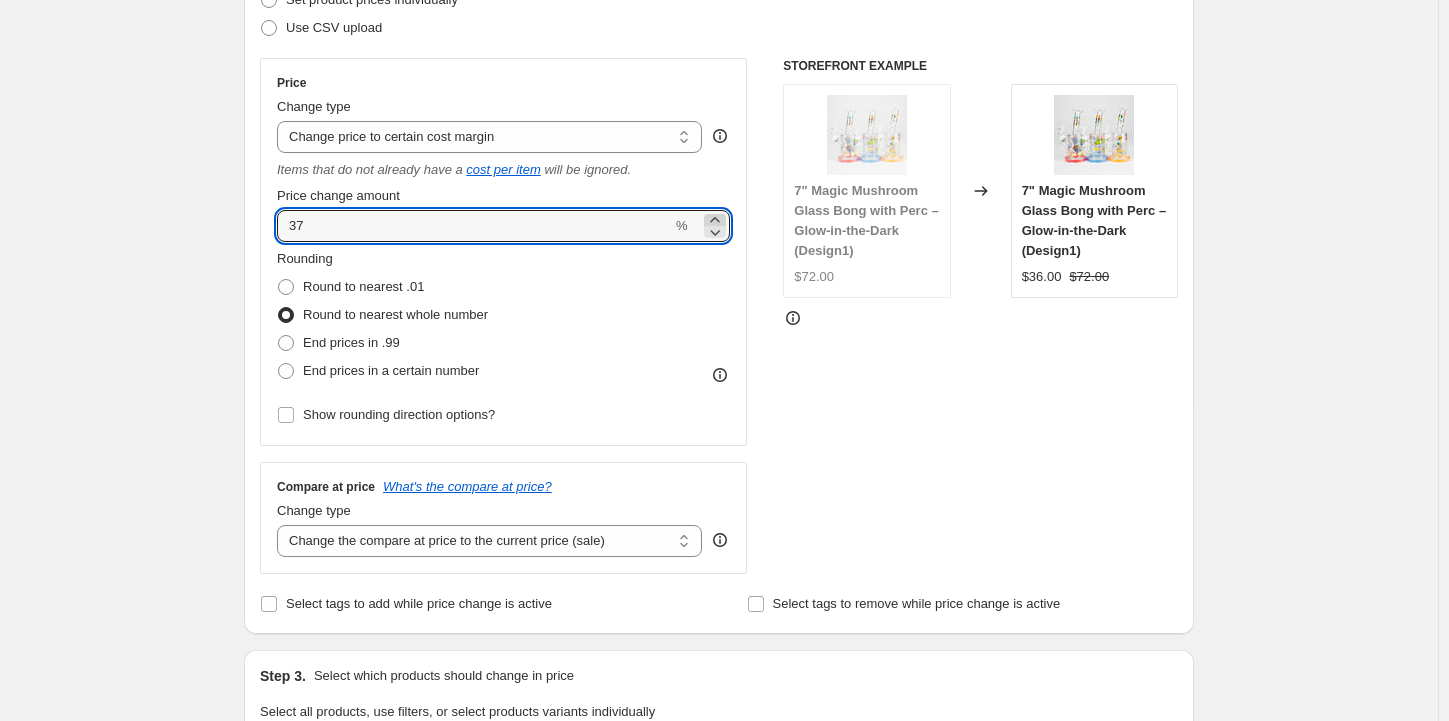 click 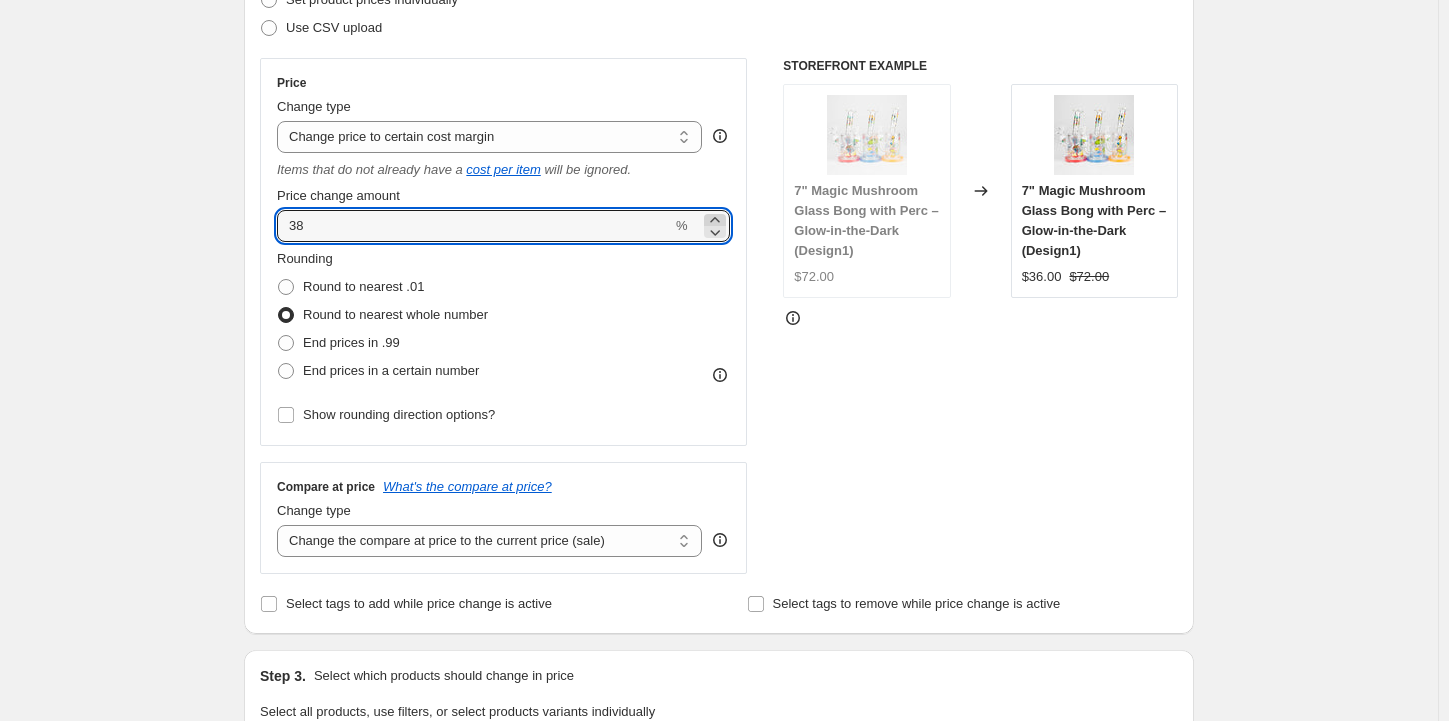 click 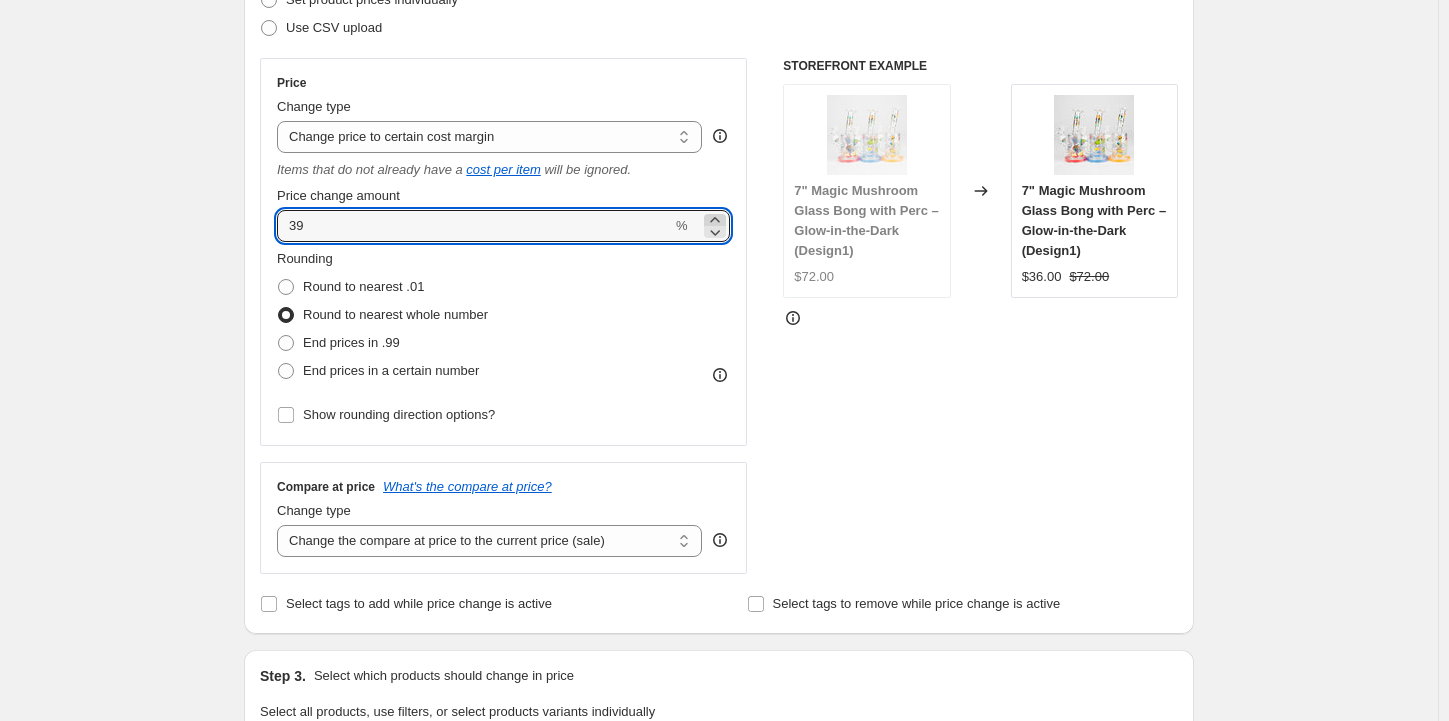 click 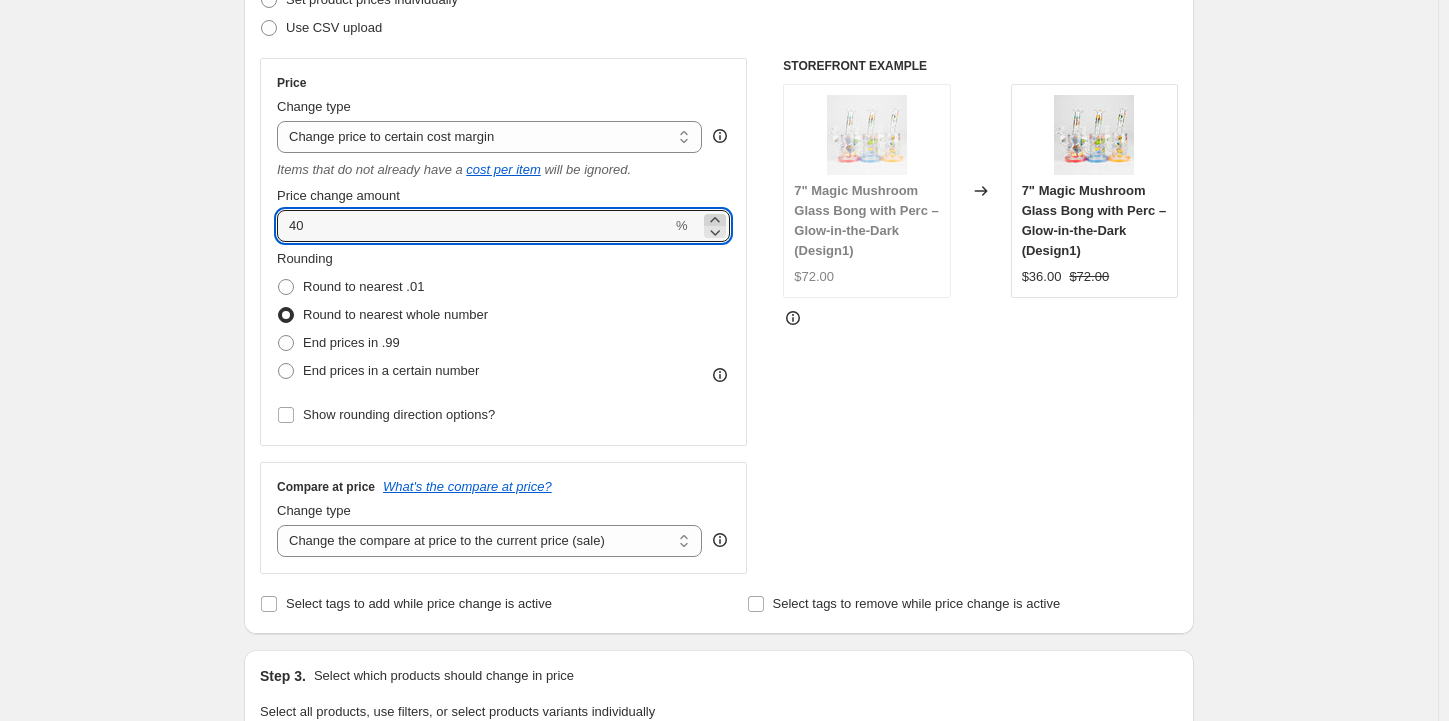 click 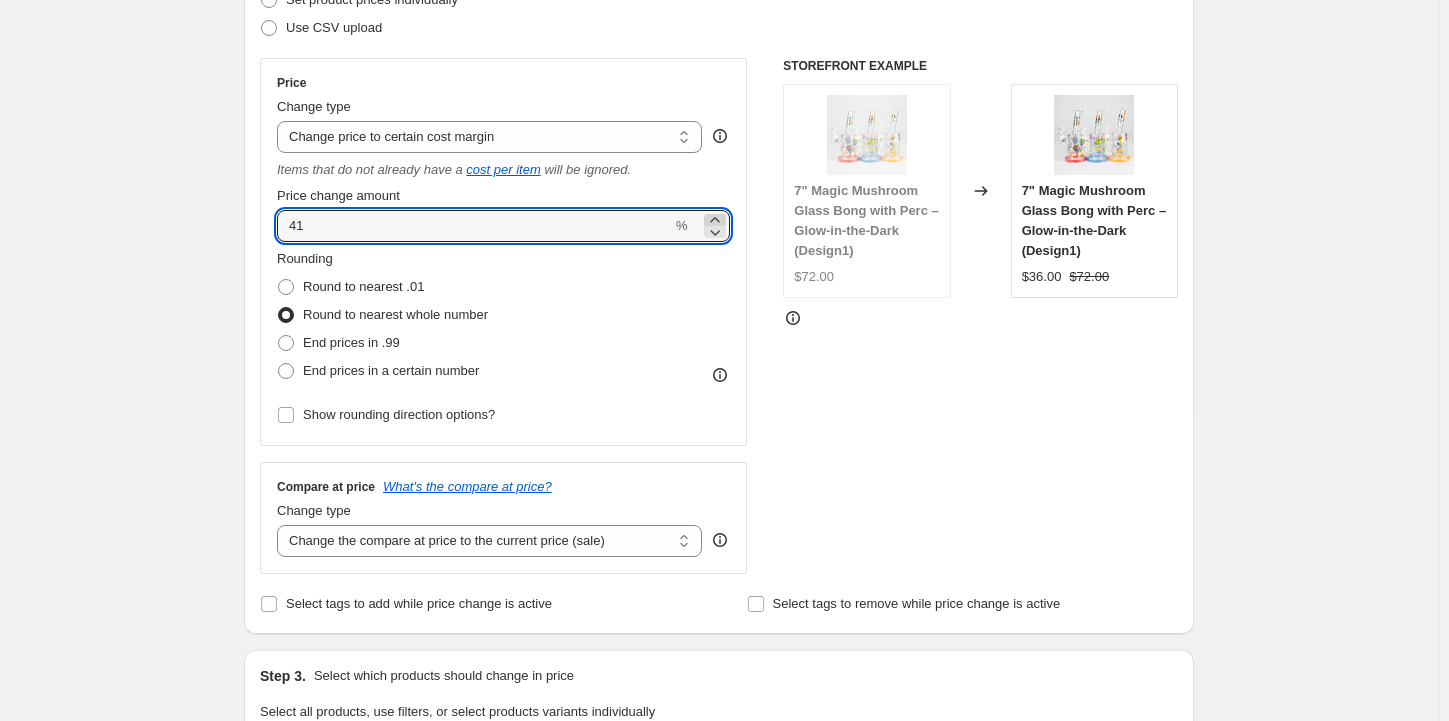click 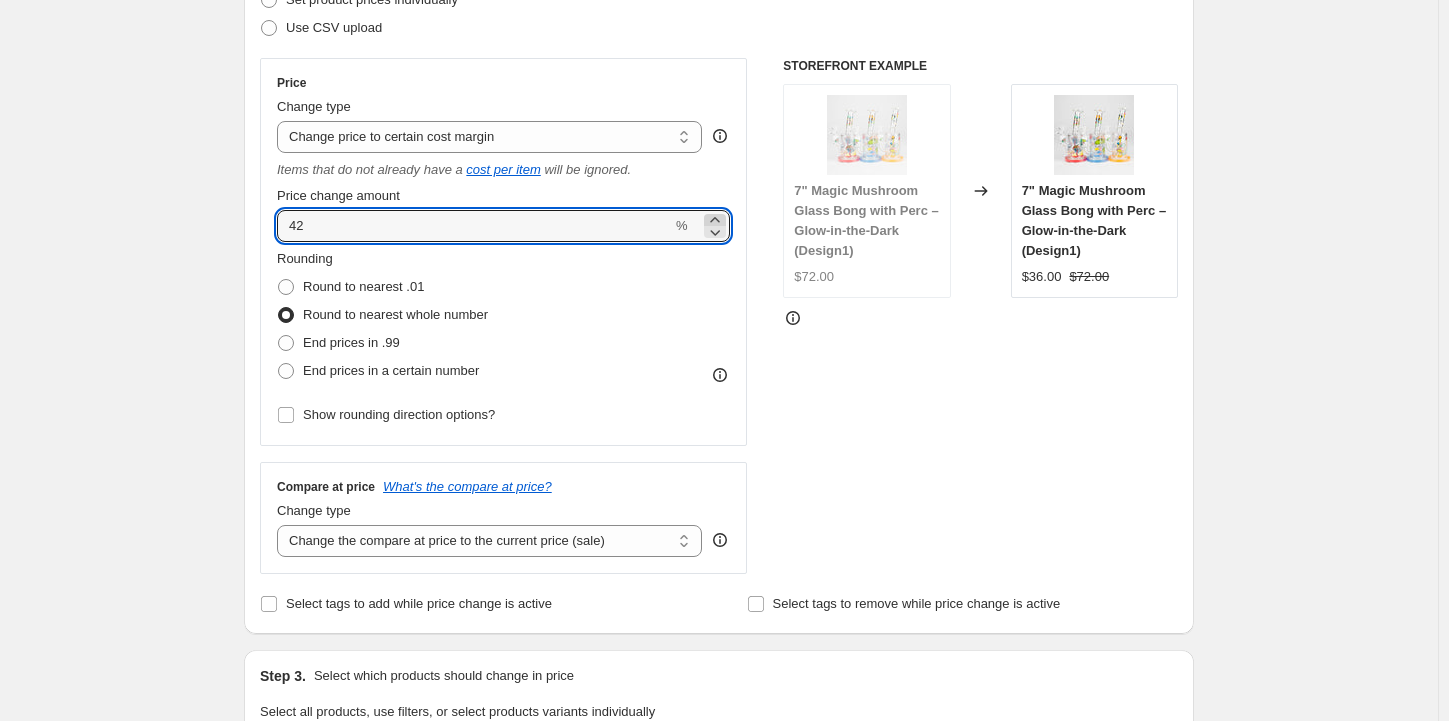 click 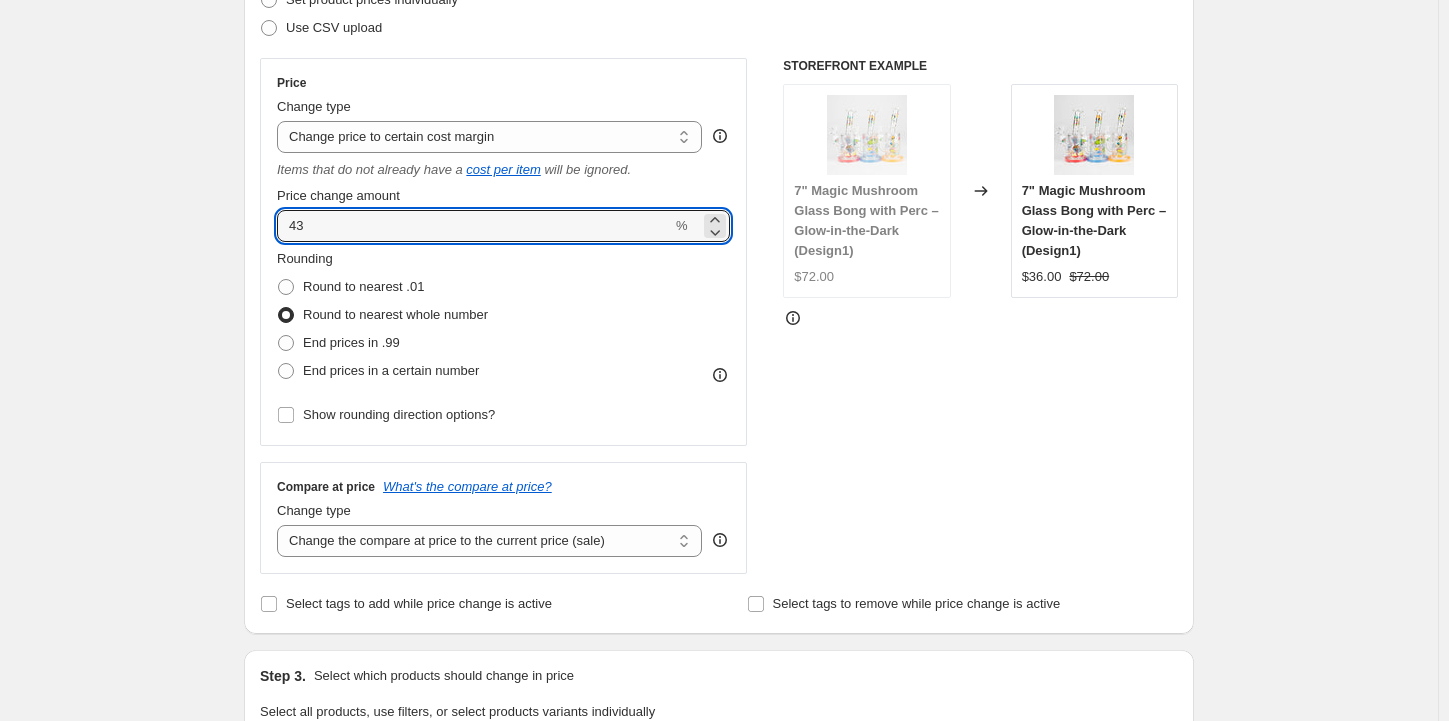 click on "Create new price [MEDICAL_DATA]. This page is ready Create new price [MEDICAL_DATA] Draft Step 1. Optionally give your price [MEDICAL_DATA] a title (eg "March 30% off sale on boots") [DATE] 2:11:15 PM Price [MEDICAL_DATA] This title is just for internal use, customers won't see it Step 2. Select how the prices should change Use bulk price change rules Set product prices individually Use CSV upload Price Change type Change the price to a certain amount Change the price by a certain amount Change the price by a certain percentage Change the price to the current compare at price (price before sale) Change the price by a certain amount relative to the compare at price Change the price by a certain percentage relative to the compare at price Don't change the price Change the price by a certain percentage relative to the cost per item Change price to certain cost margin Change price to certain cost margin Items that do not already have a   cost per item   will be ignored. Price change amount 43 % Rounding End prices in .99" at bounding box center [719, 620] 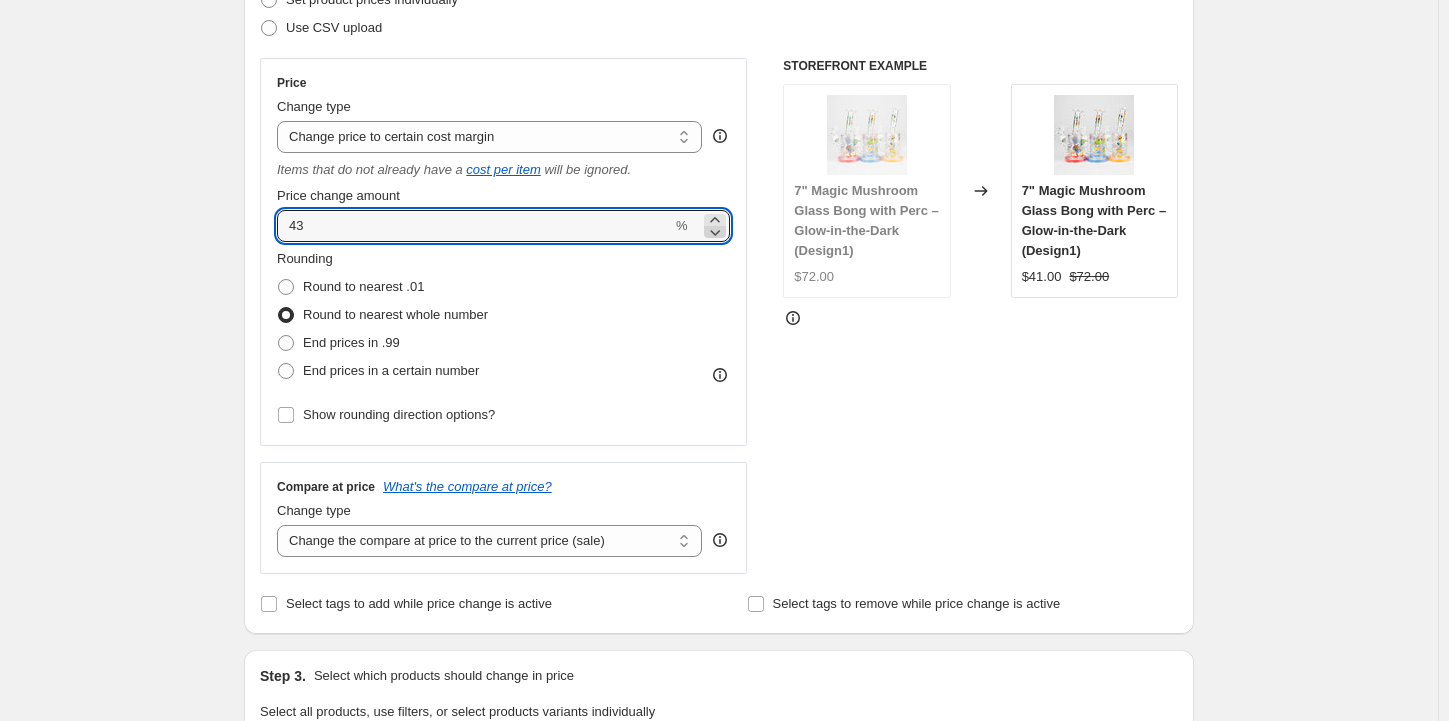 click 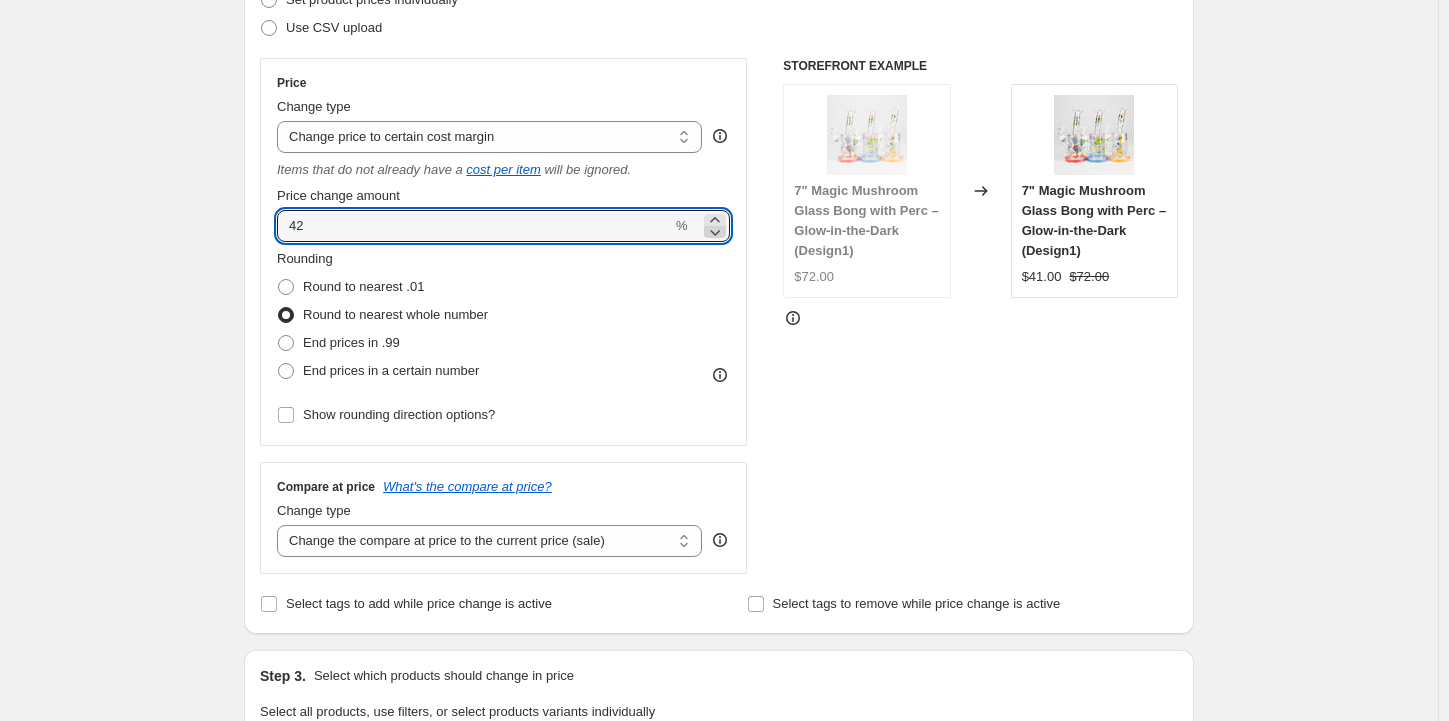 click 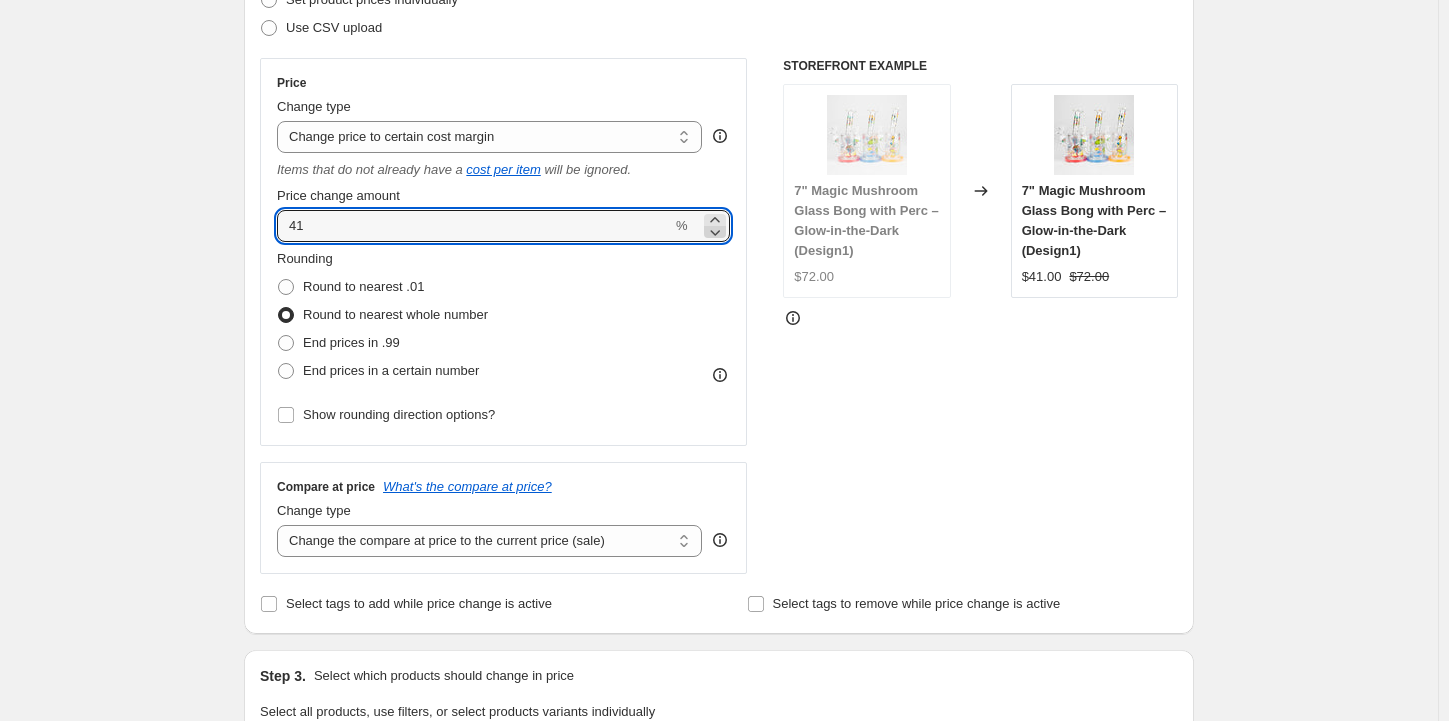 click 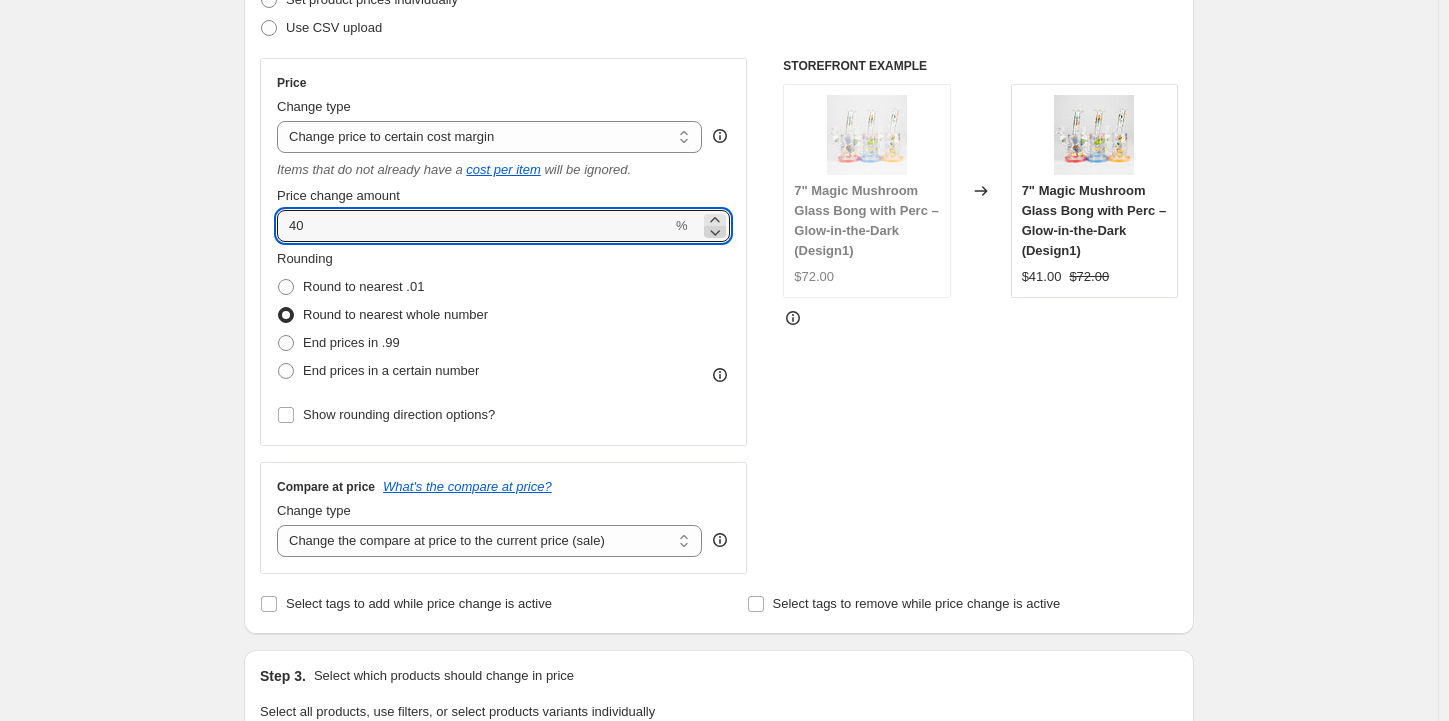 click 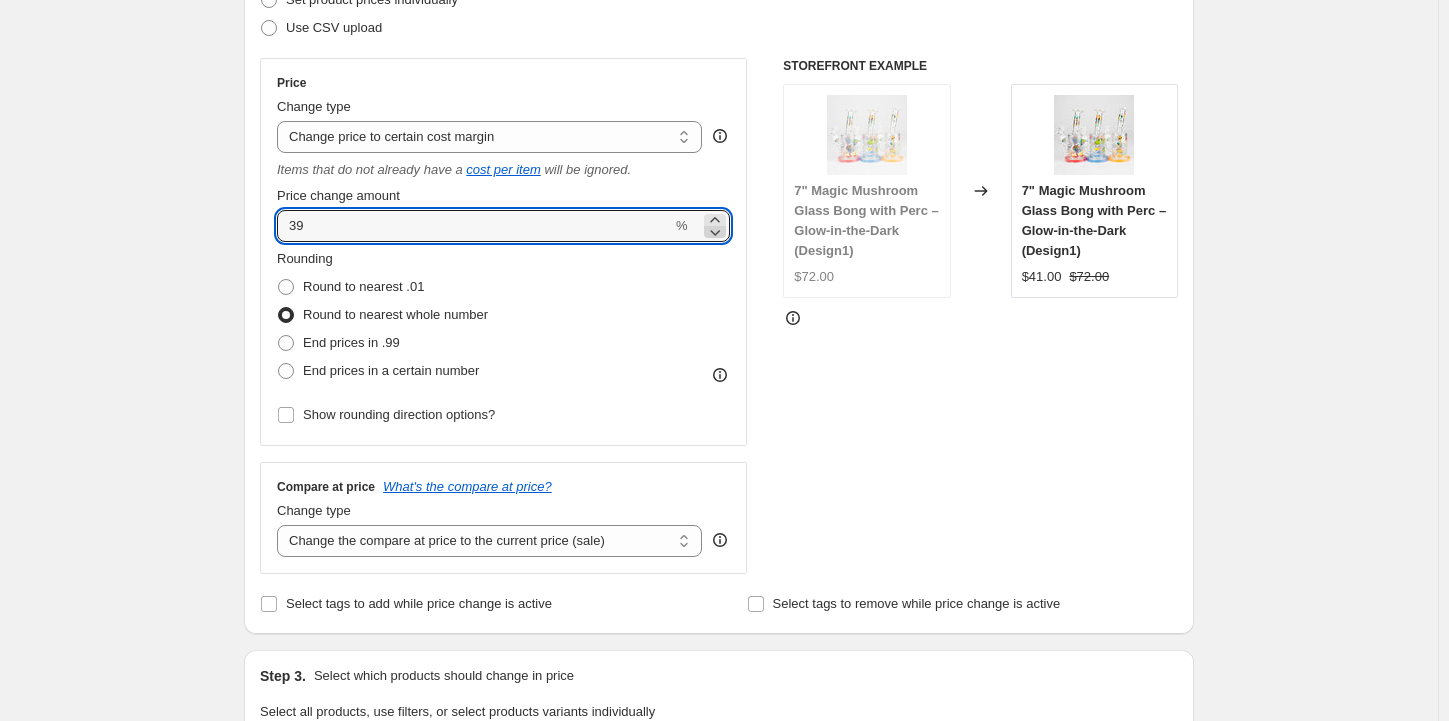 click 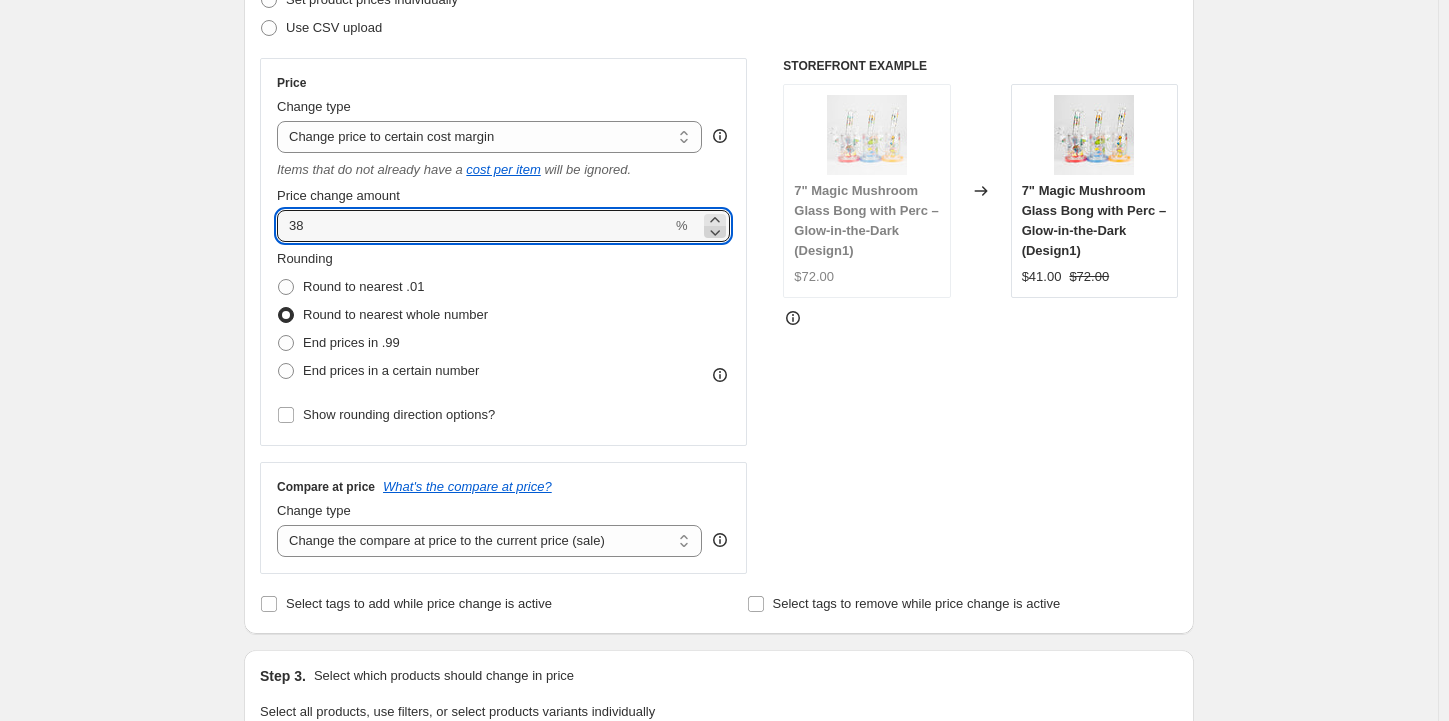 click 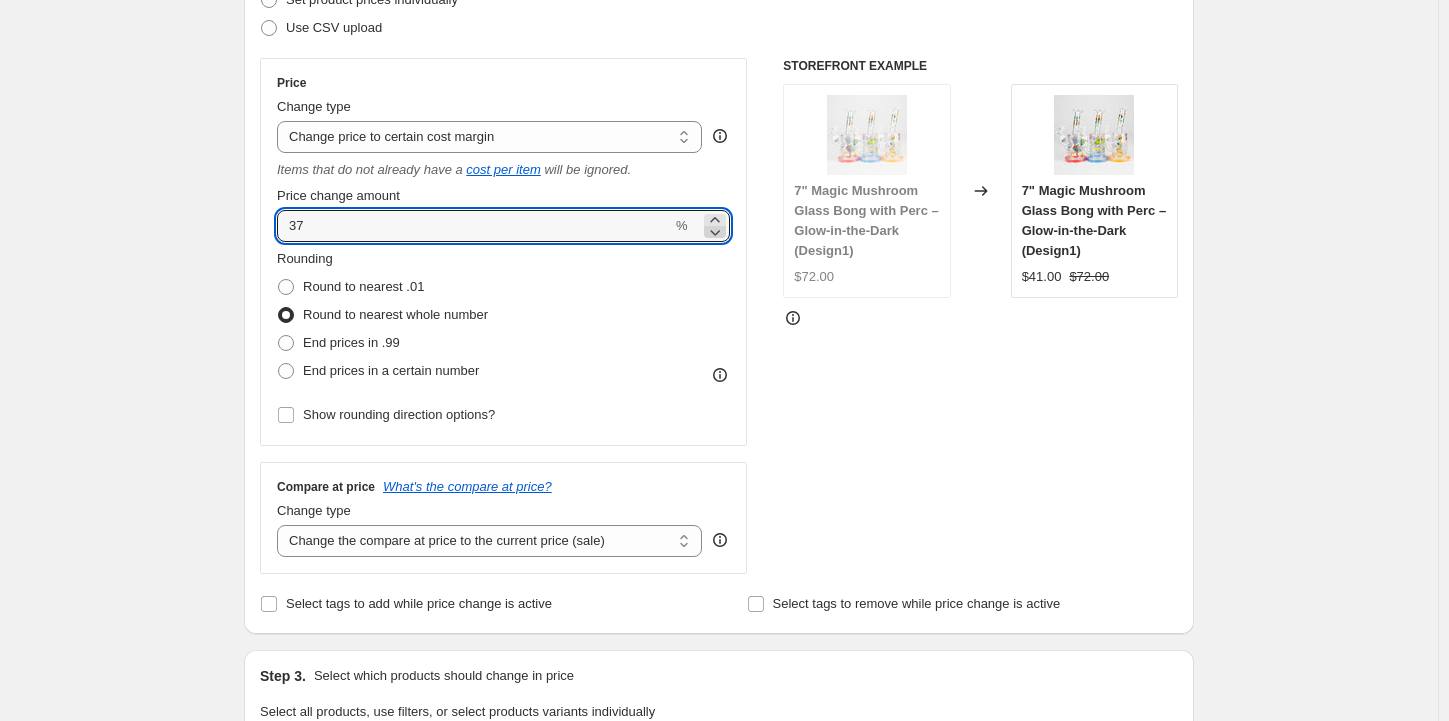 click 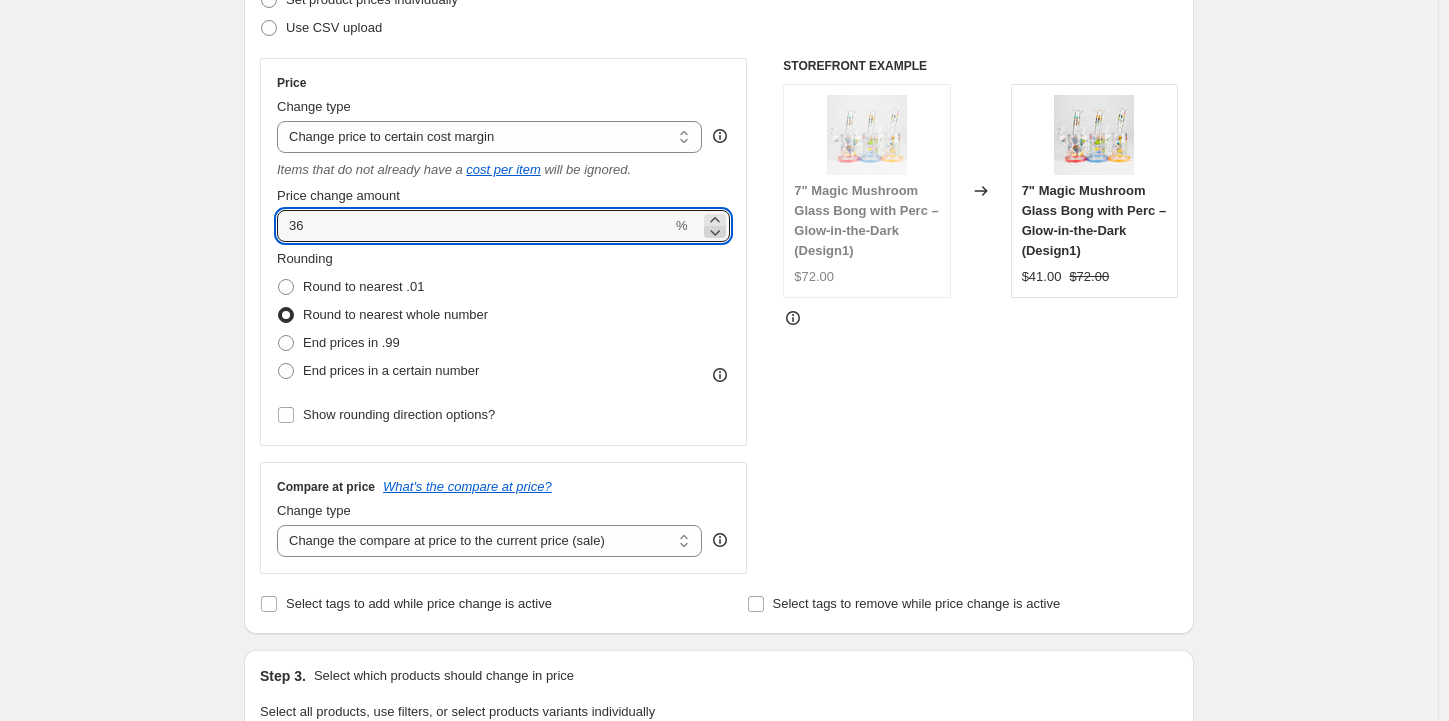 click 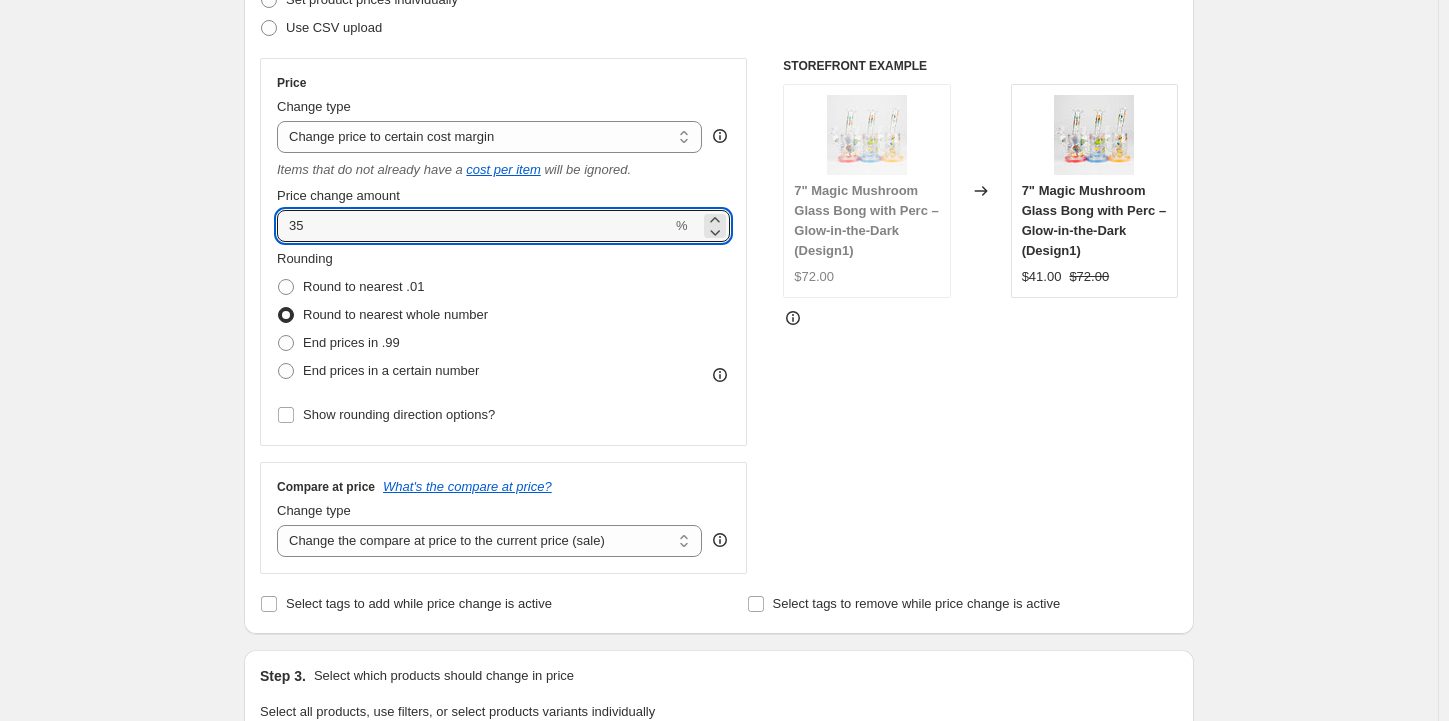 click on "Create new price [MEDICAL_DATA]. This page is ready Create new price [MEDICAL_DATA] Draft Step 1. Optionally give your price [MEDICAL_DATA] a title (eg "March 30% off sale on boots") [DATE] 2:11:15 PM Price [MEDICAL_DATA] This title is just for internal use, customers won't see it Step 2. Select how the prices should change Use bulk price change rules Set product prices individually Use CSV upload Price Change type Change the price to a certain amount Change the price by a certain amount Change the price by a certain percentage Change the price to the current compare at price (price before sale) Change the price by a certain amount relative to the compare at price Change the price by a certain percentage relative to the compare at price Don't change the price Change the price by a certain percentage relative to the cost per item Change price to certain cost margin Change price to certain cost margin Items that do not already have a   cost per item   will be ignored. Price change amount 35 % Rounding End prices in .99" at bounding box center (719, 620) 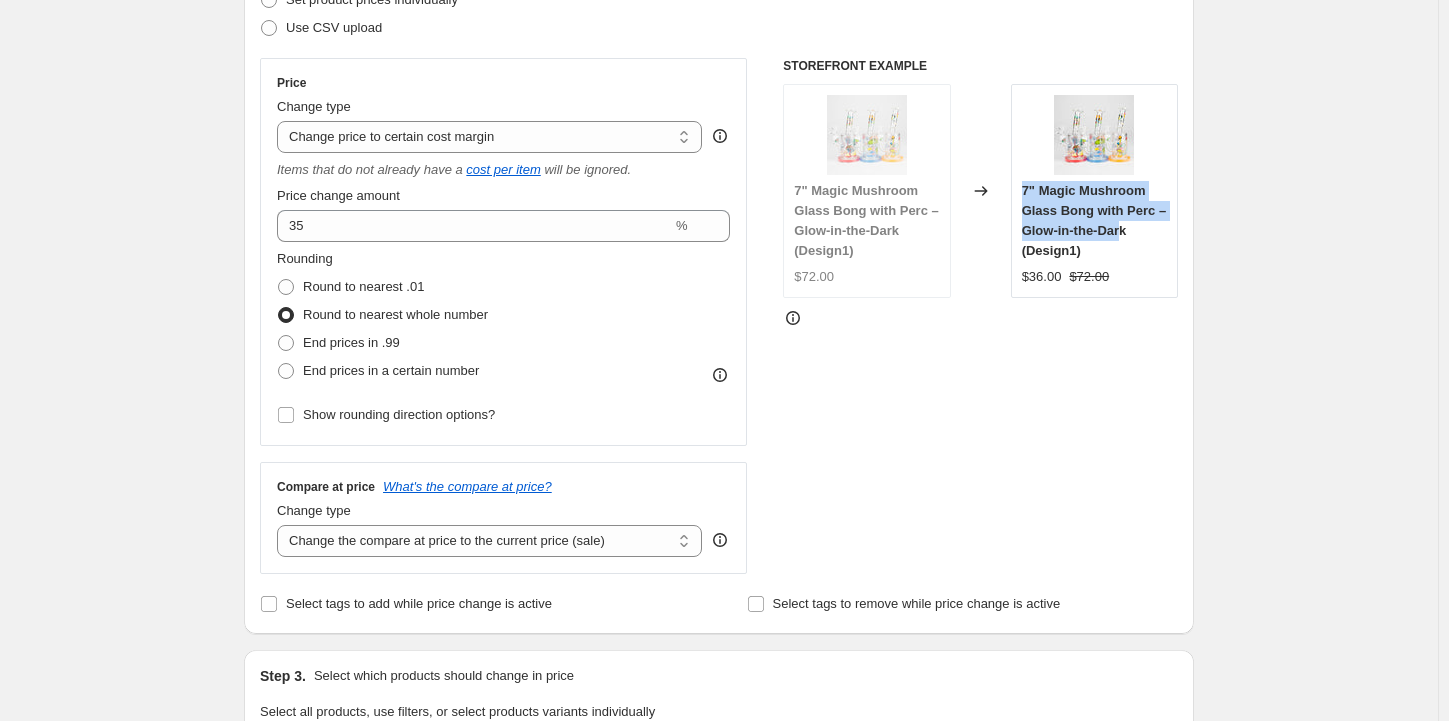 drag, startPoint x: 1029, startPoint y: 189, endPoint x: 1127, endPoint y: 228, distance: 105.47511 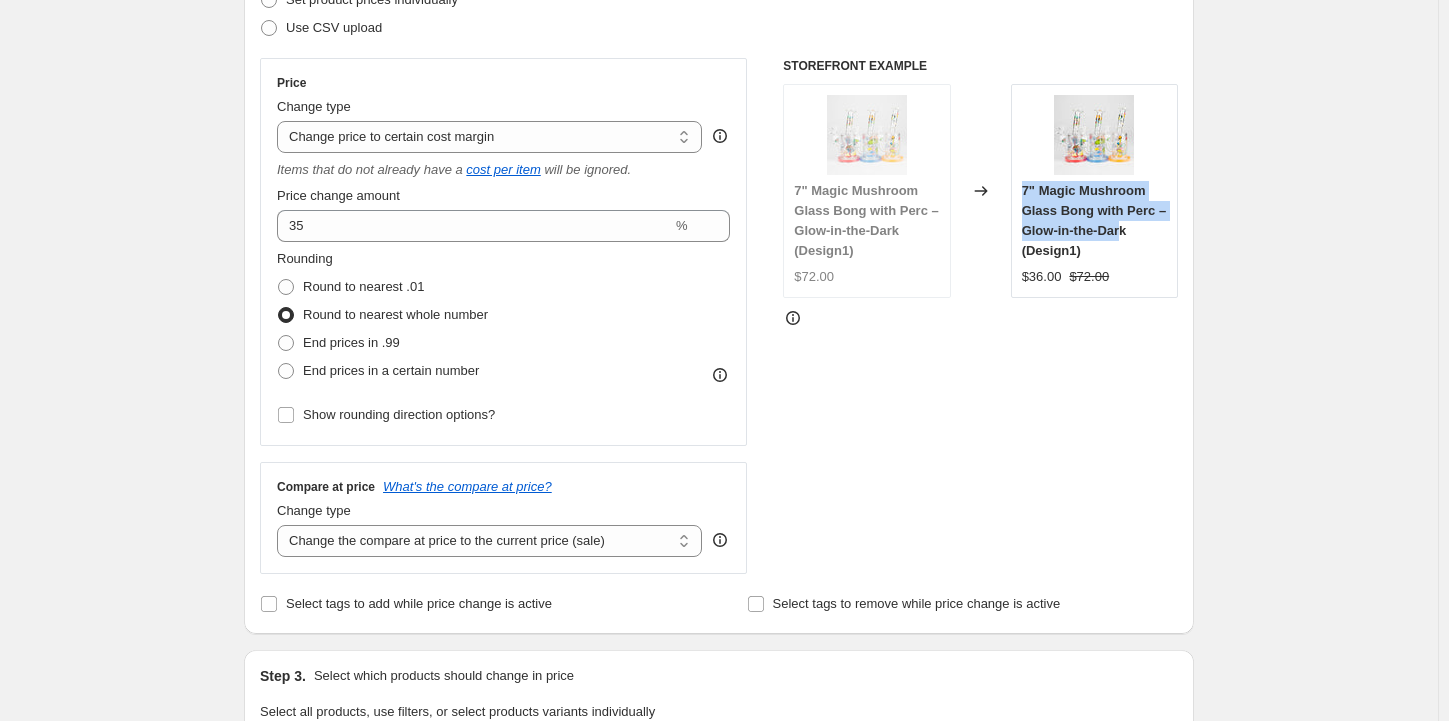 copy on "7" Magic Mushroom Glass Bong with Perc – Glow-in-the-Dar" 